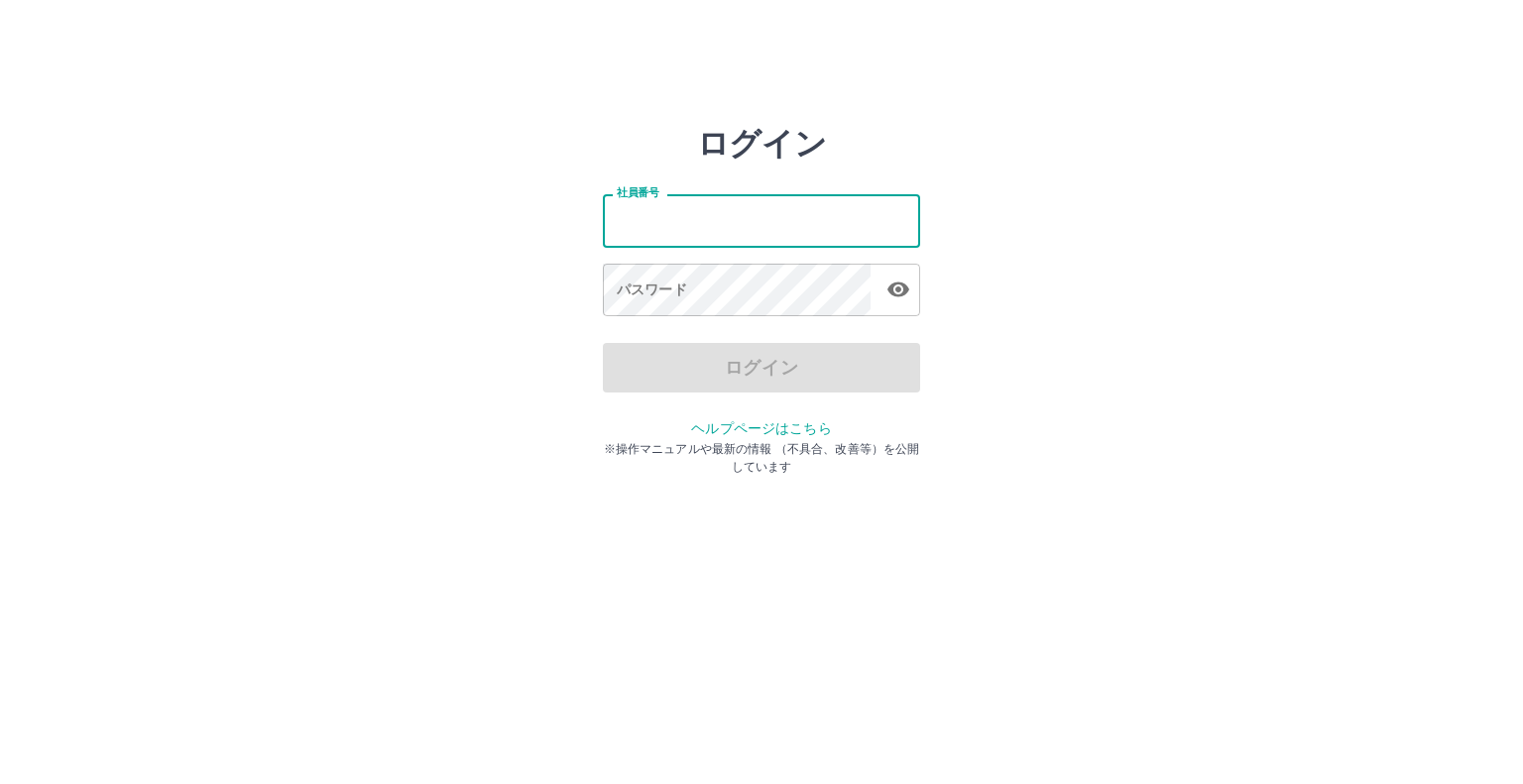 scroll, scrollTop: 0, scrollLeft: 0, axis: both 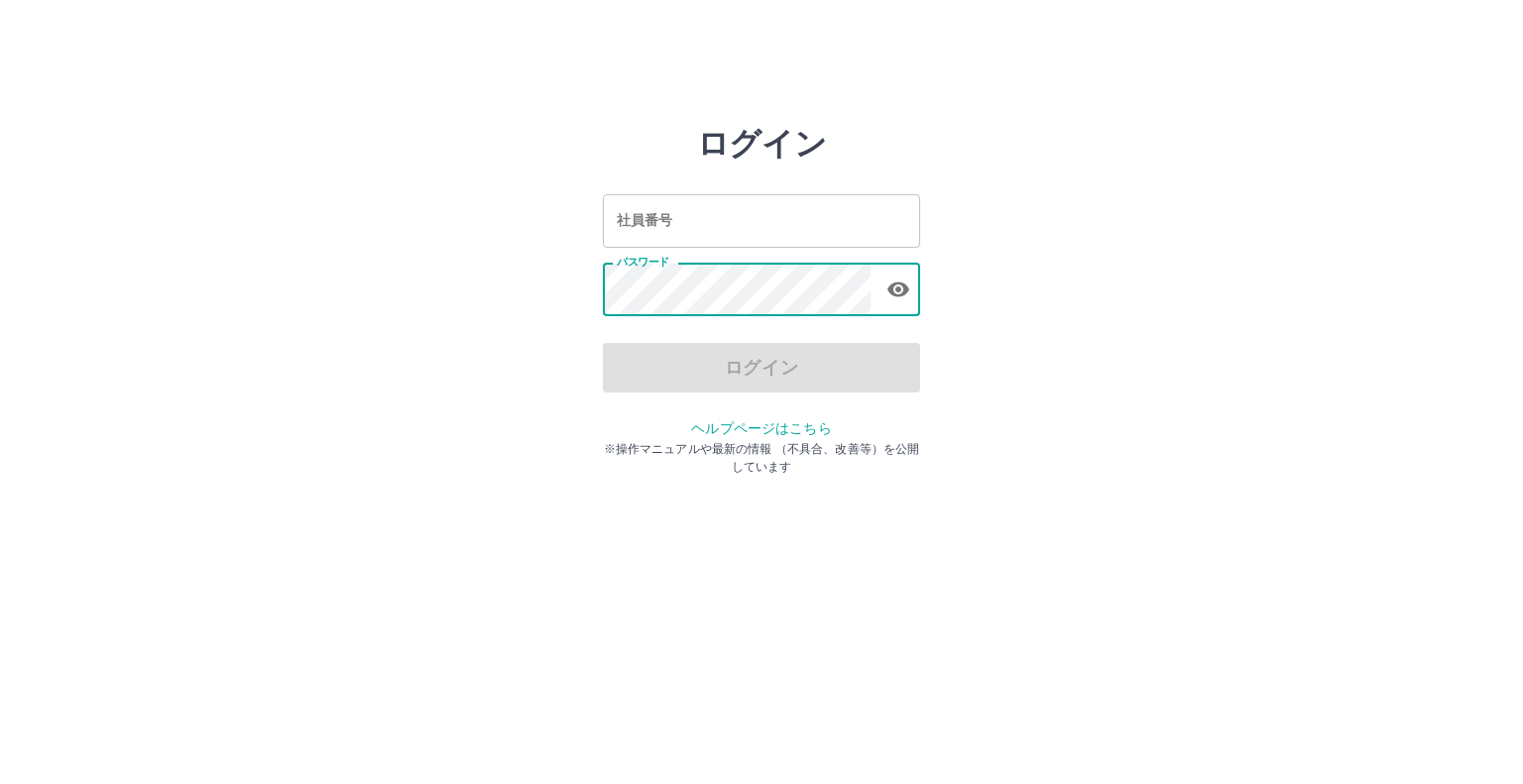 click on "社員番号" at bounding box center [762, 220] 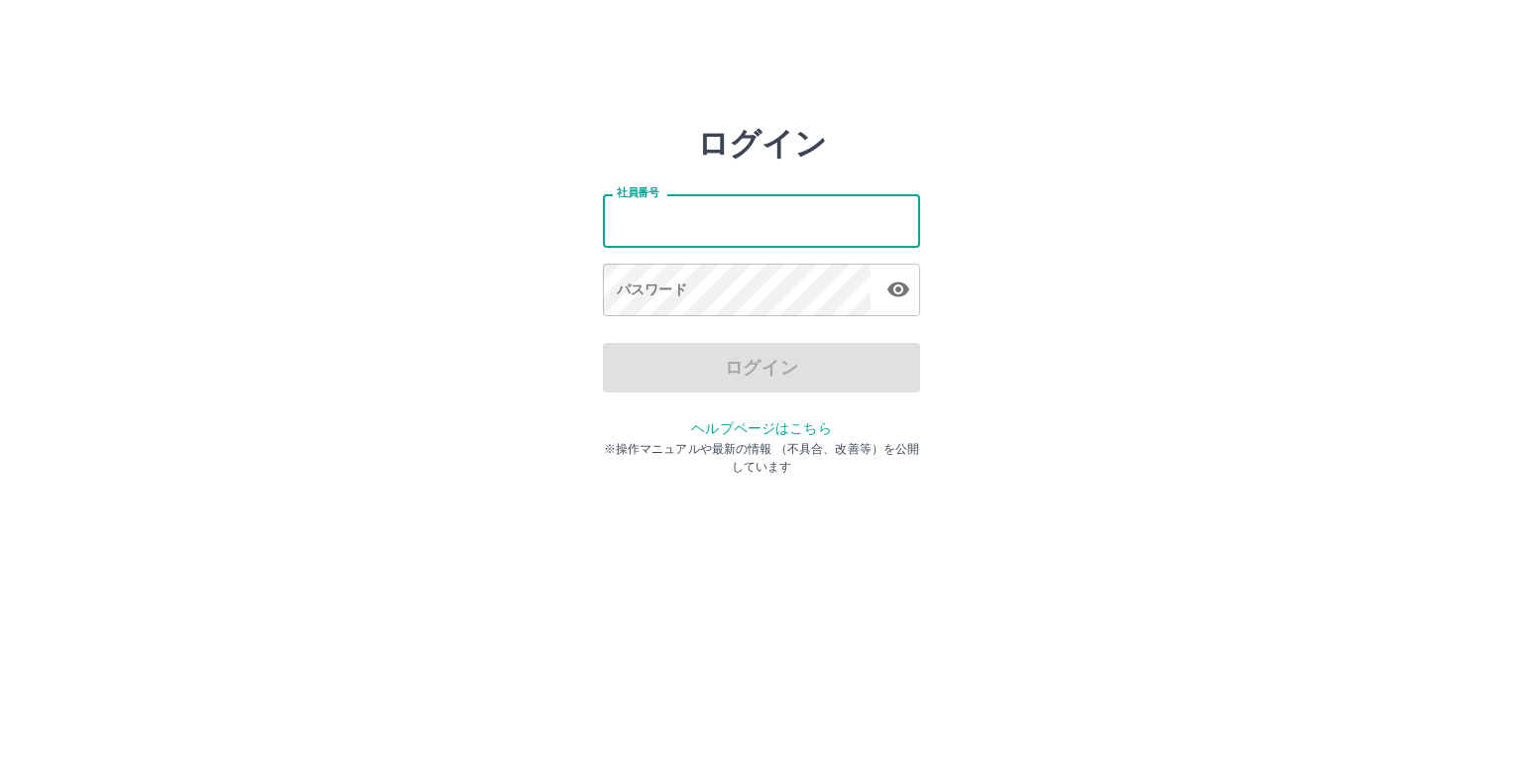type on "*******" 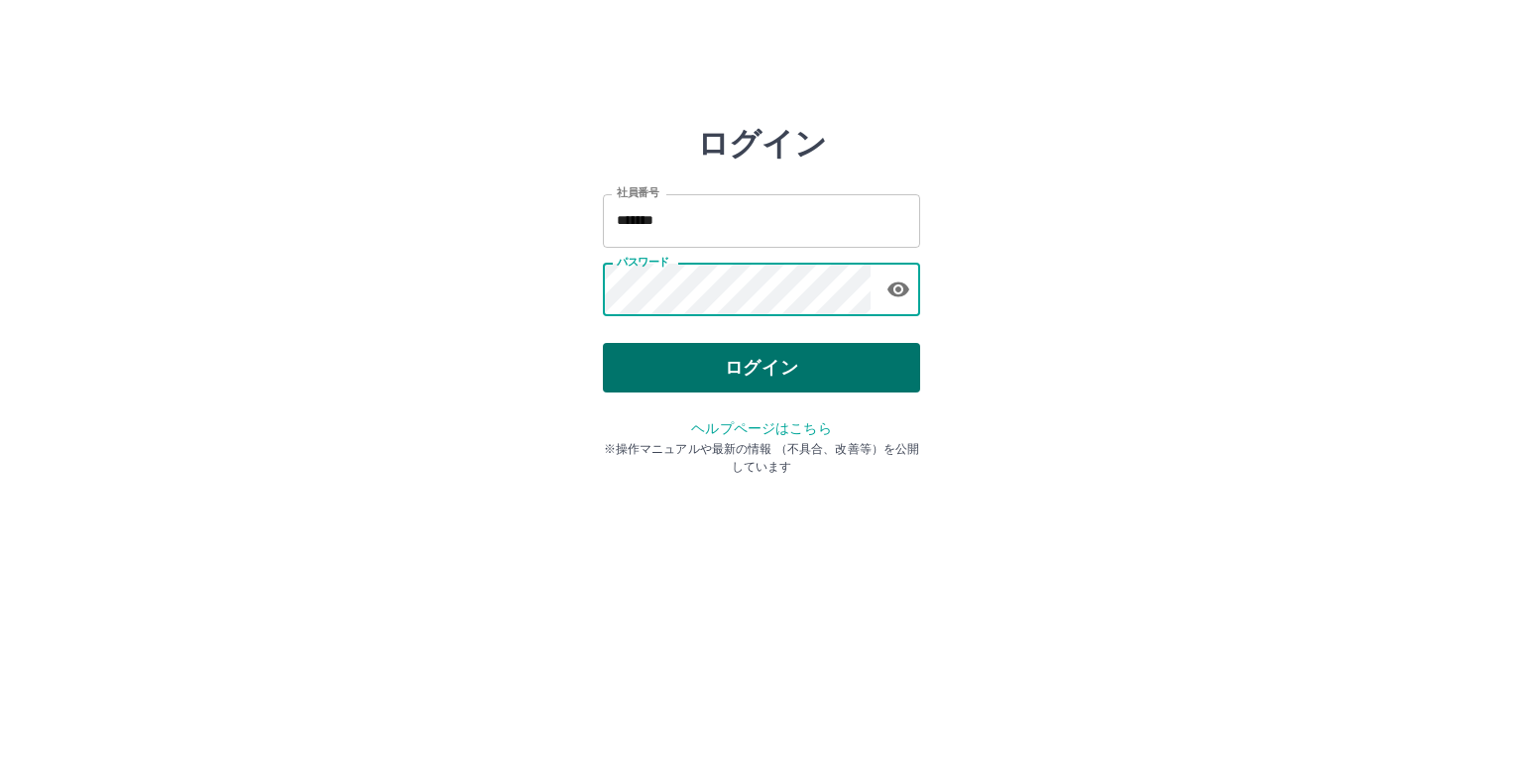 click on "ログイン" at bounding box center (762, 368) 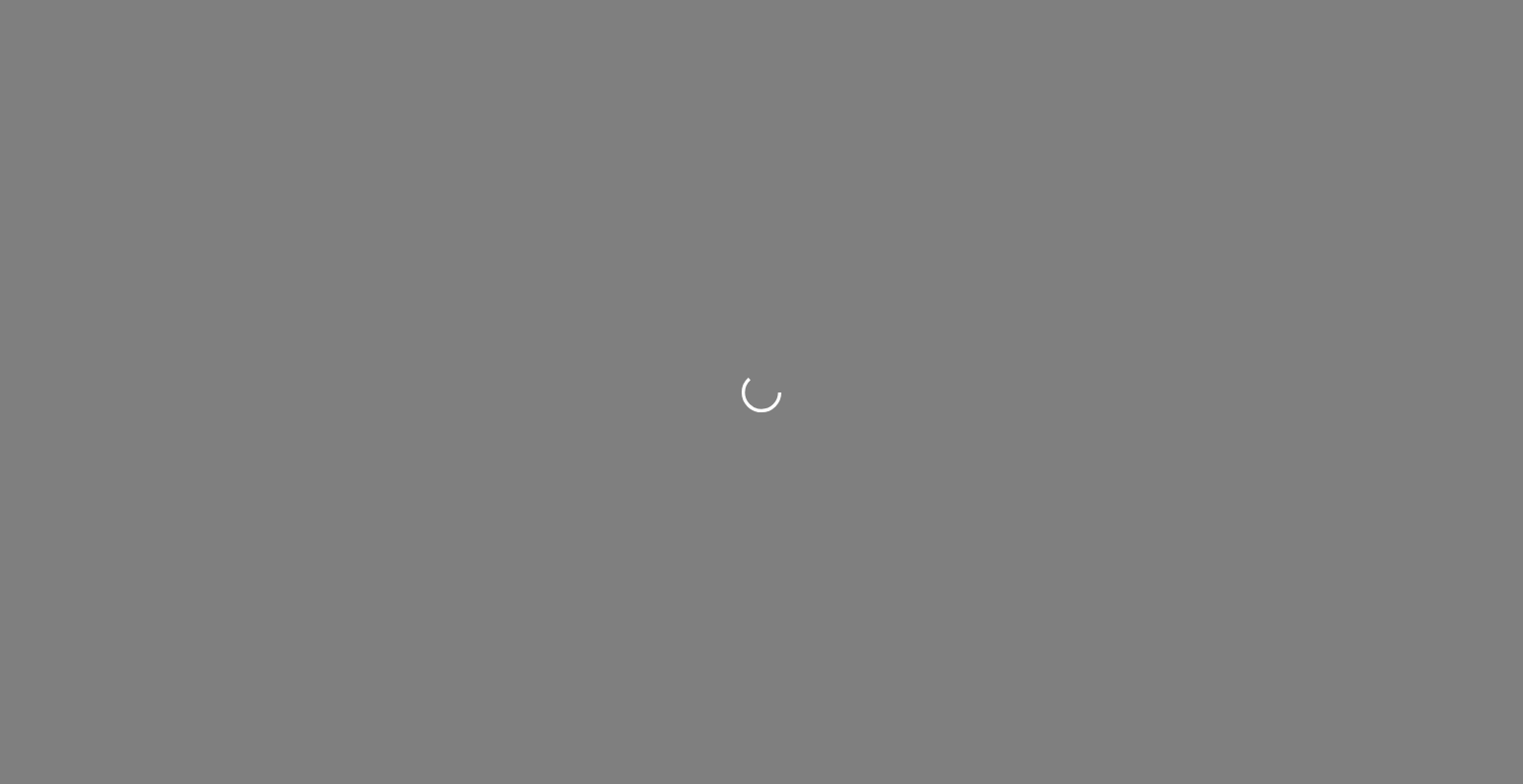 scroll, scrollTop: 0, scrollLeft: 0, axis: both 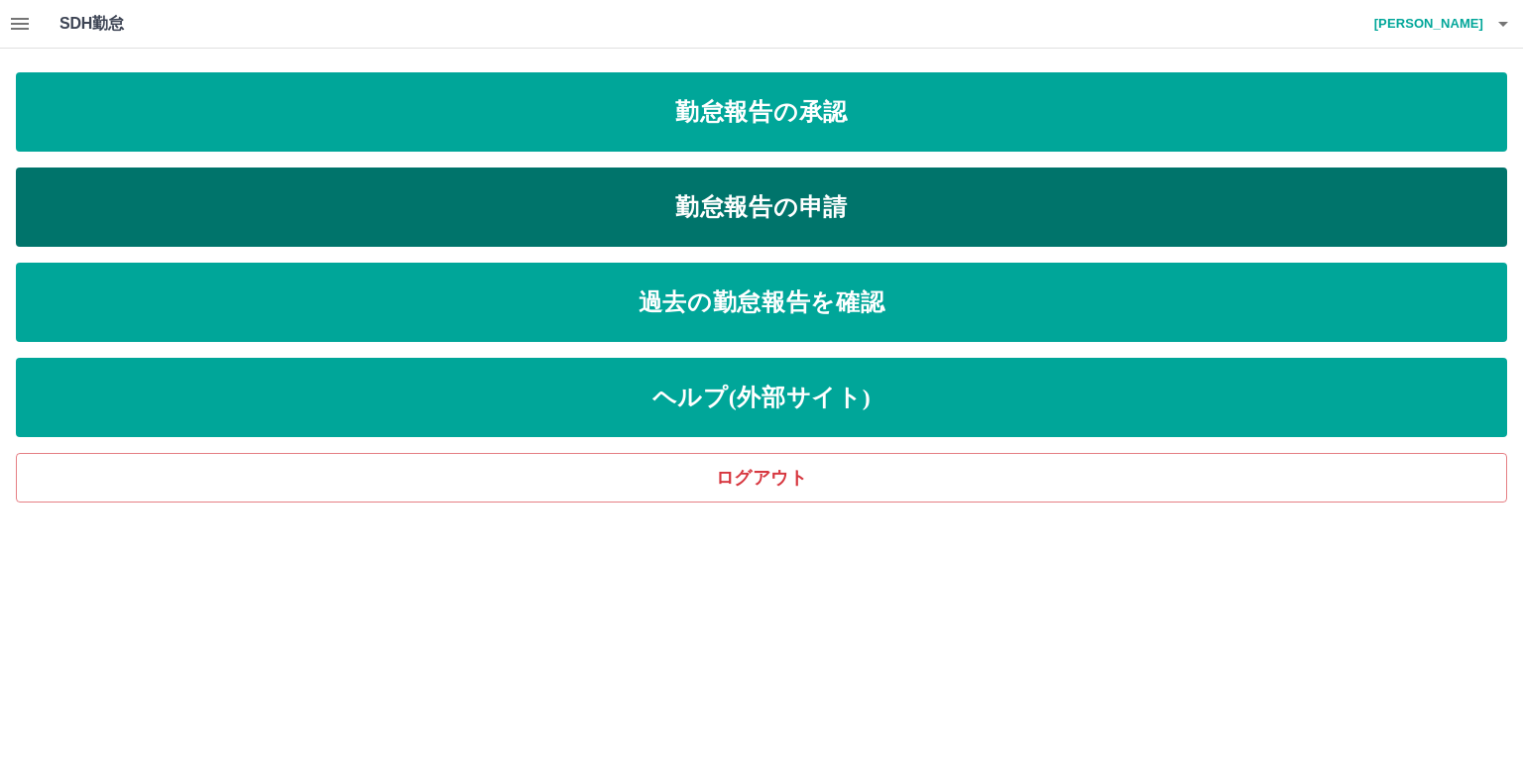 click on "勤怠報告の申請" at bounding box center (762, 207) 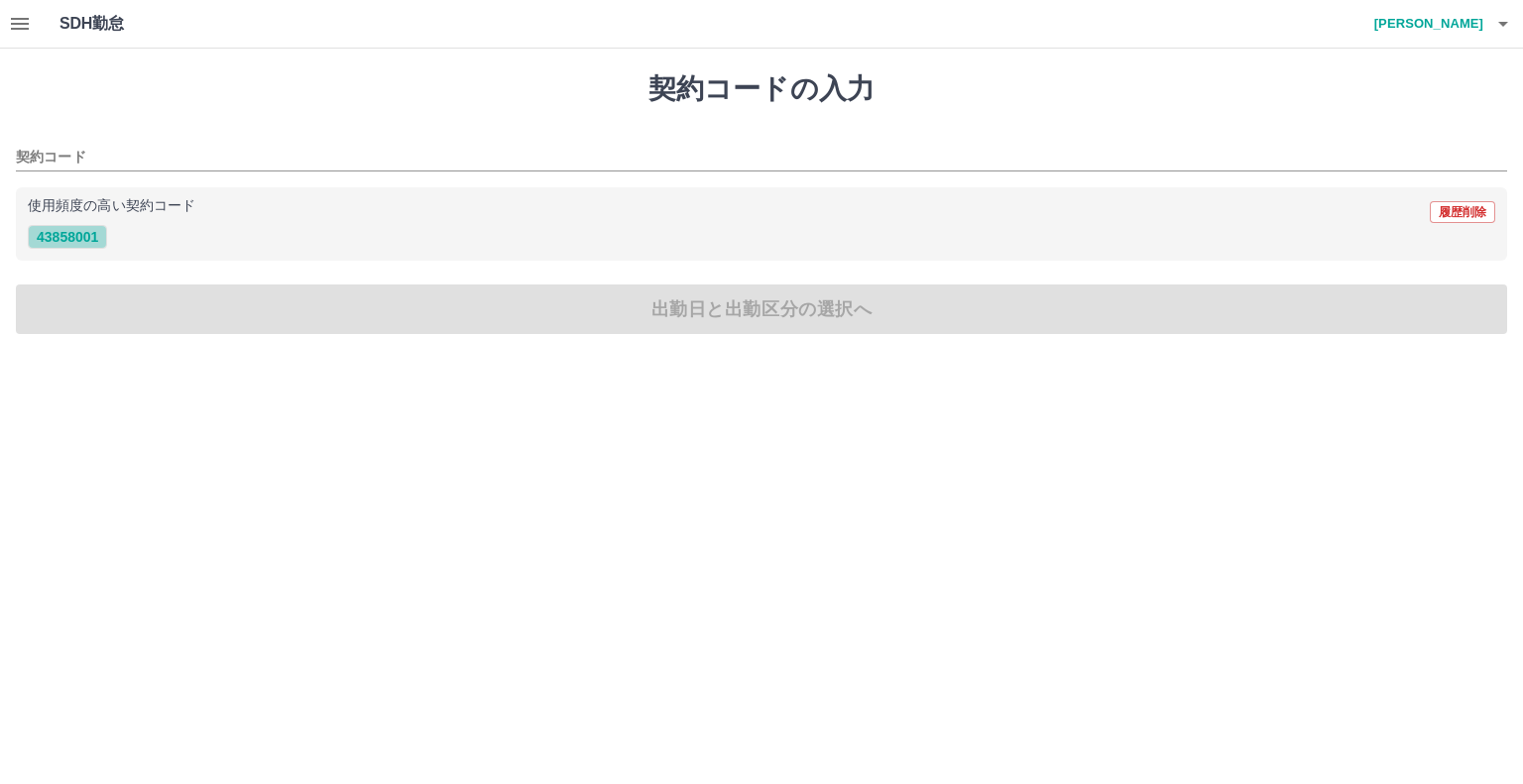 click on "43858001" at bounding box center [67, 237] 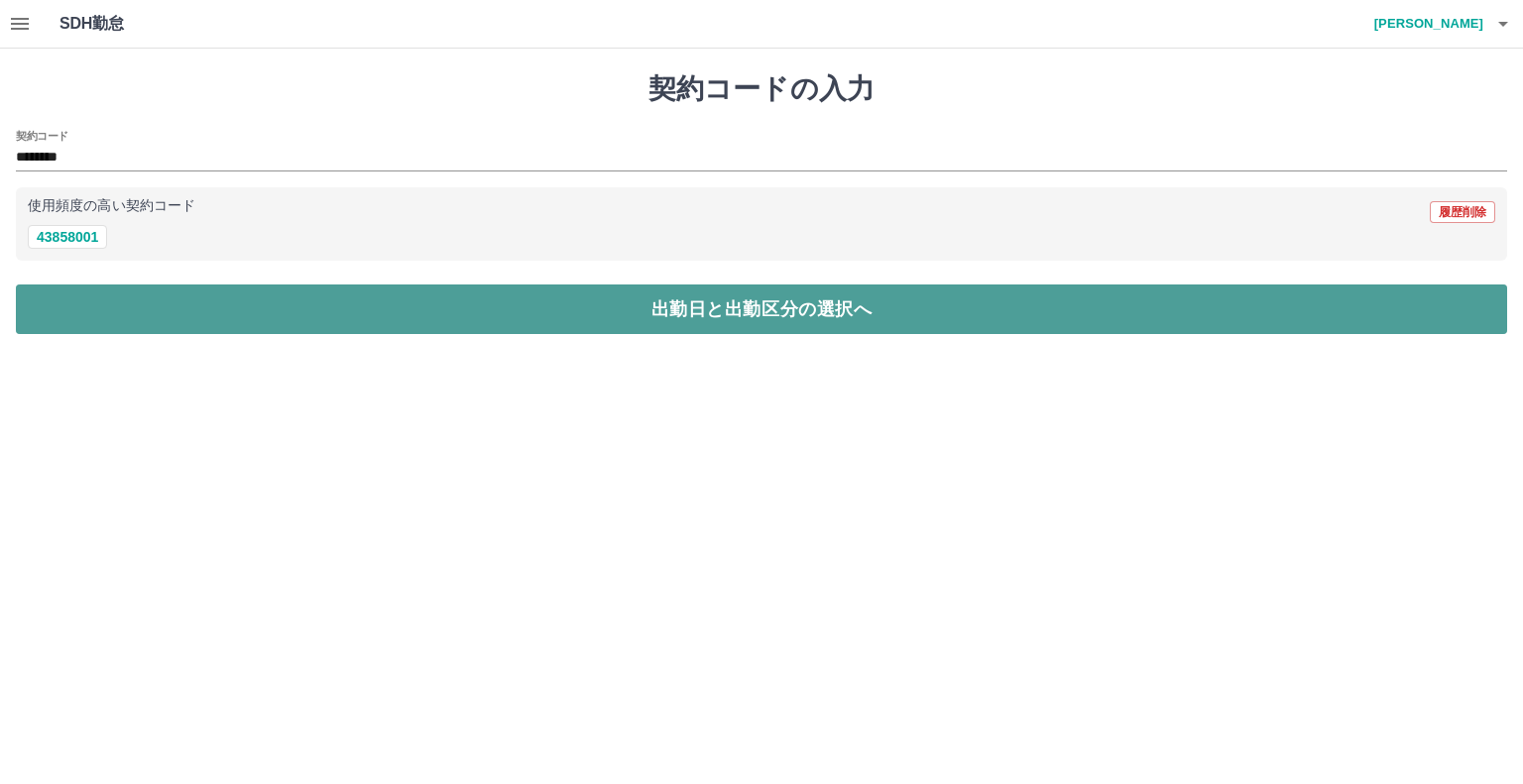 click on "出勤日と出勤区分の選択へ" at bounding box center [762, 309] 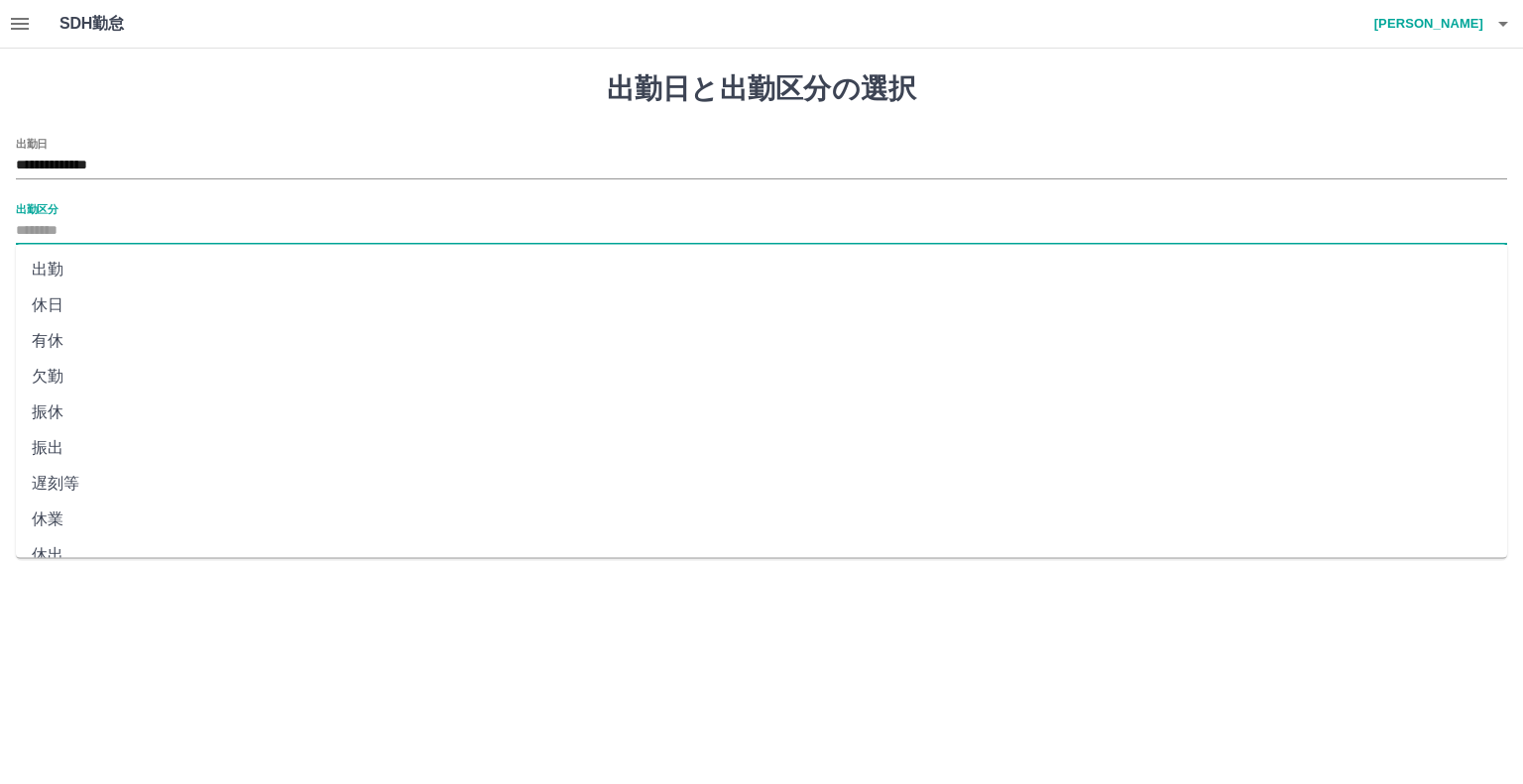 click on "出勤区分" at bounding box center (762, 231) 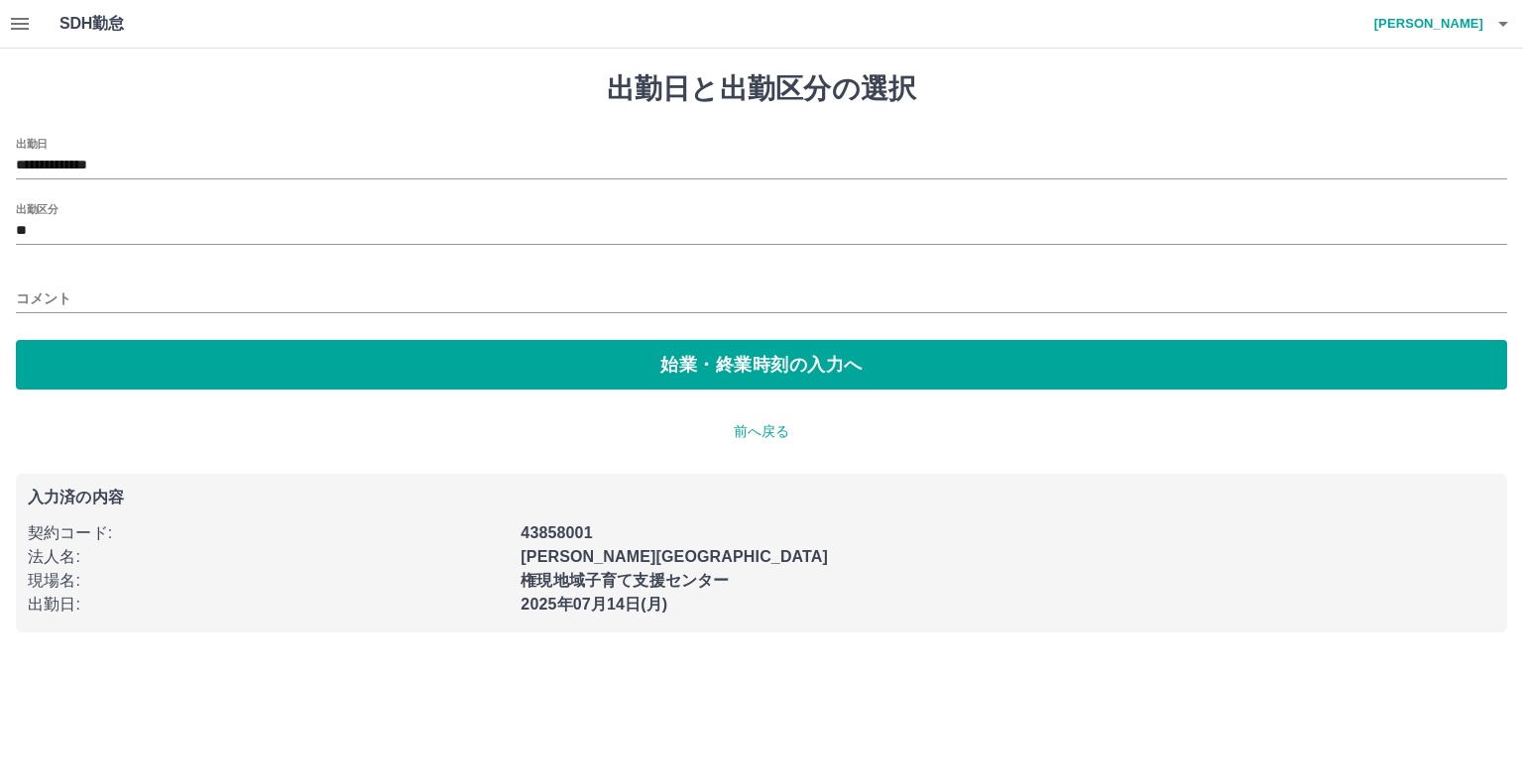 click on "**********" at bounding box center [762, 352] 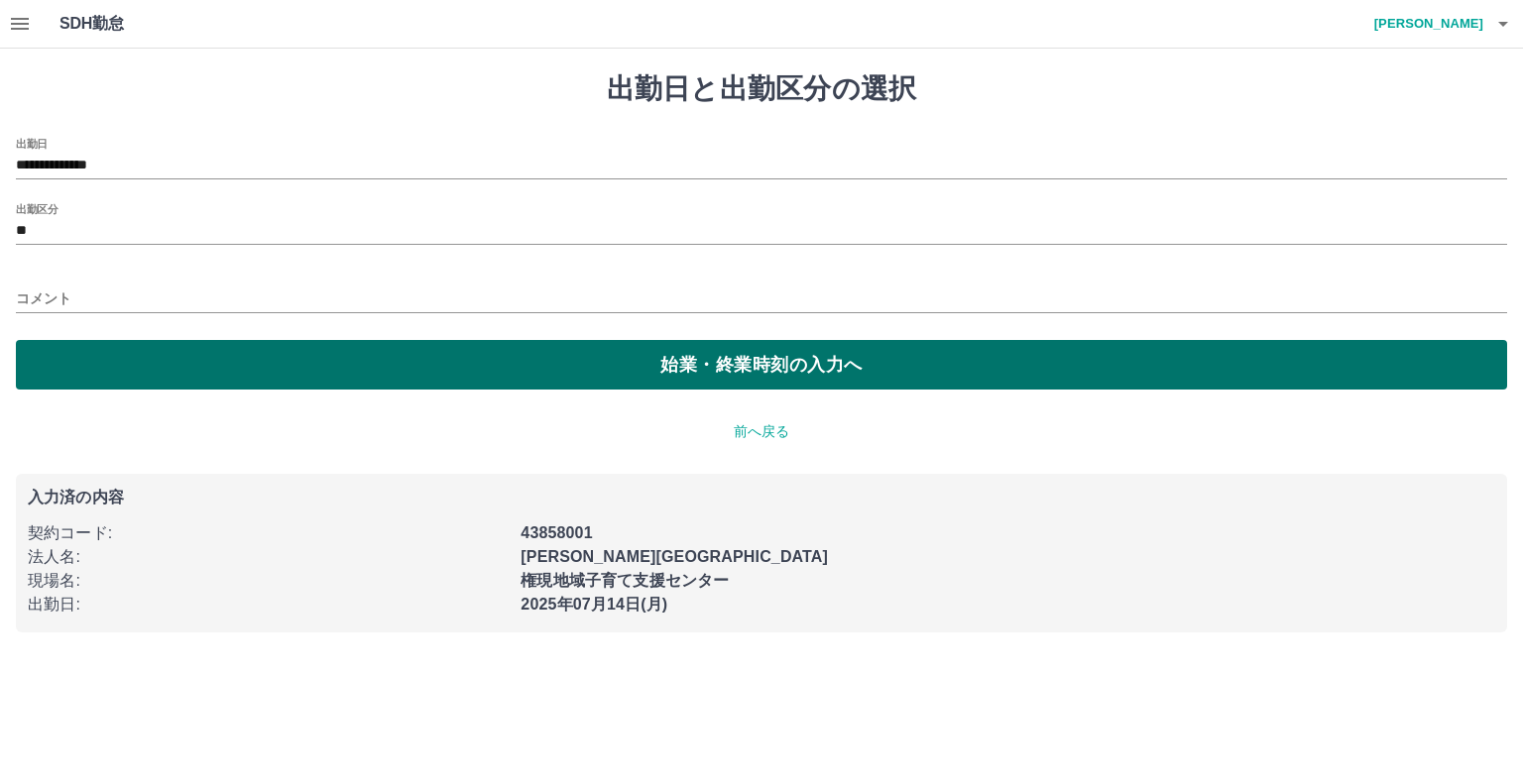 click on "始業・終業時刻の入力へ" at bounding box center [762, 365] 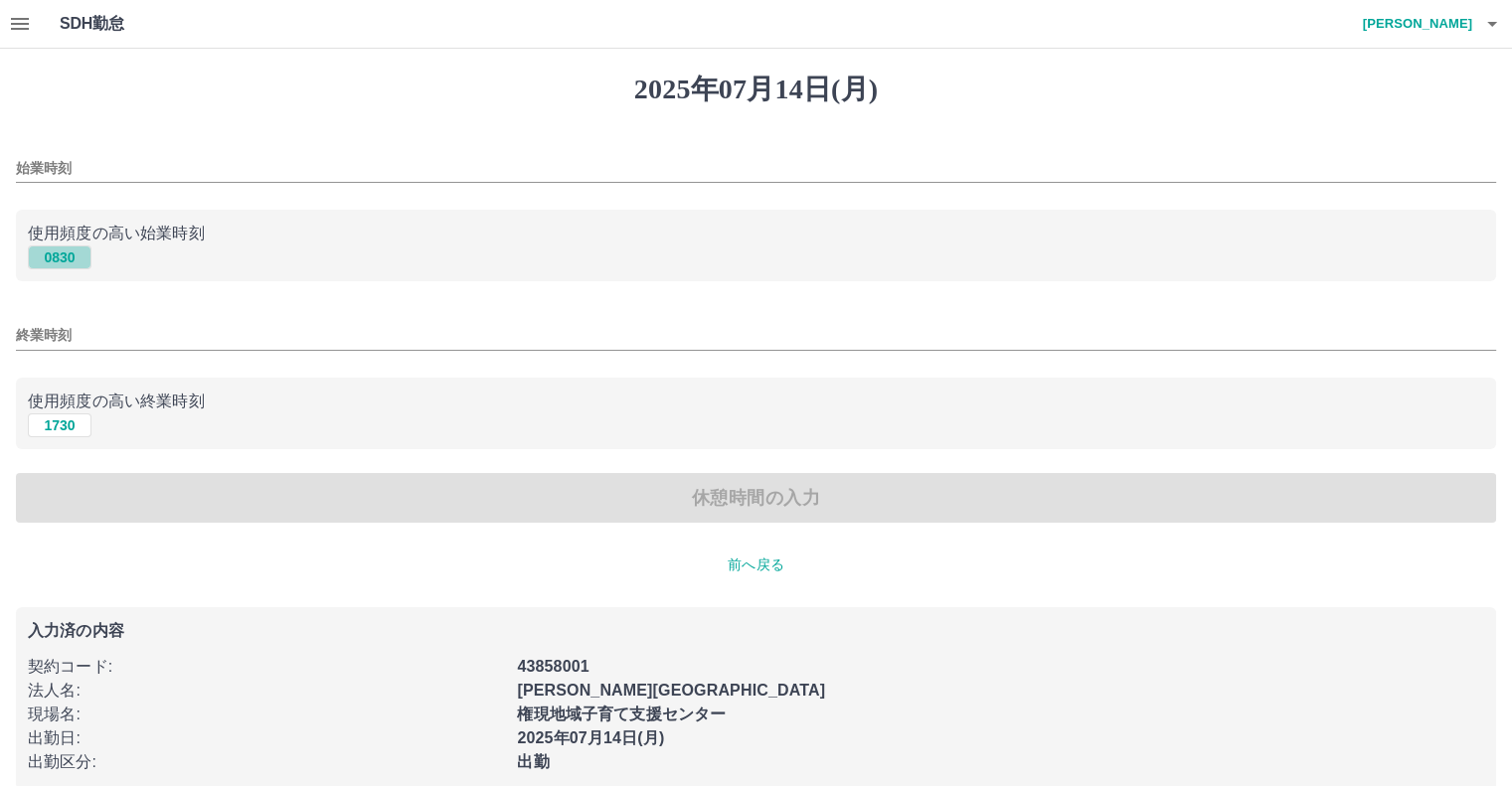 click on "0830" at bounding box center (60, 257) 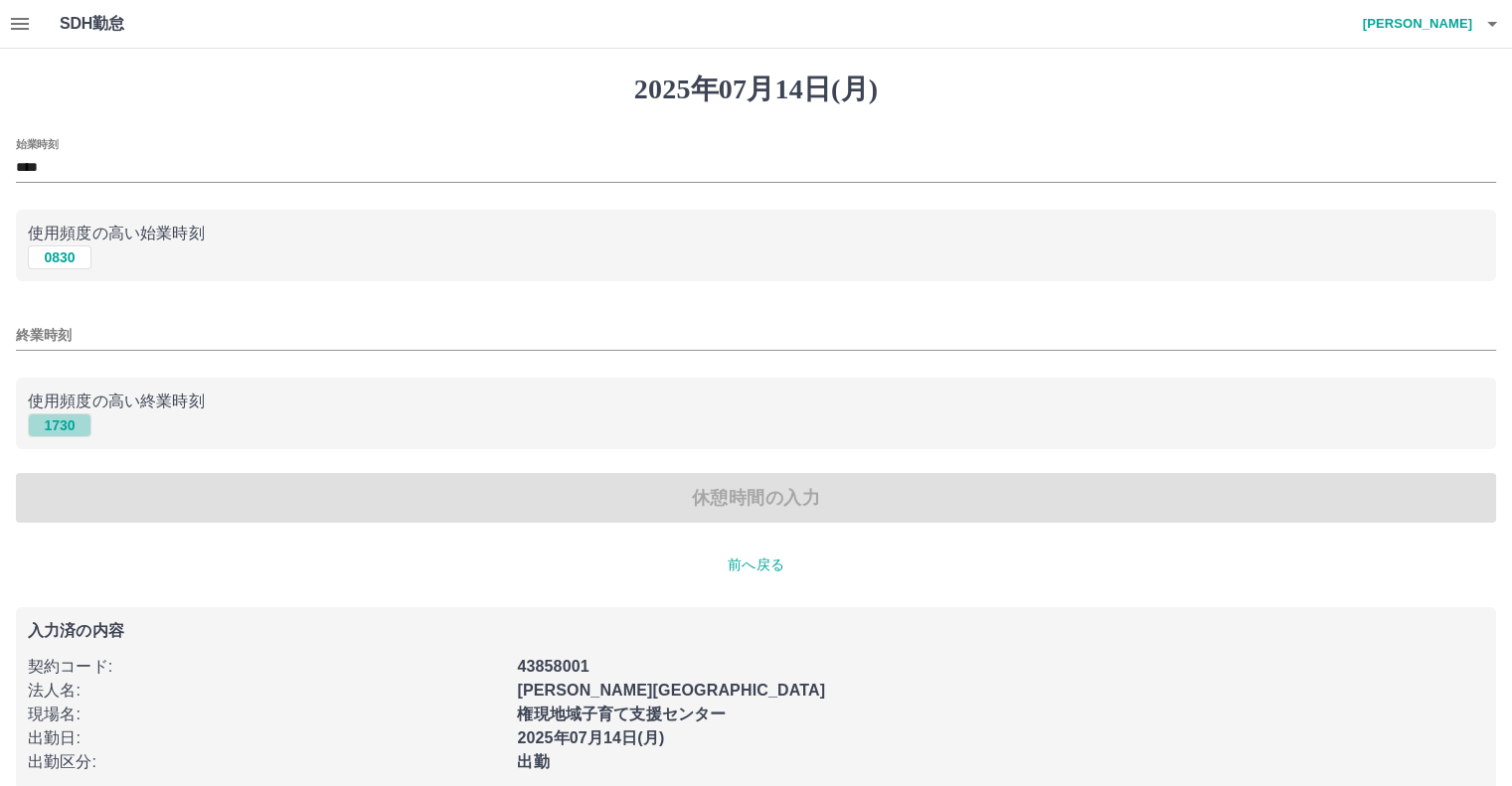 click on "1730" at bounding box center [60, 425] 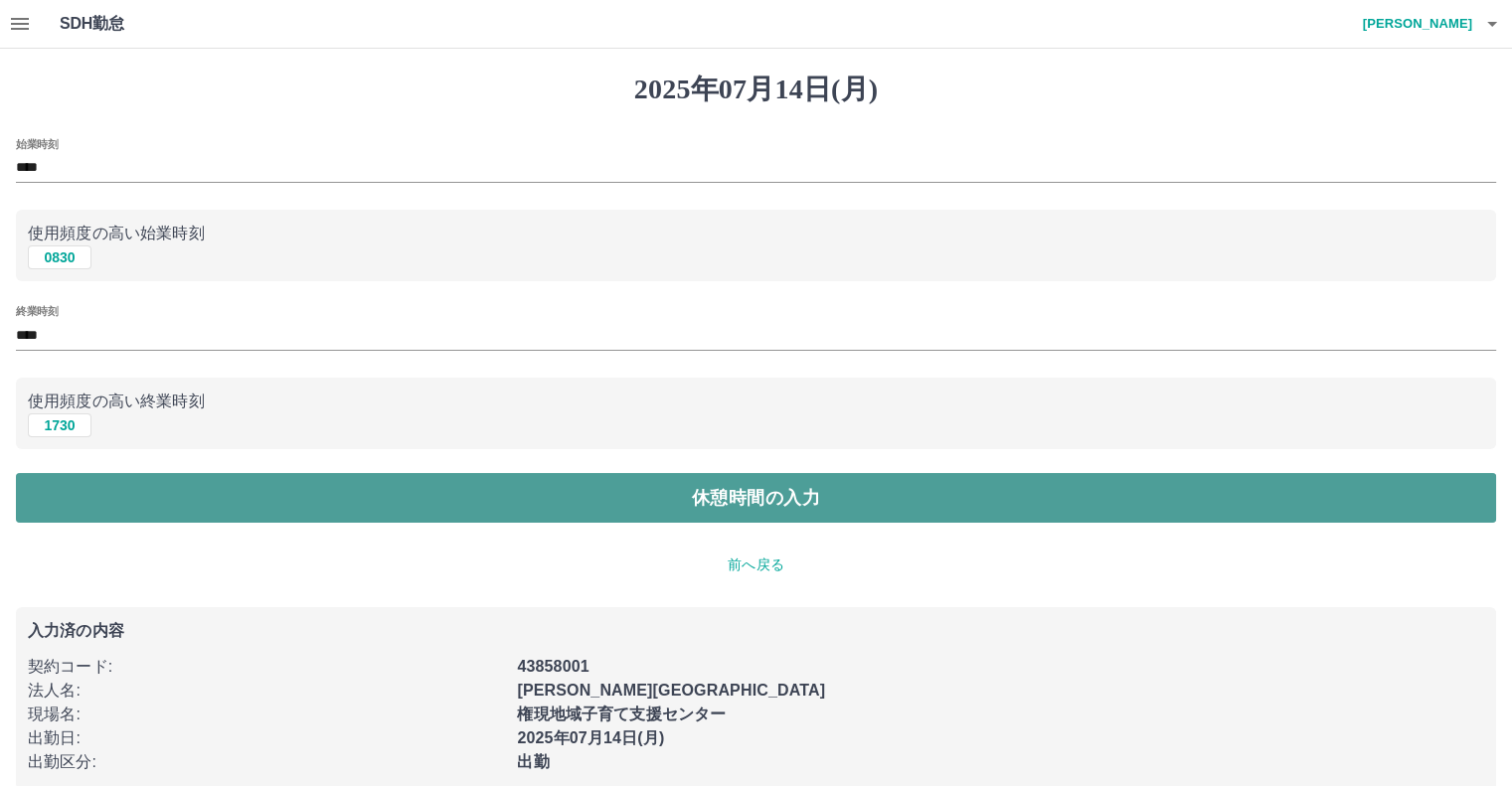 click on "休憩時間の入力" at bounding box center [756, 498] 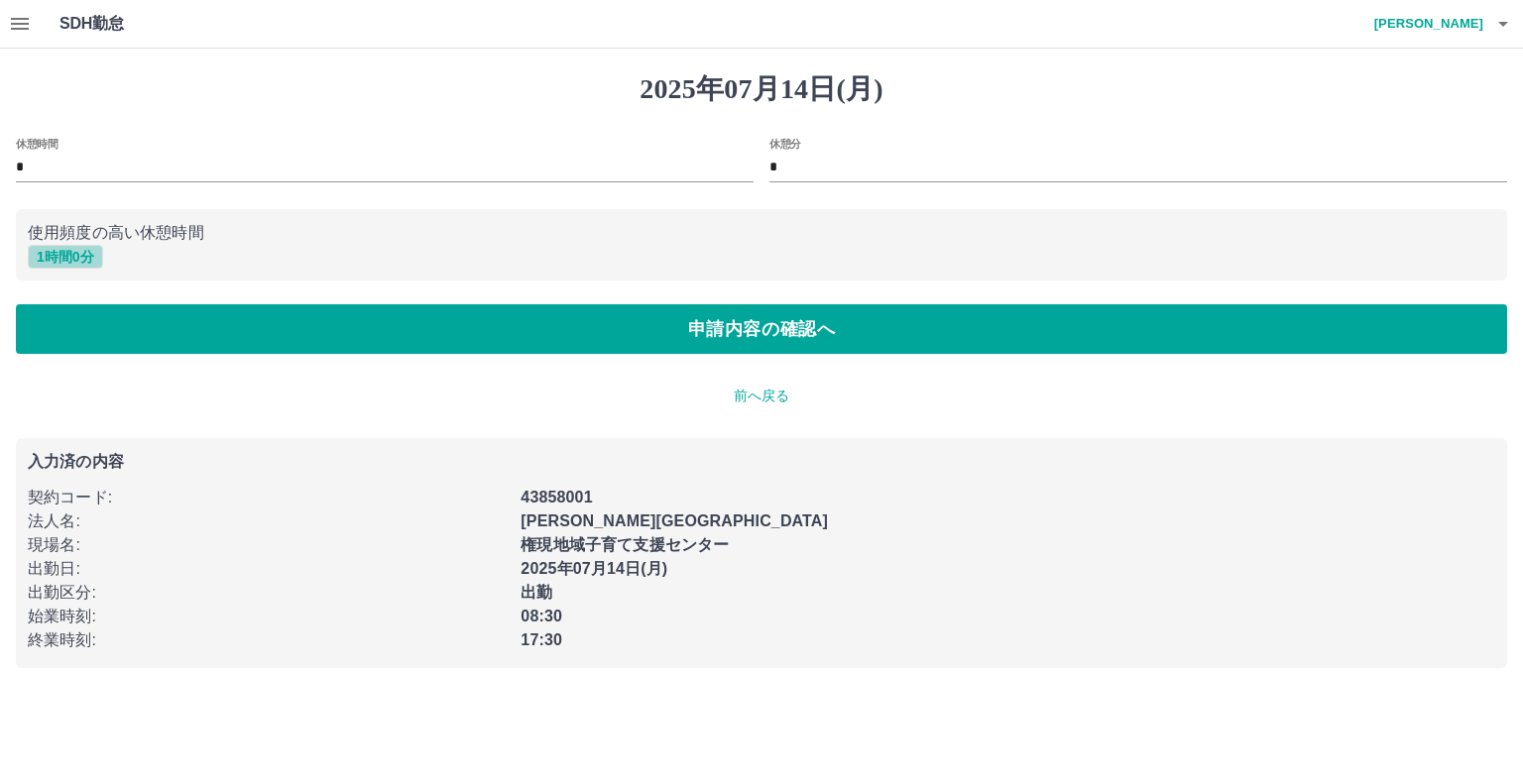click on "1 時間 0 分" at bounding box center (65, 257) 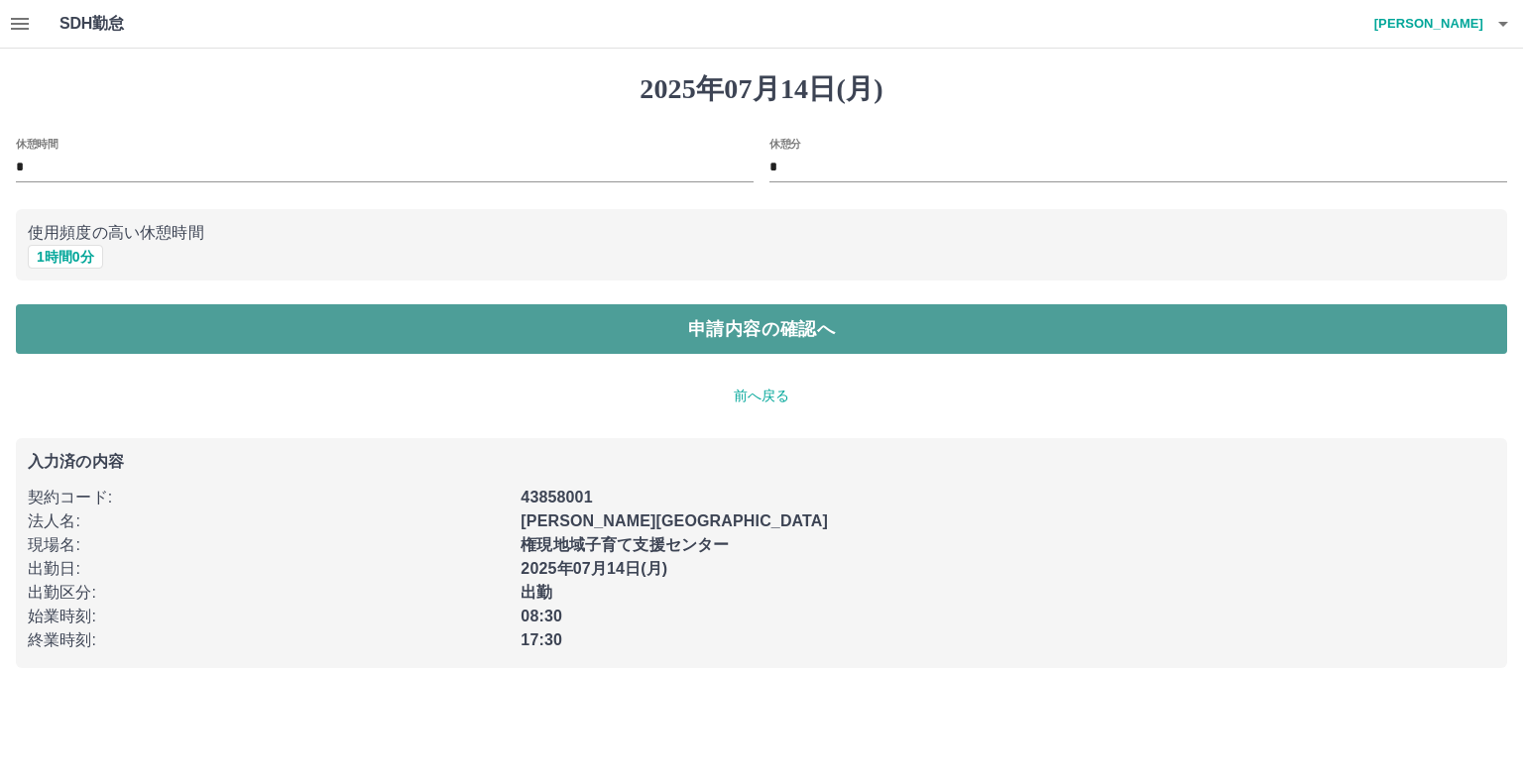 click on "申請内容の確認へ" at bounding box center (762, 329) 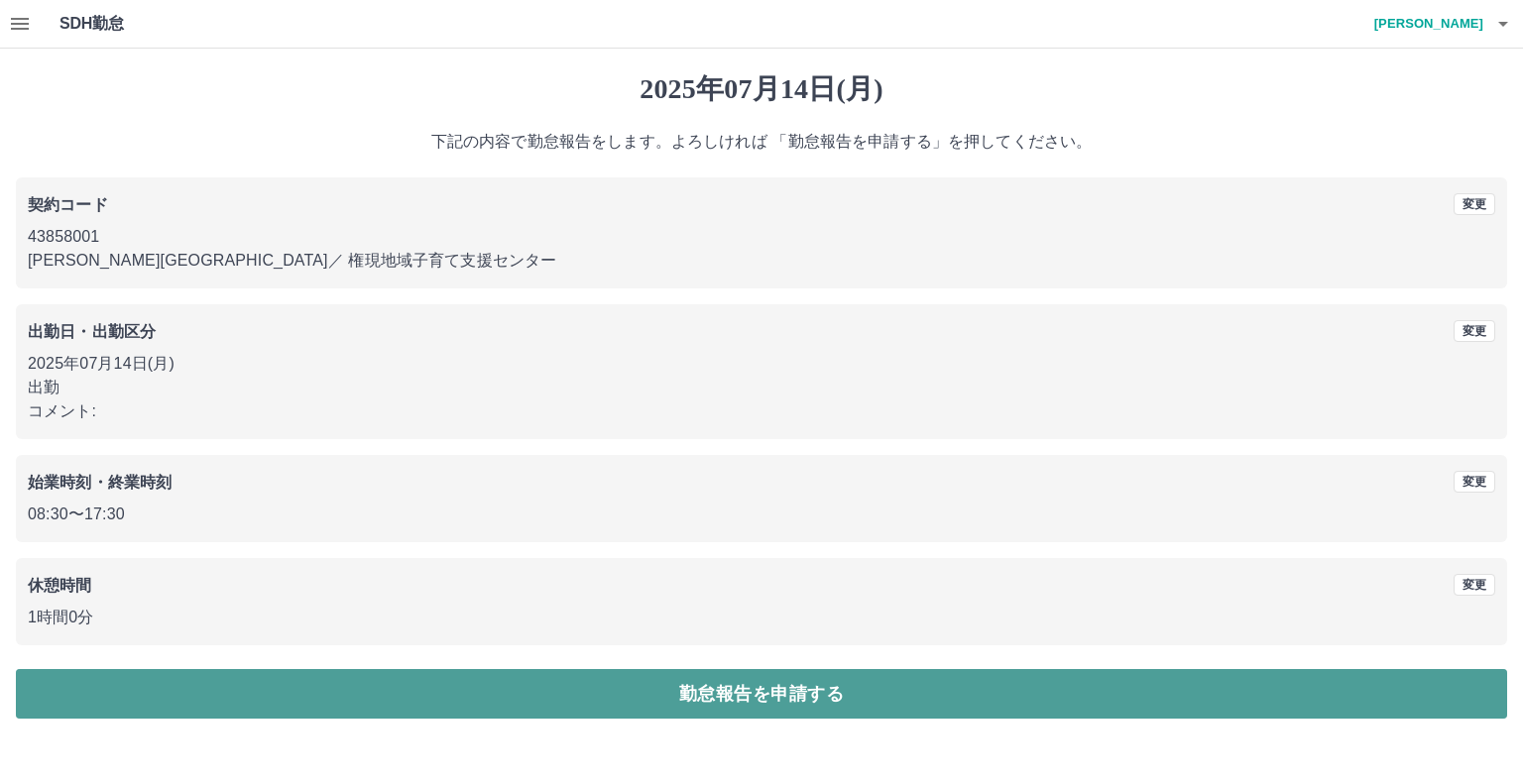 click on "勤怠報告を申請する" at bounding box center [762, 694] 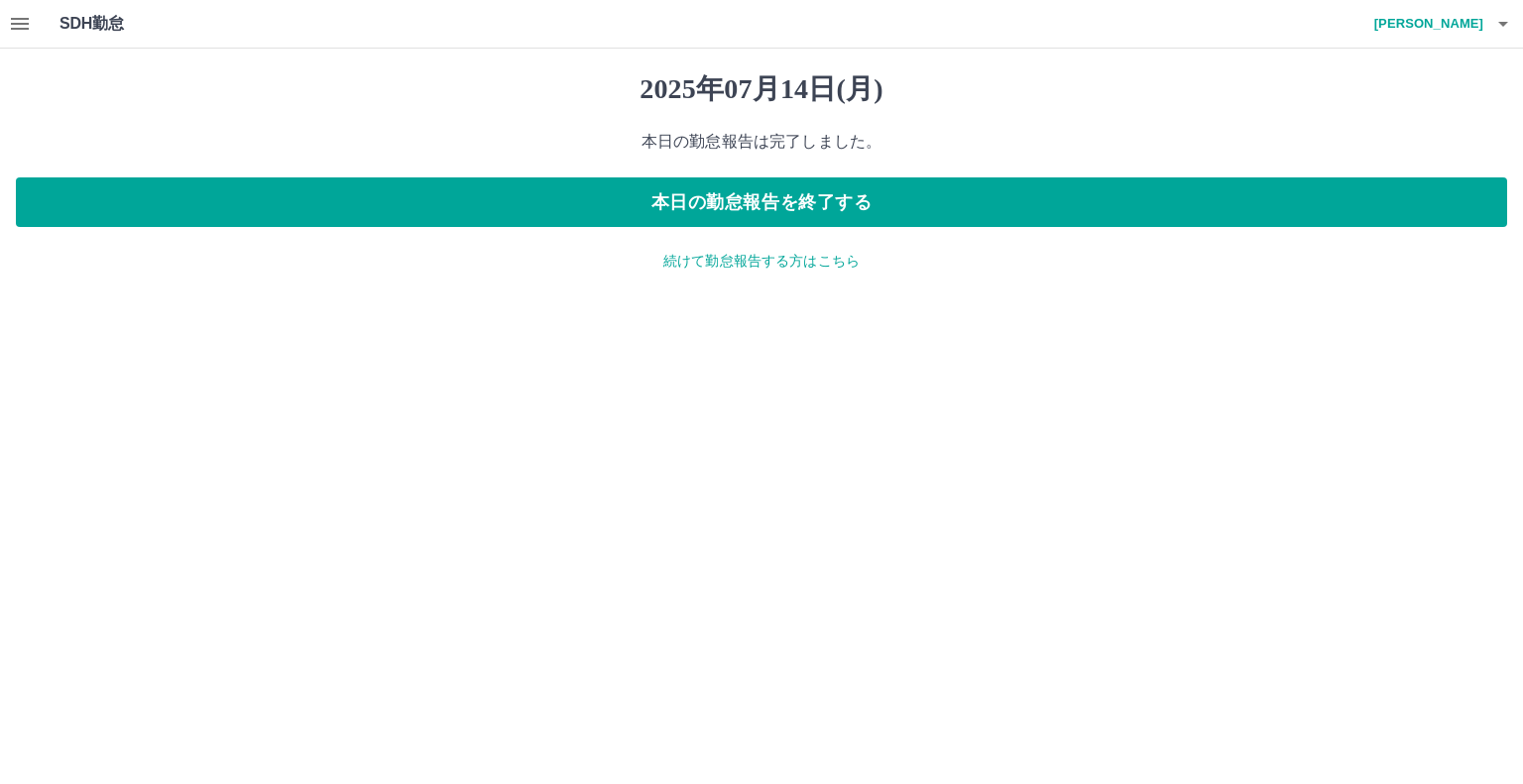 click on "続けて勤怠報告する方はこちら" at bounding box center (762, 261) 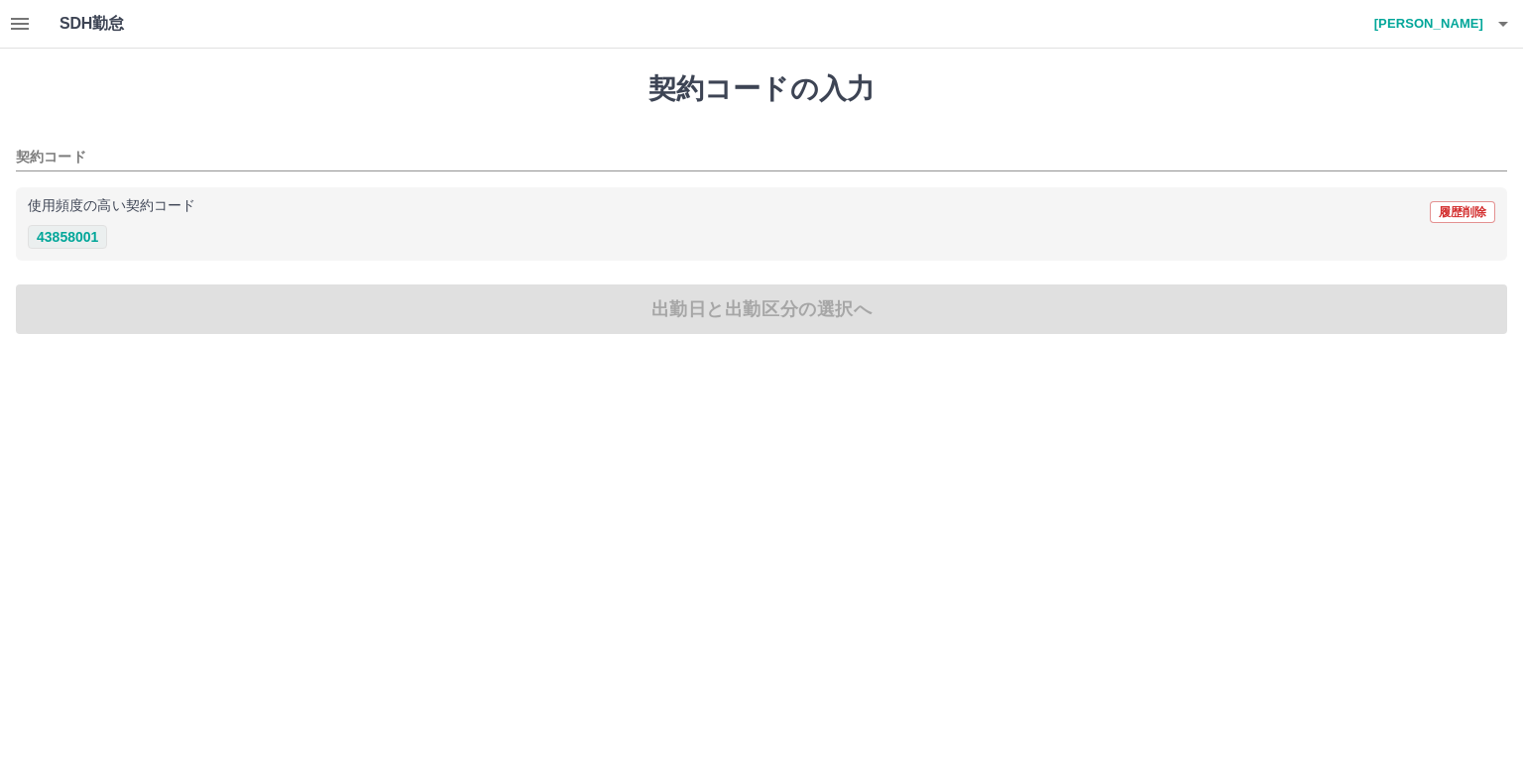 click on "43858001" at bounding box center [67, 237] 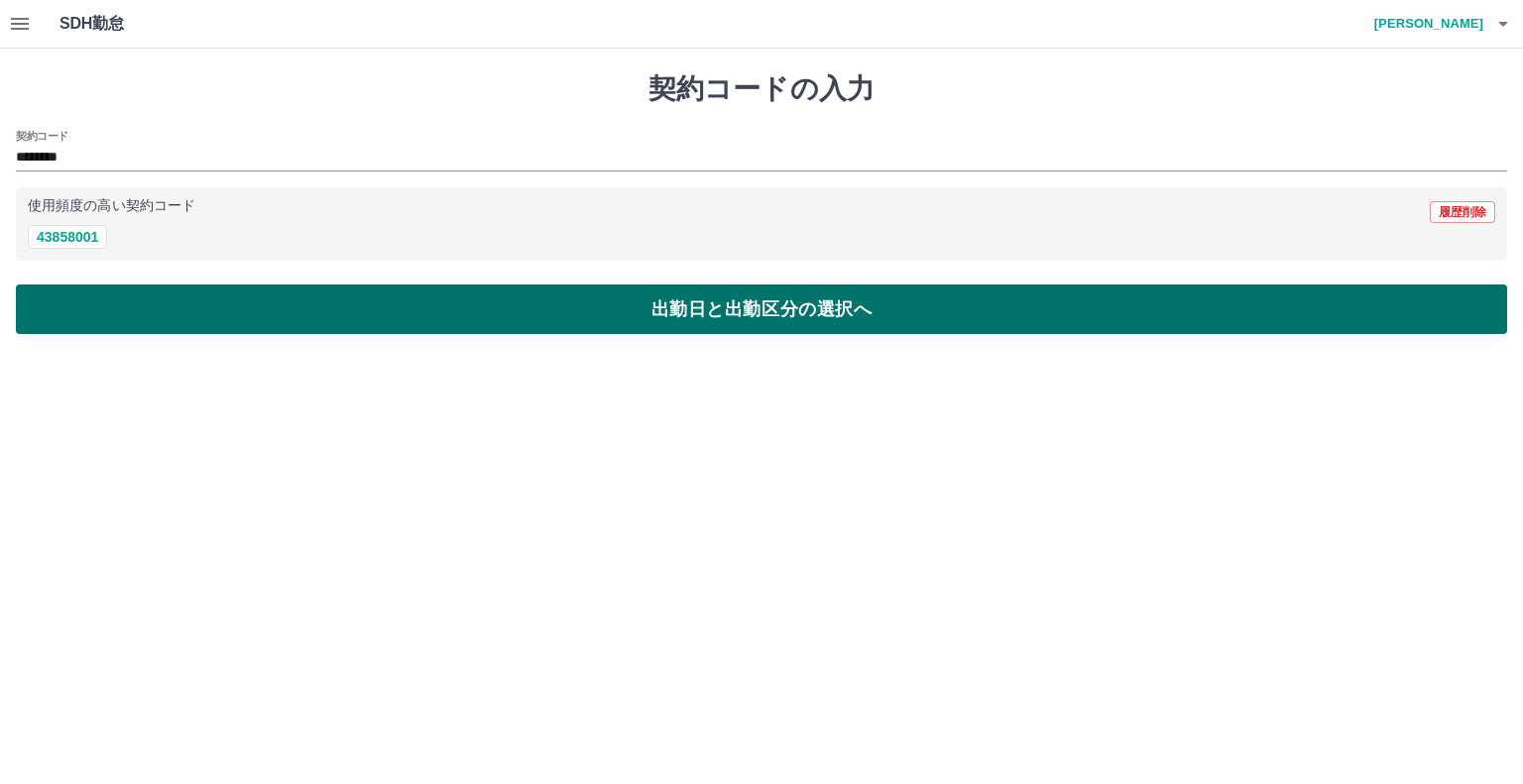 click on "出勤日と出勤区分の選択へ" at bounding box center [762, 309] 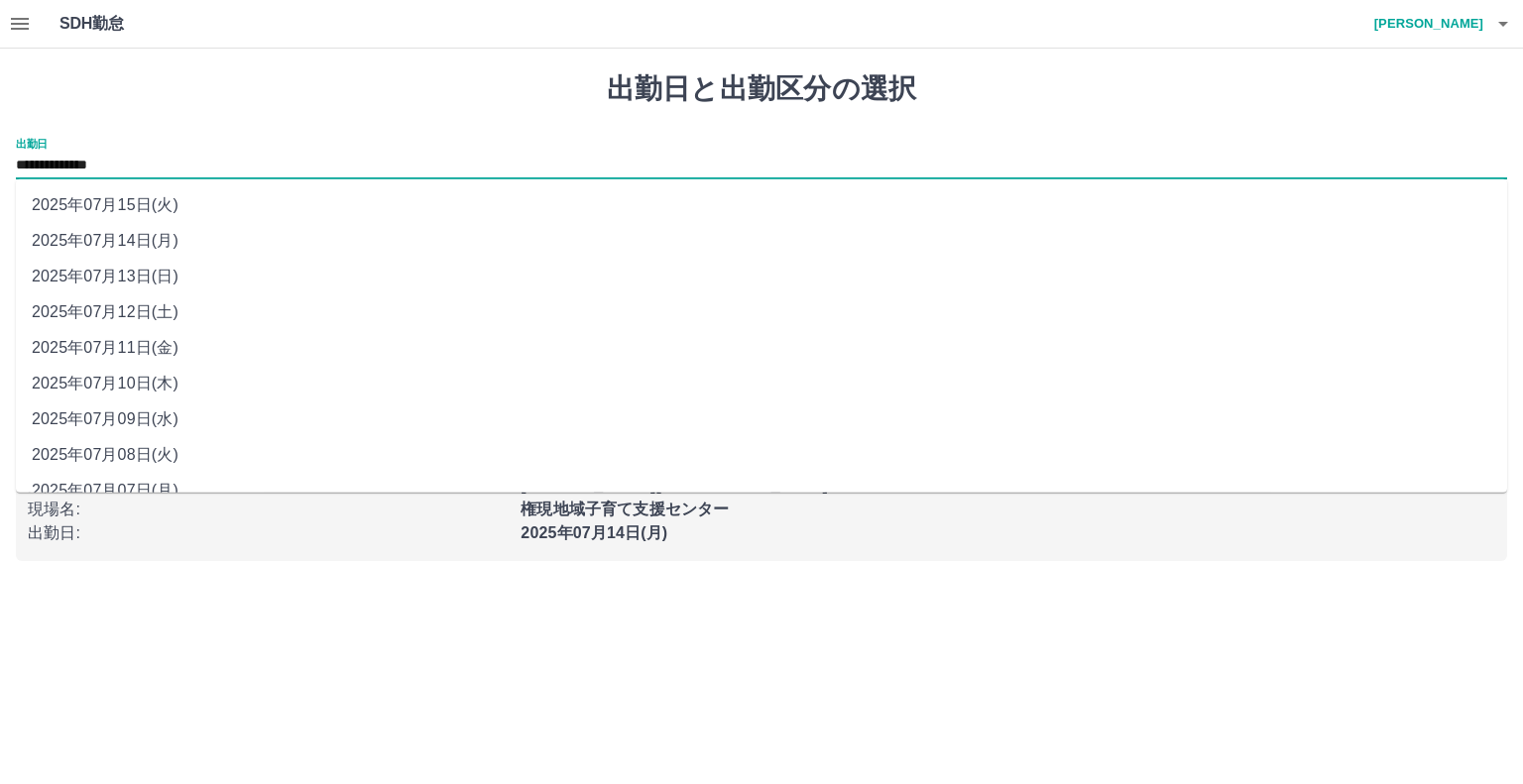click on "**********" at bounding box center [762, 166] 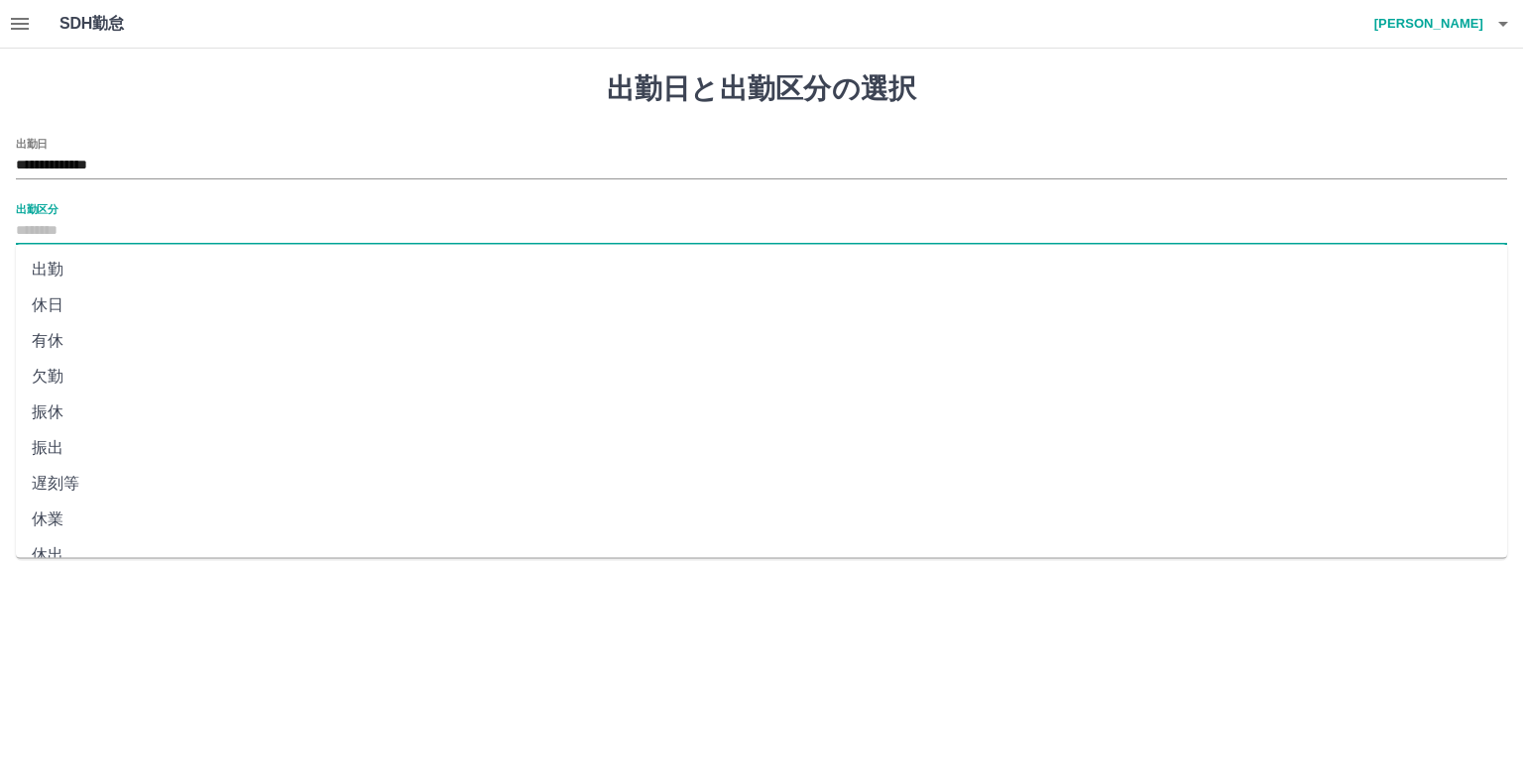 click on "出勤区分" at bounding box center (762, 231) 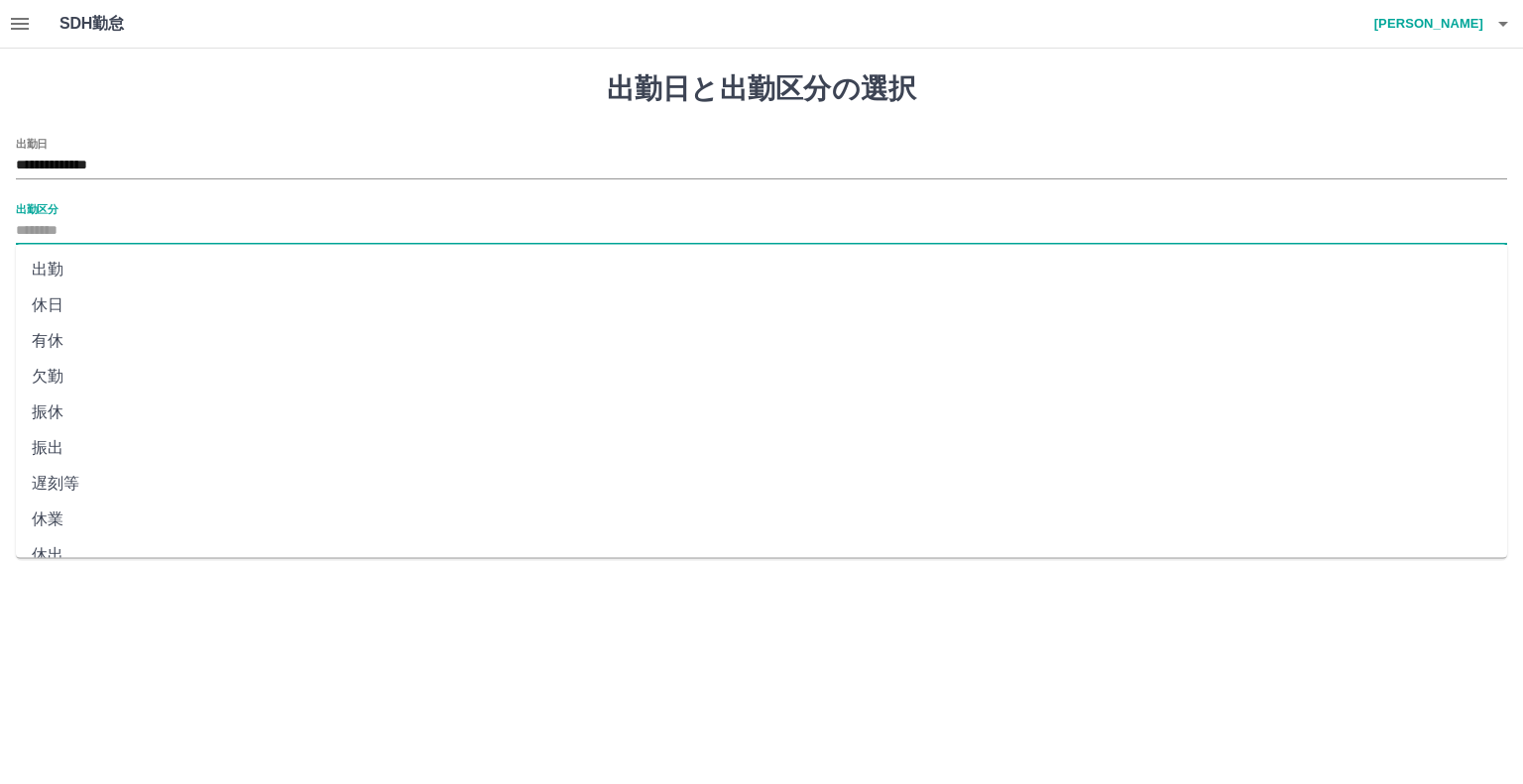 click on "振休" at bounding box center (762, 412) 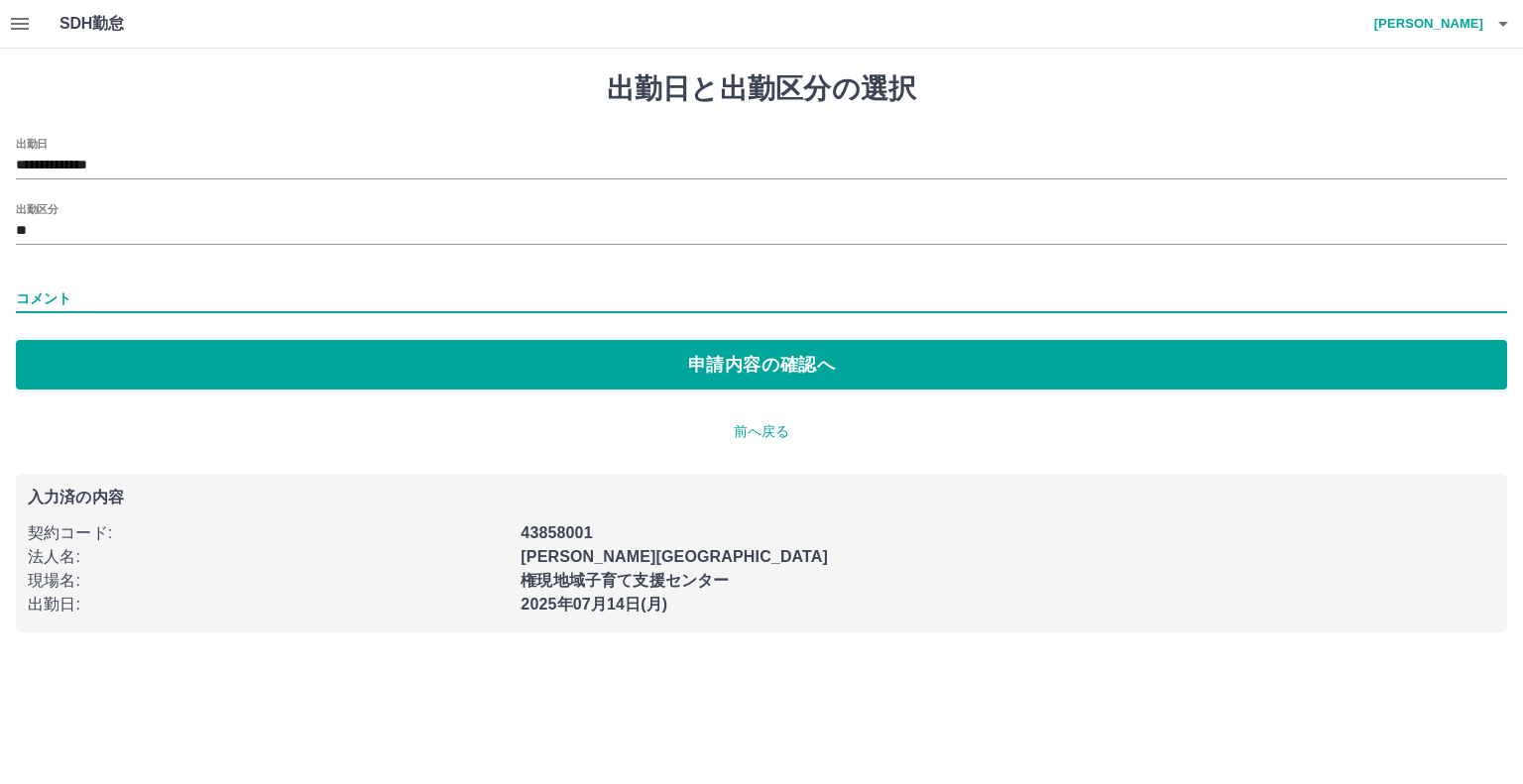 click on "コメント" at bounding box center [762, 298] 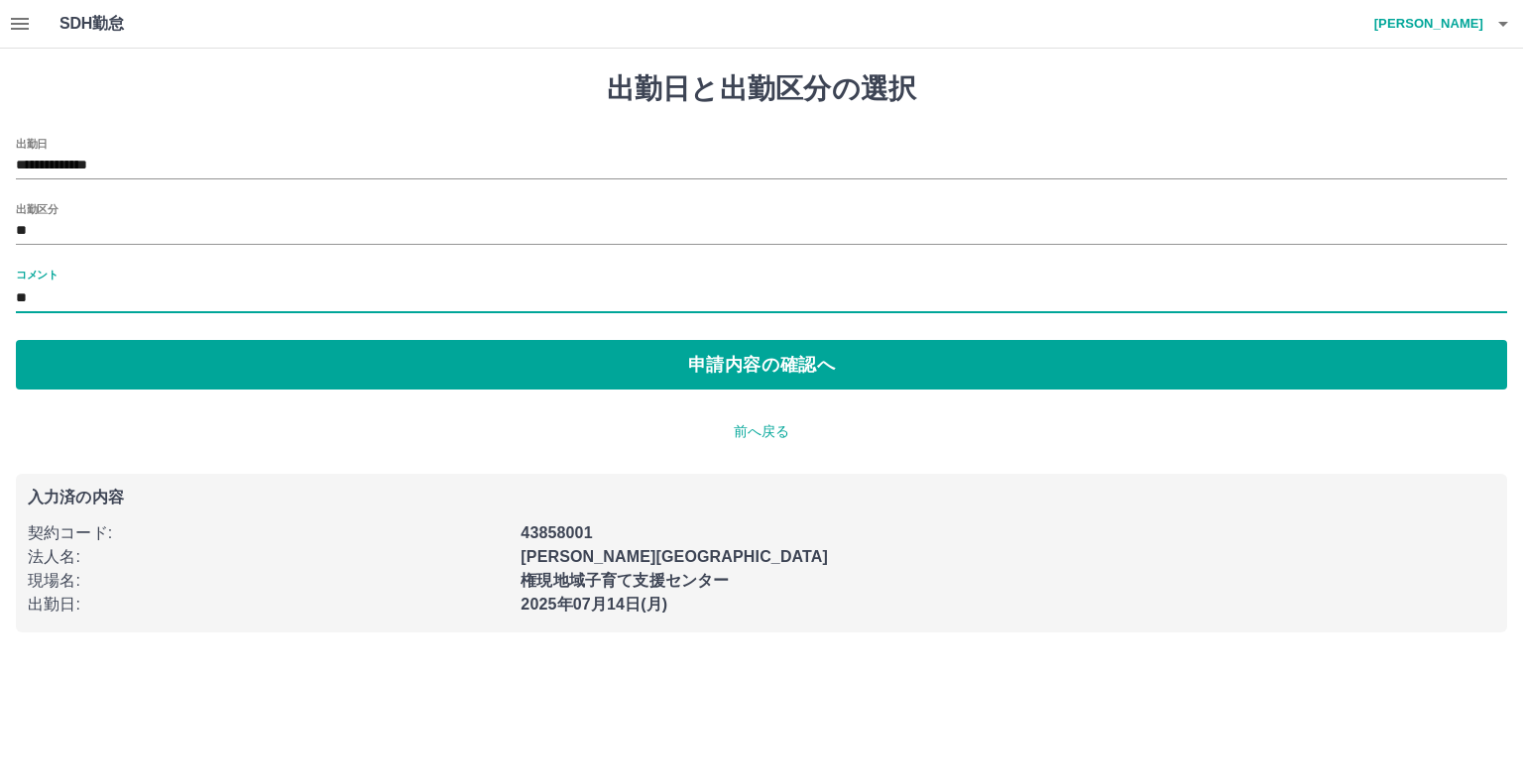 type on "*" 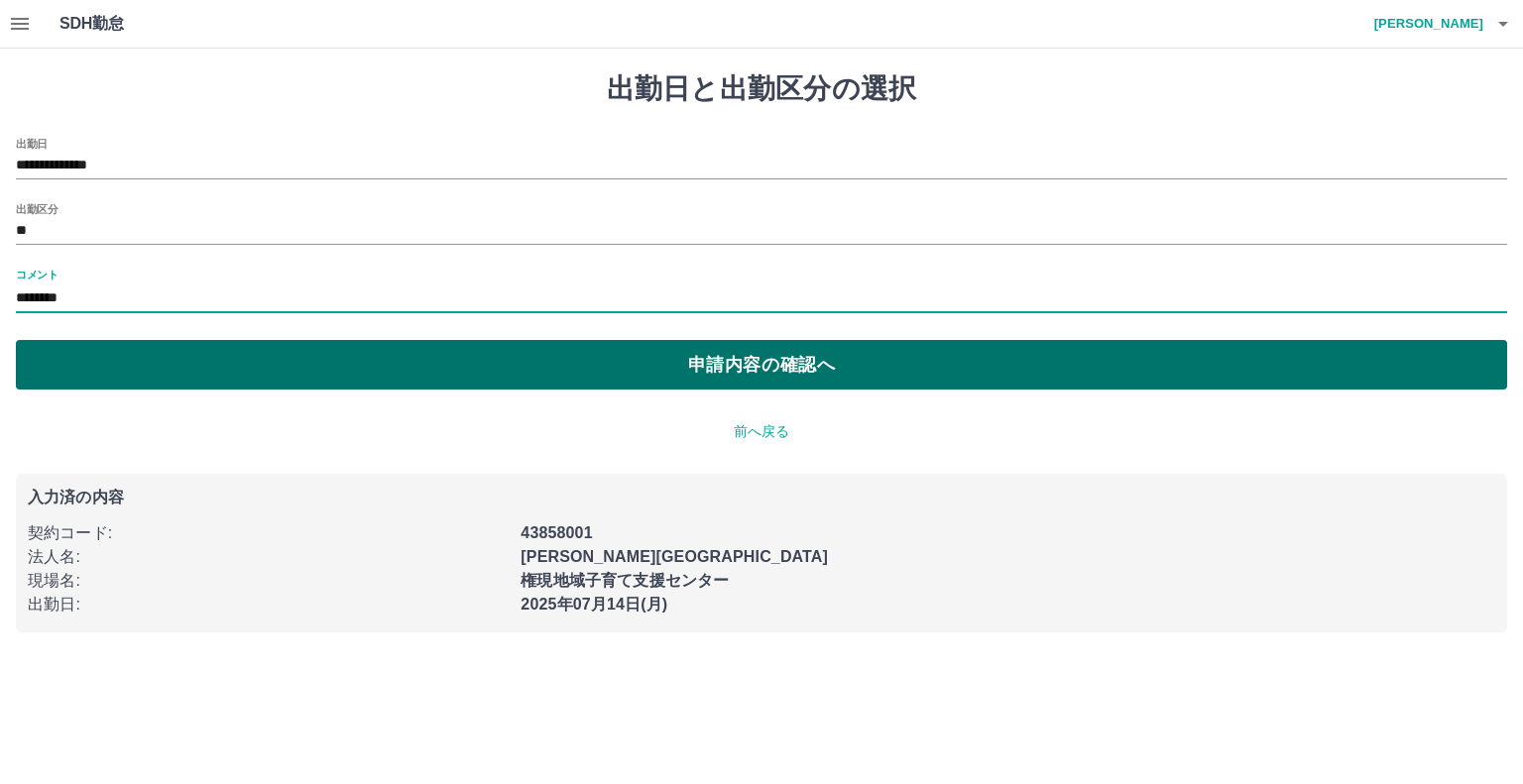 type on "********" 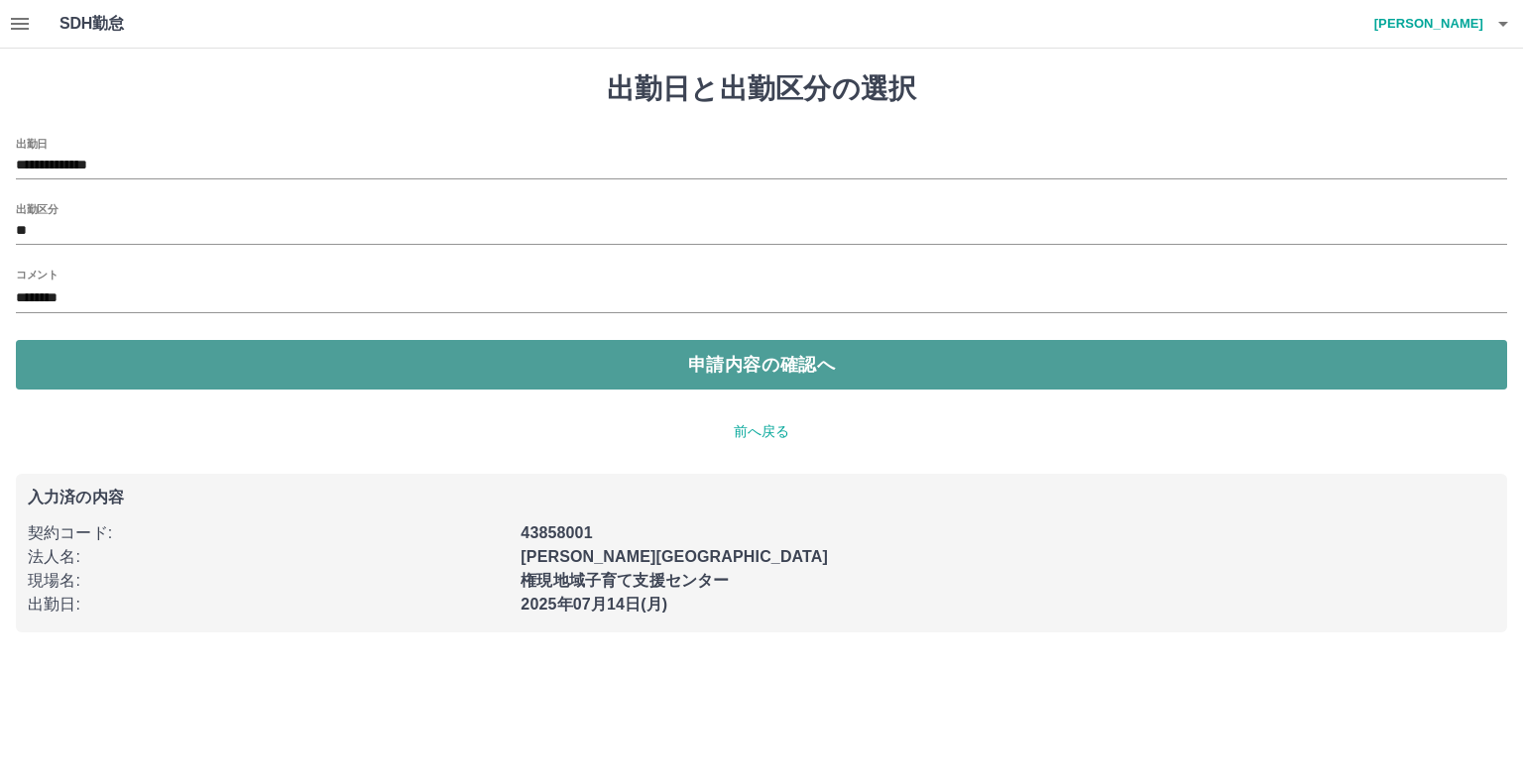 click on "申請内容の確認へ" at bounding box center [762, 365] 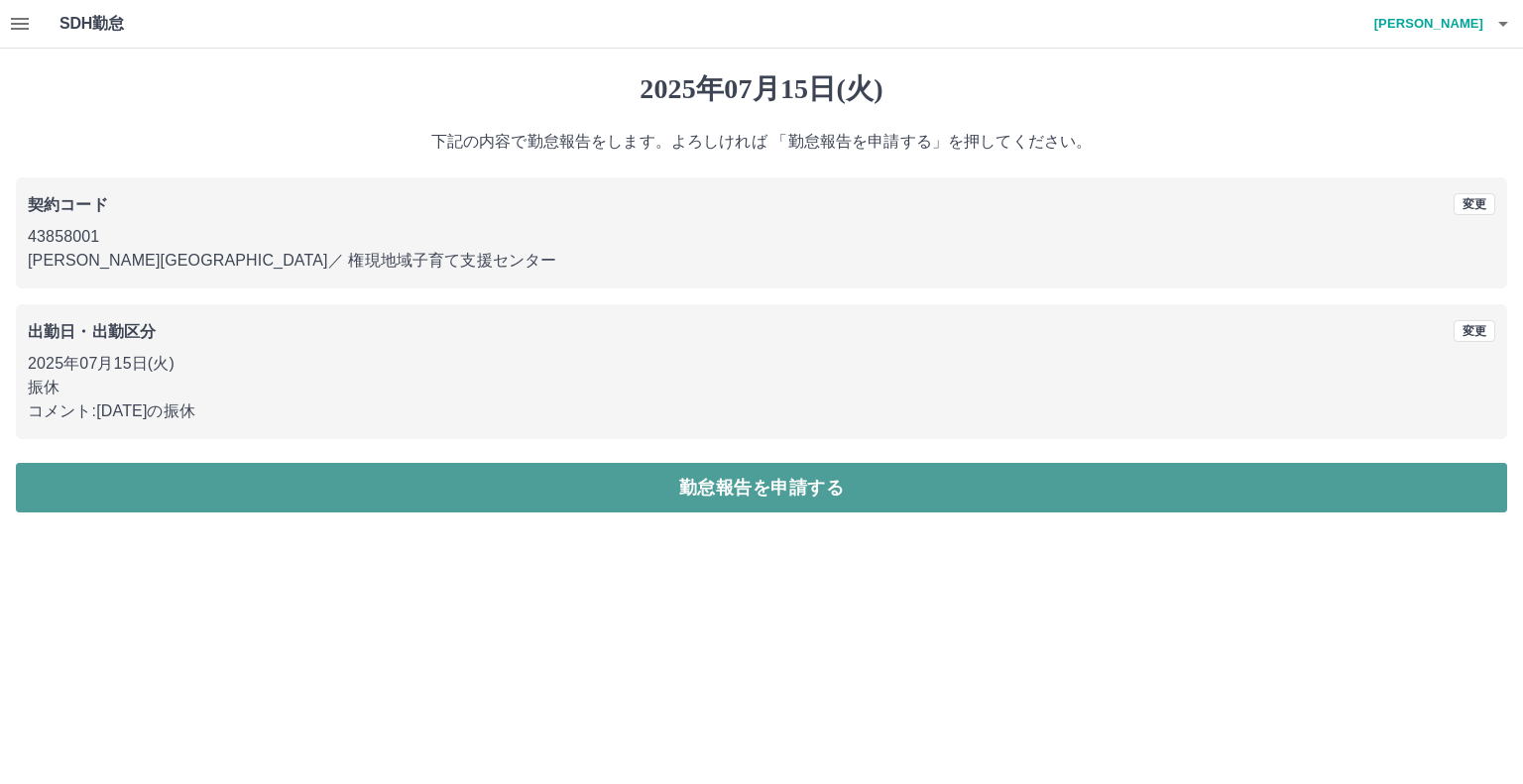 click on "勤怠報告を申請する" at bounding box center (762, 488) 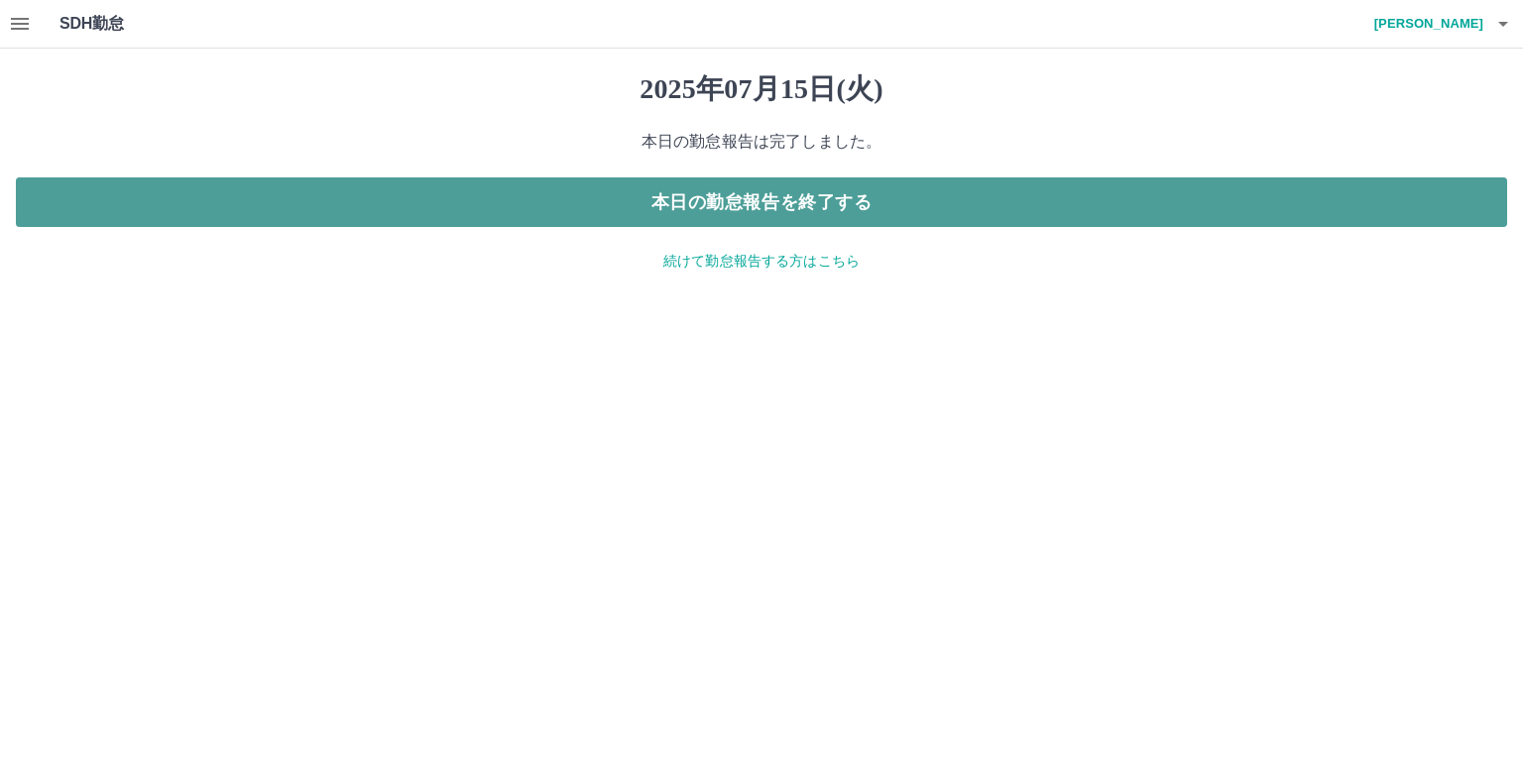 click on "本日の勤怠報告を終了する" at bounding box center [762, 202] 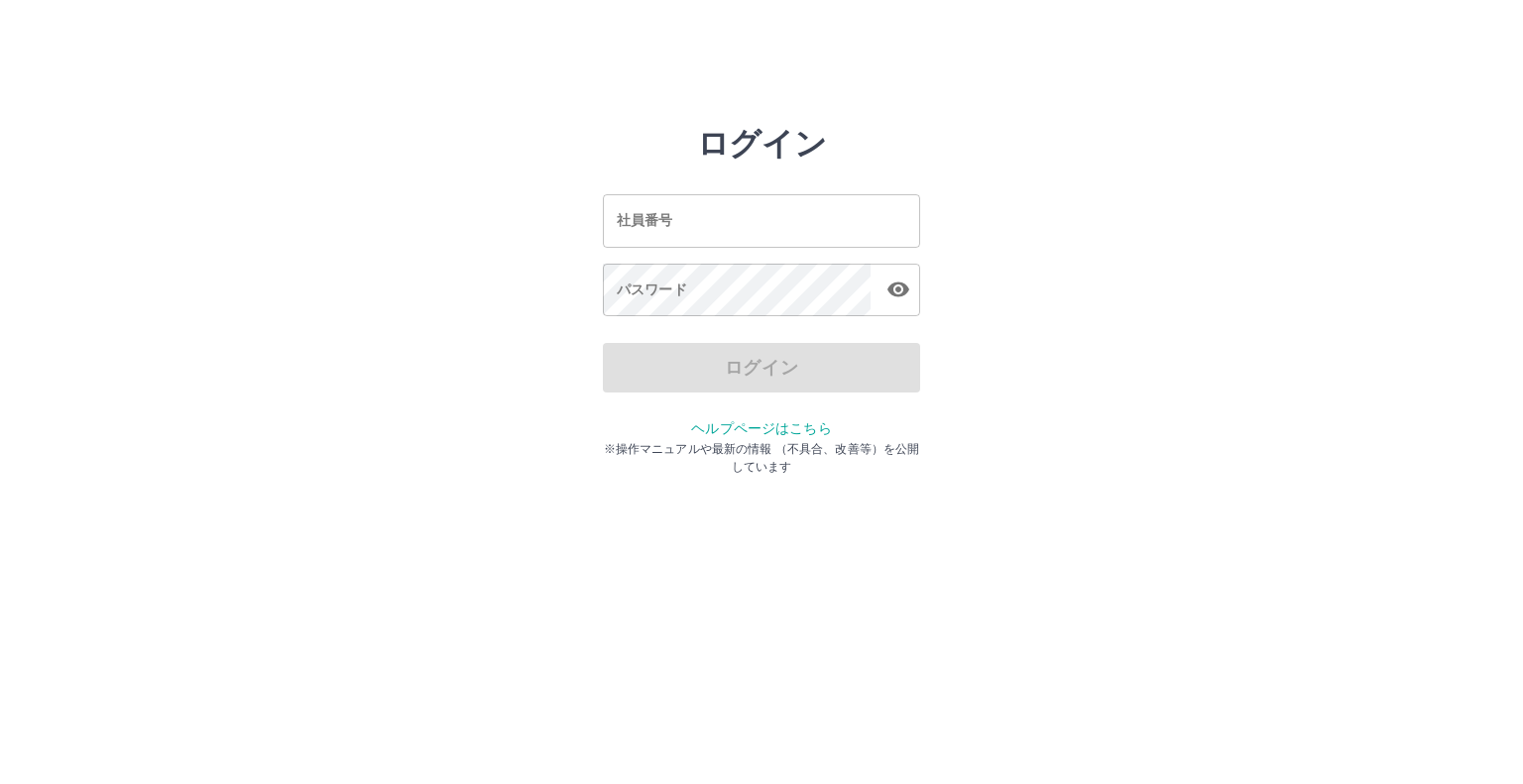 scroll, scrollTop: 0, scrollLeft: 0, axis: both 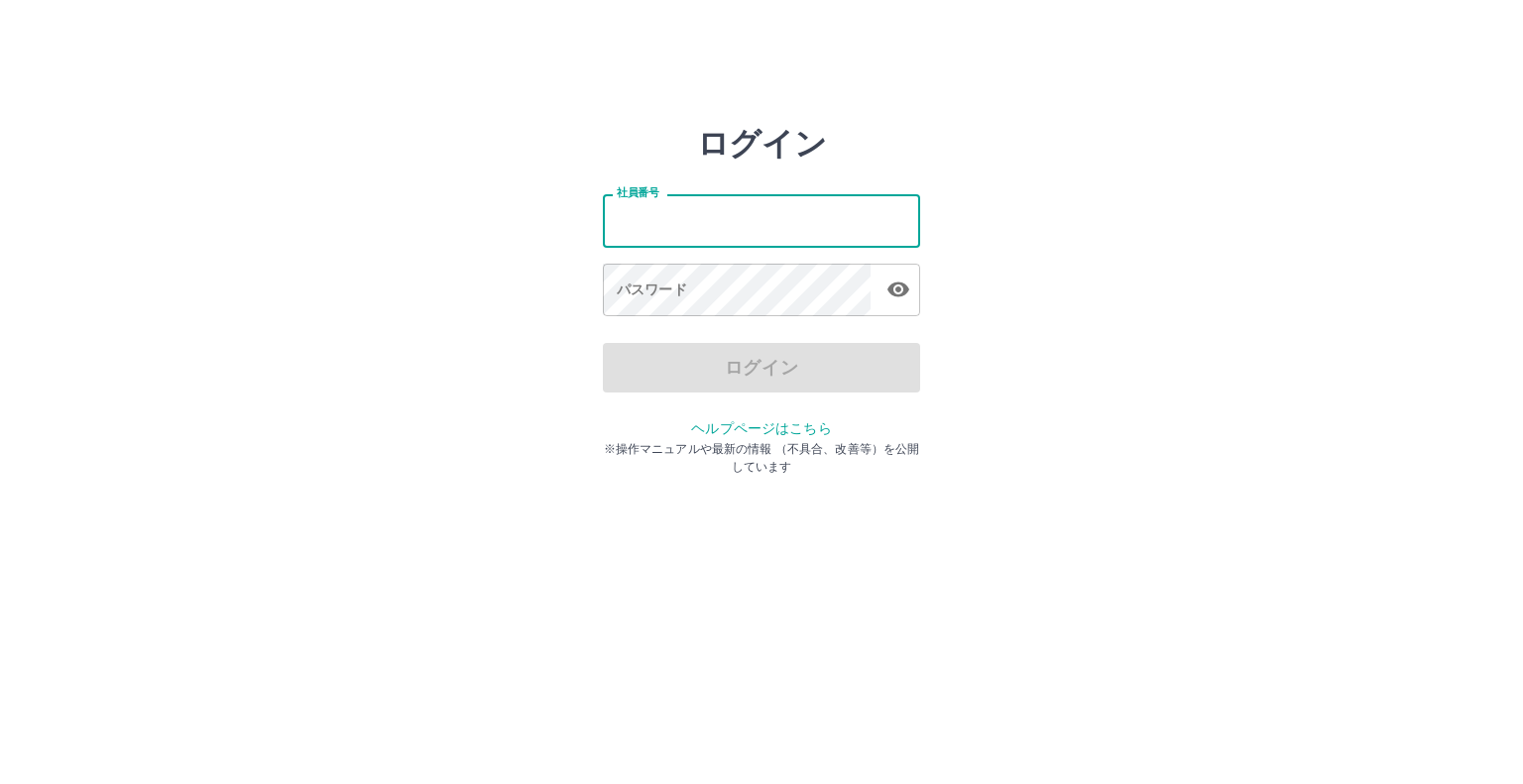 type on "*******" 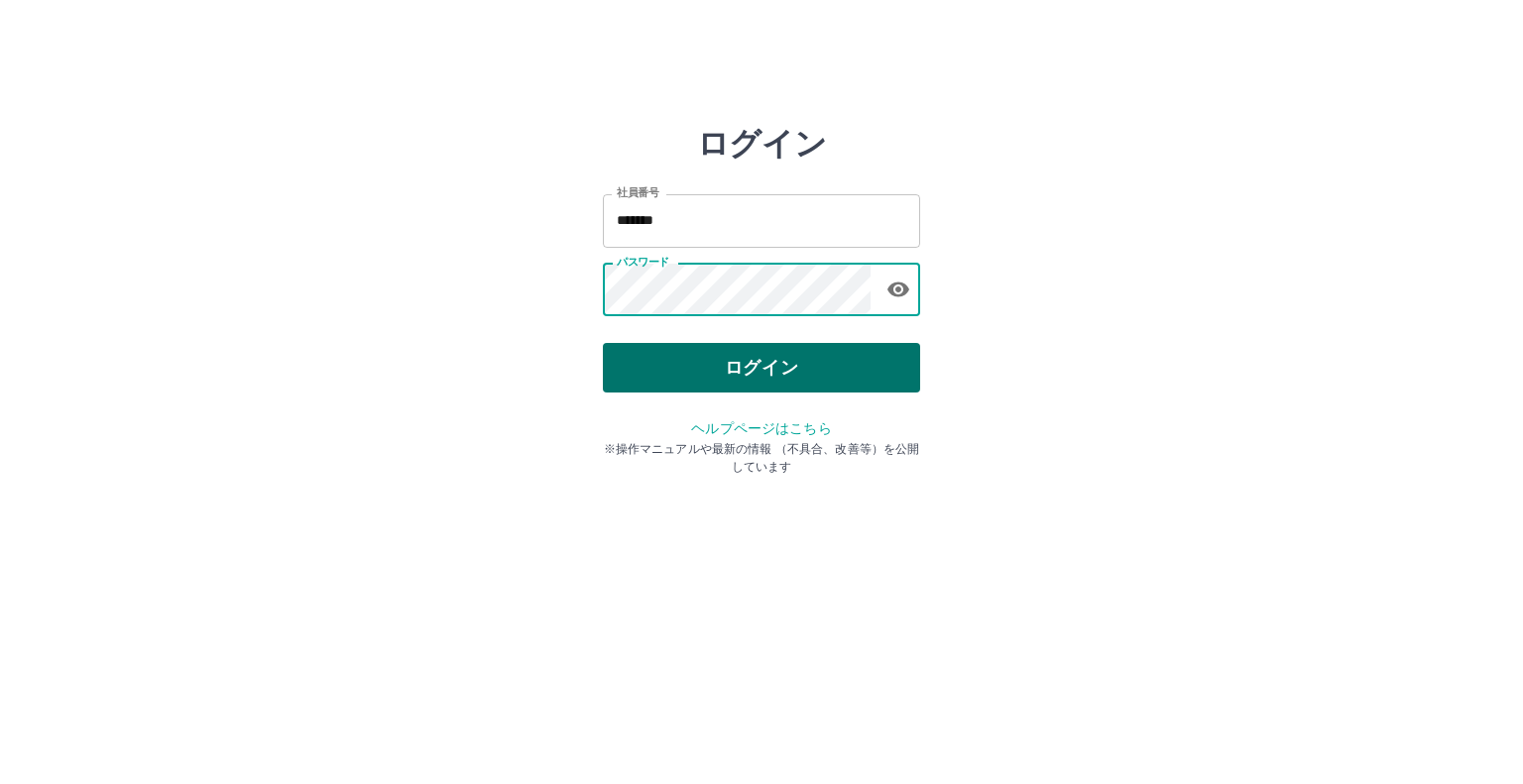 click on "ログイン" at bounding box center [762, 368] 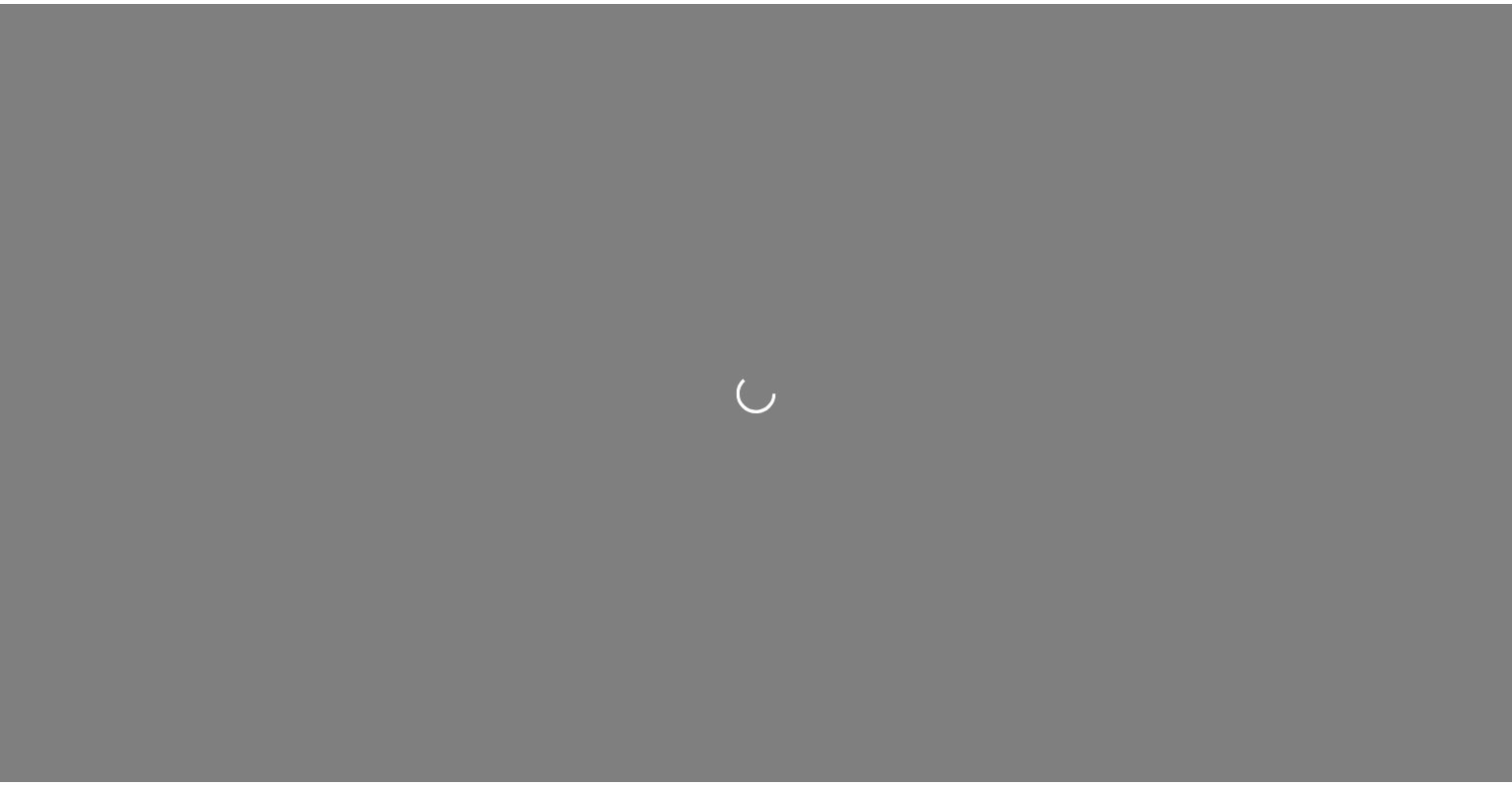scroll, scrollTop: 0, scrollLeft: 0, axis: both 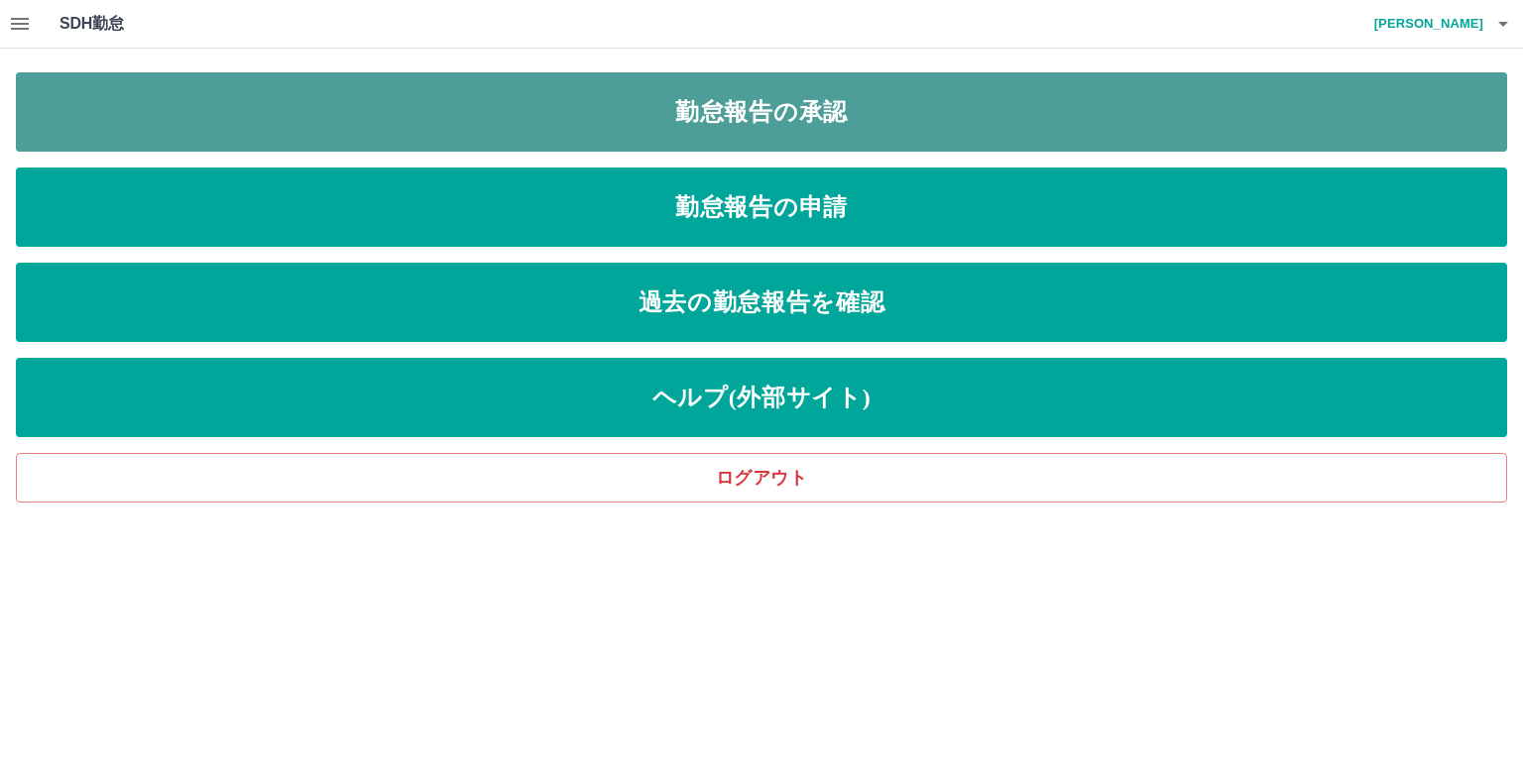 click on "勤怠報告の承認" at bounding box center [762, 112] 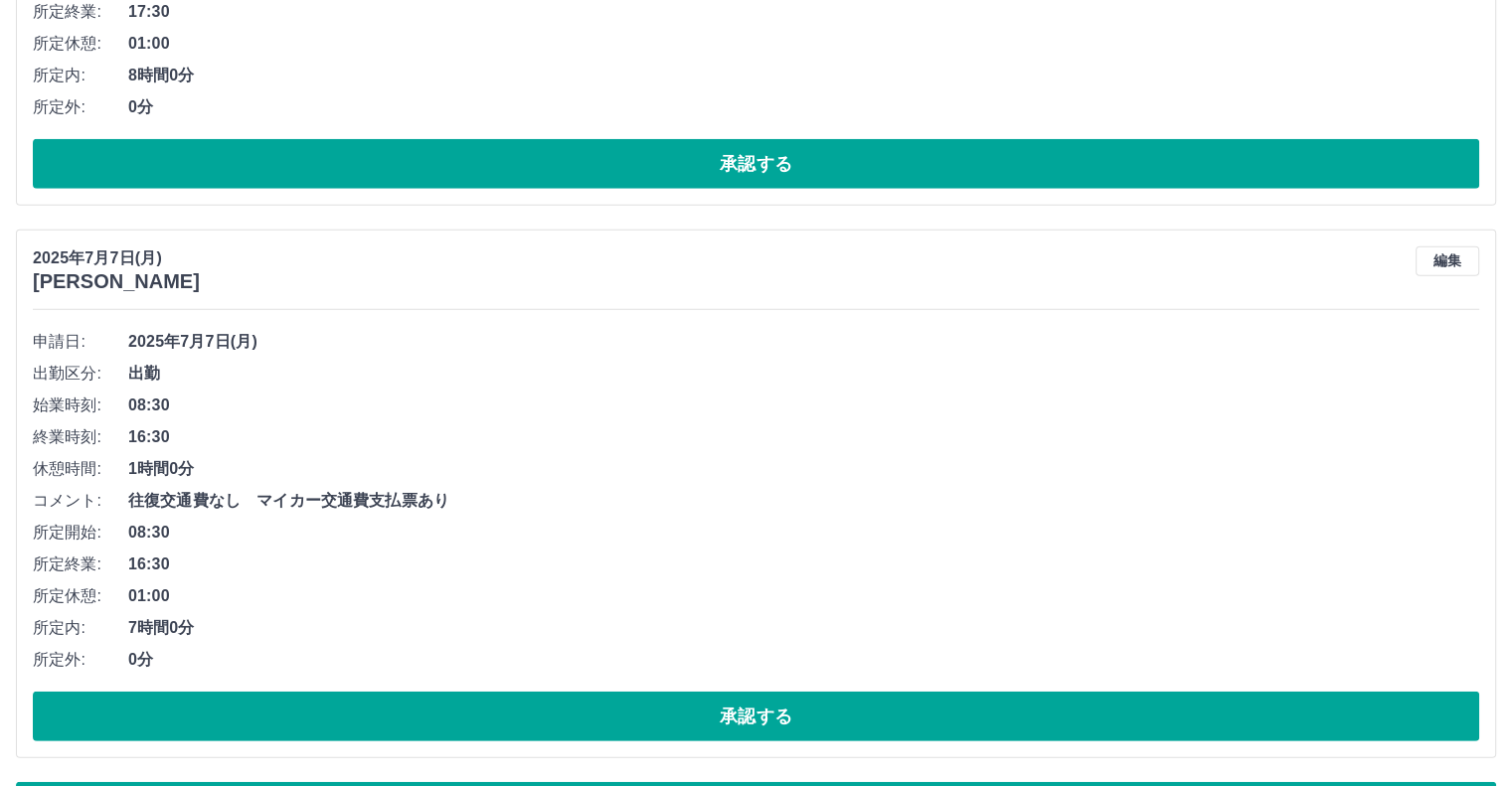 scroll, scrollTop: 13137, scrollLeft: 0, axis: vertical 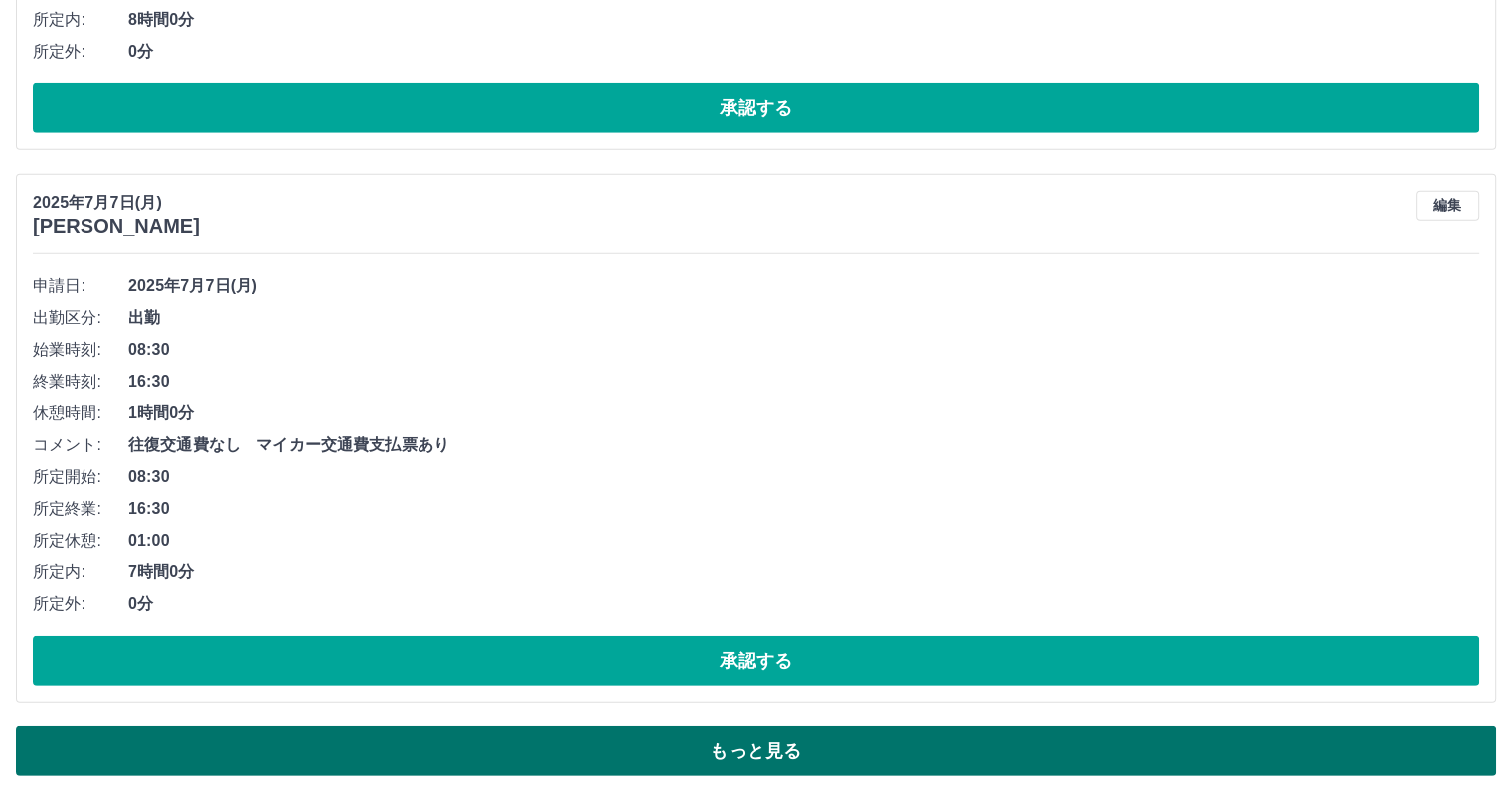 click on "もっと見る" at bounding box center (756, 751) 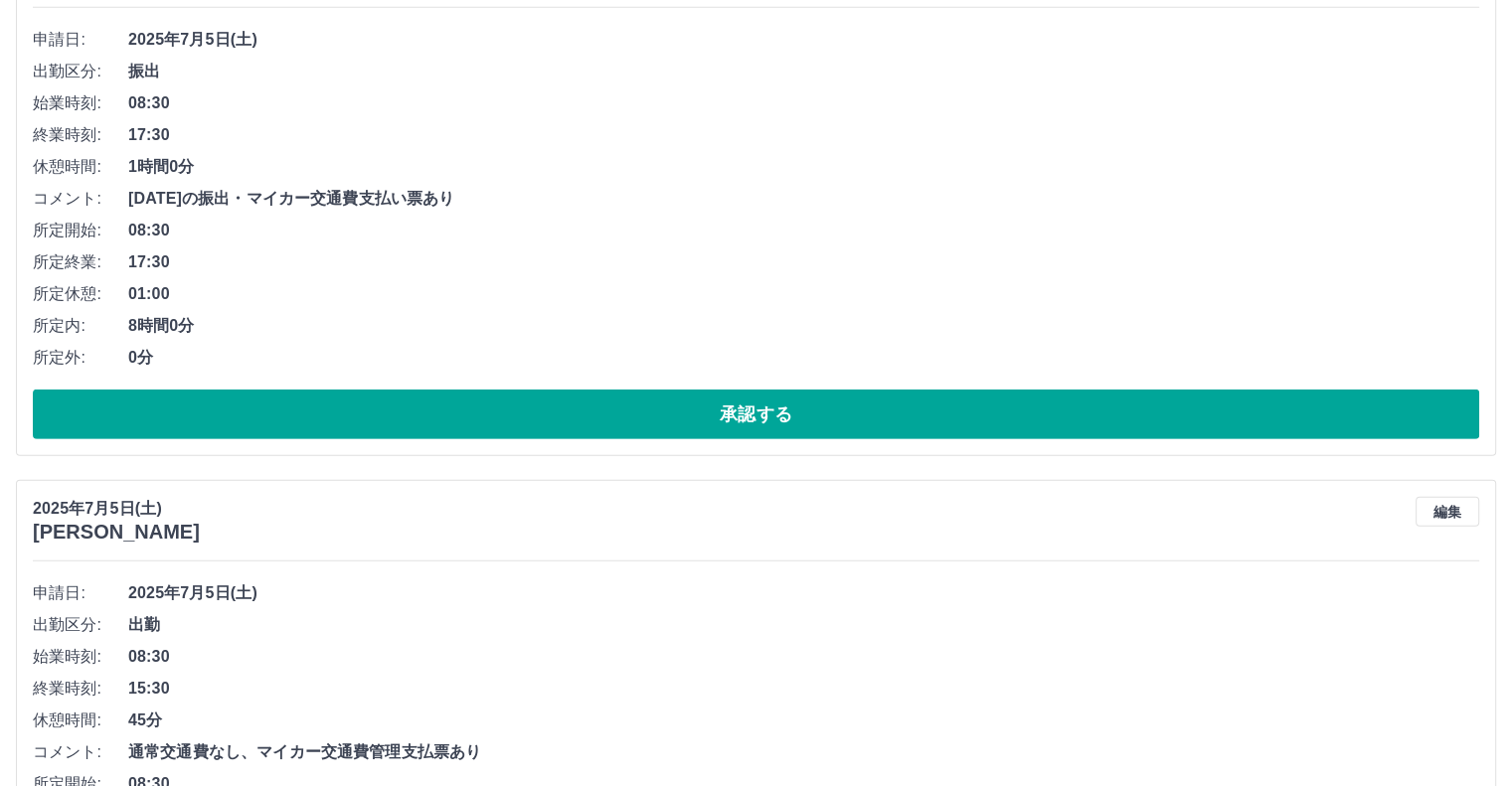 scroll, scrollTop: 20820, scrollLeft: 0, axis: vertical 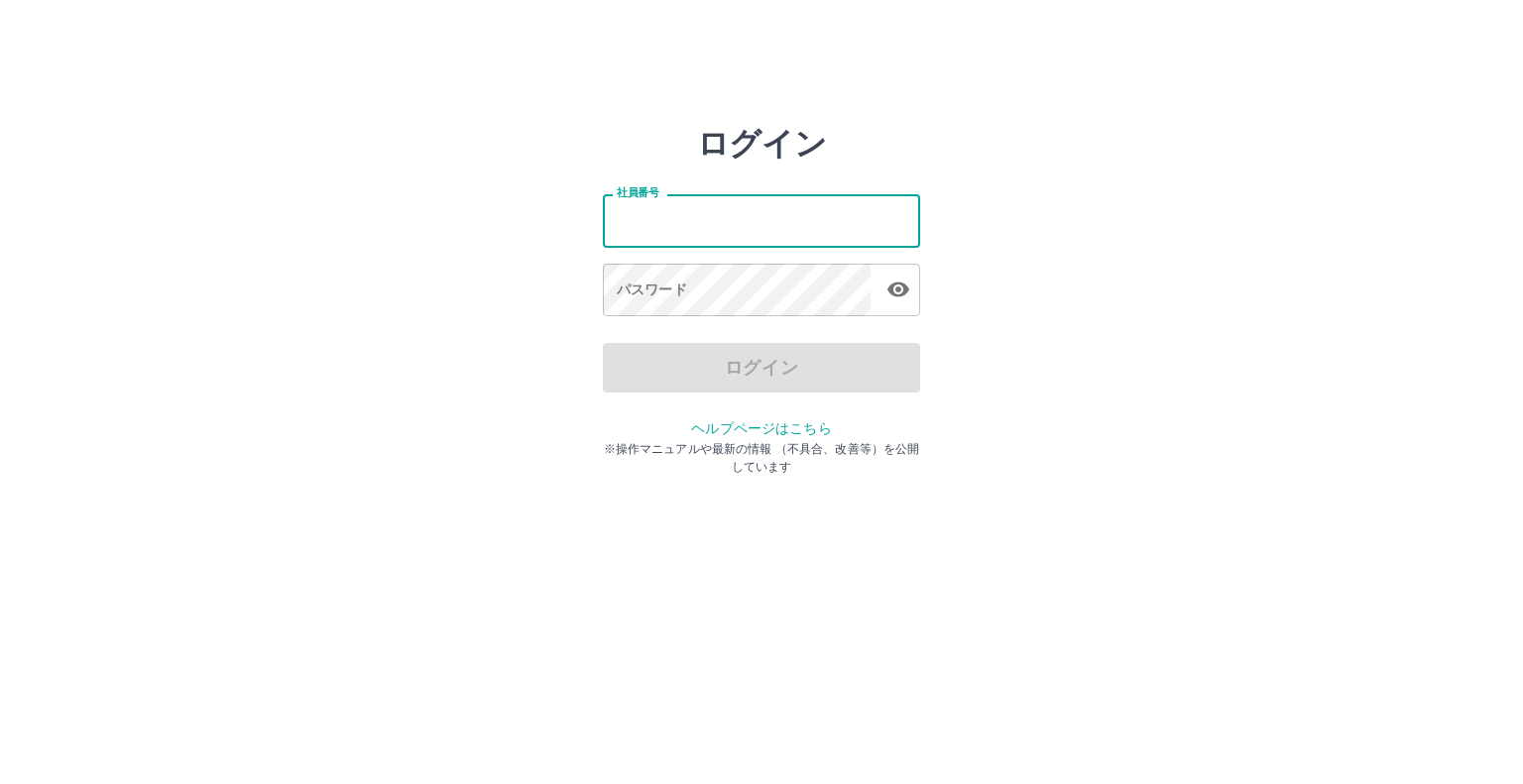 click on "社員番号" at bounding box center (762, 220) 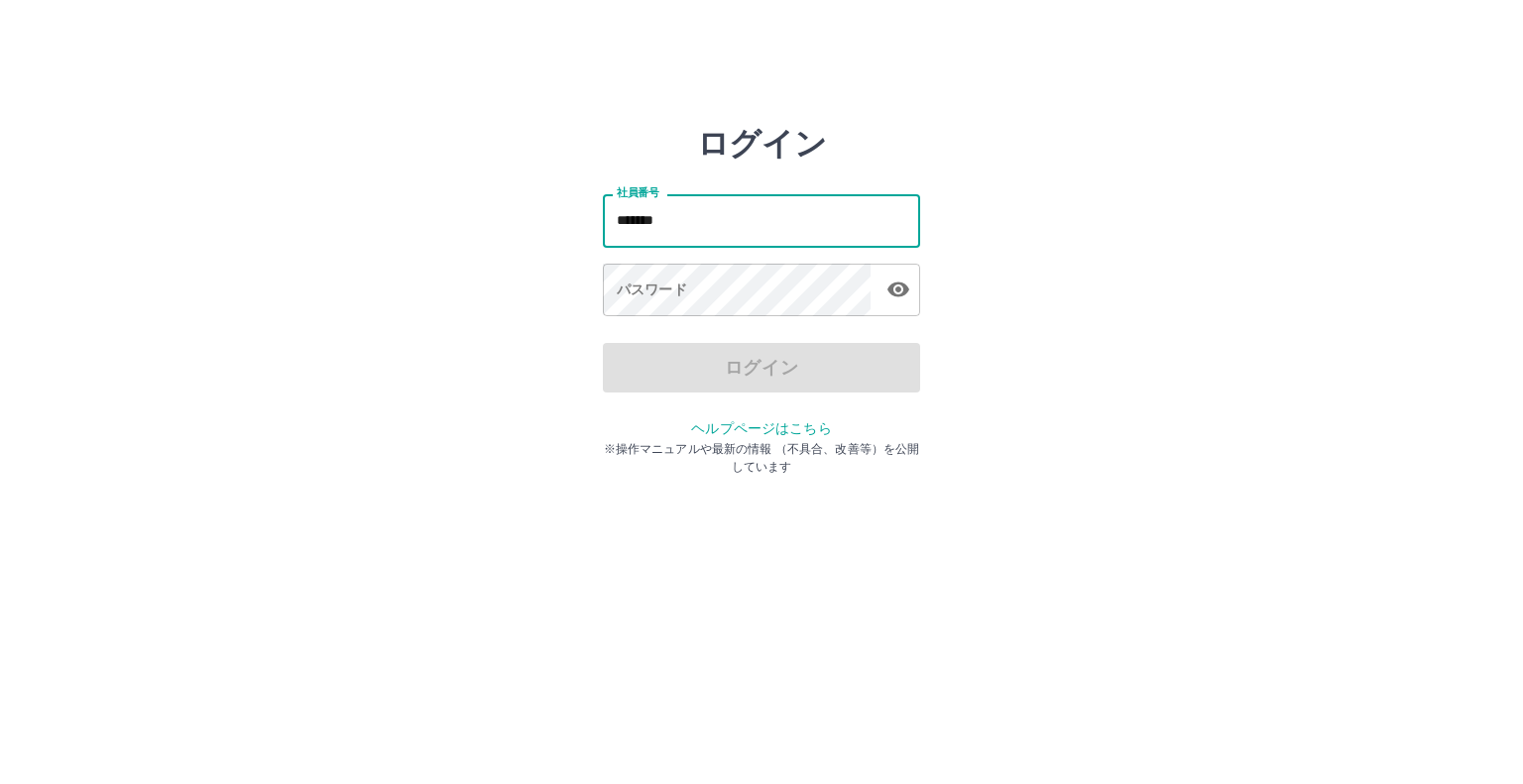 type on "*******" 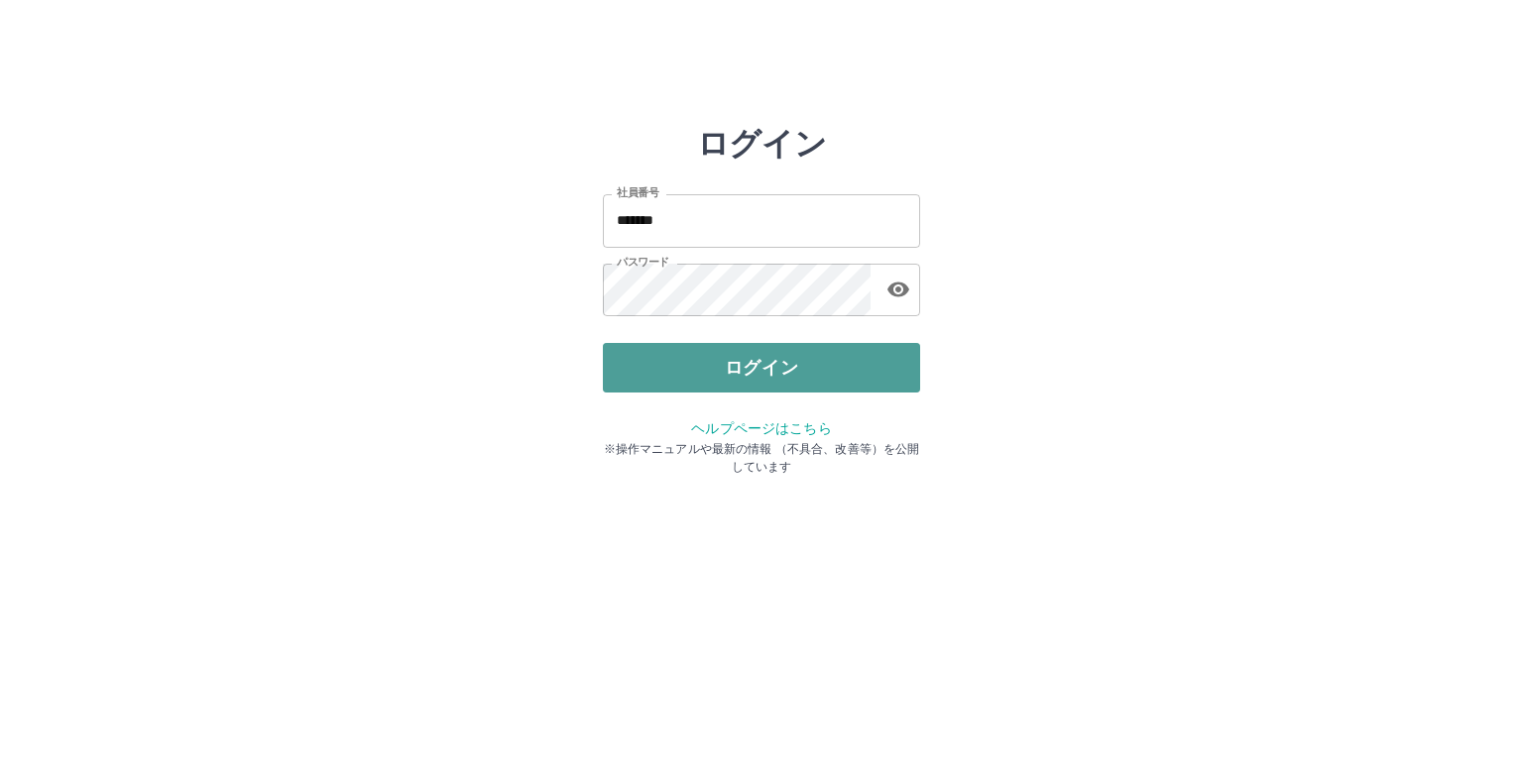 click on "ログイン" at bounding box center (762, 368) 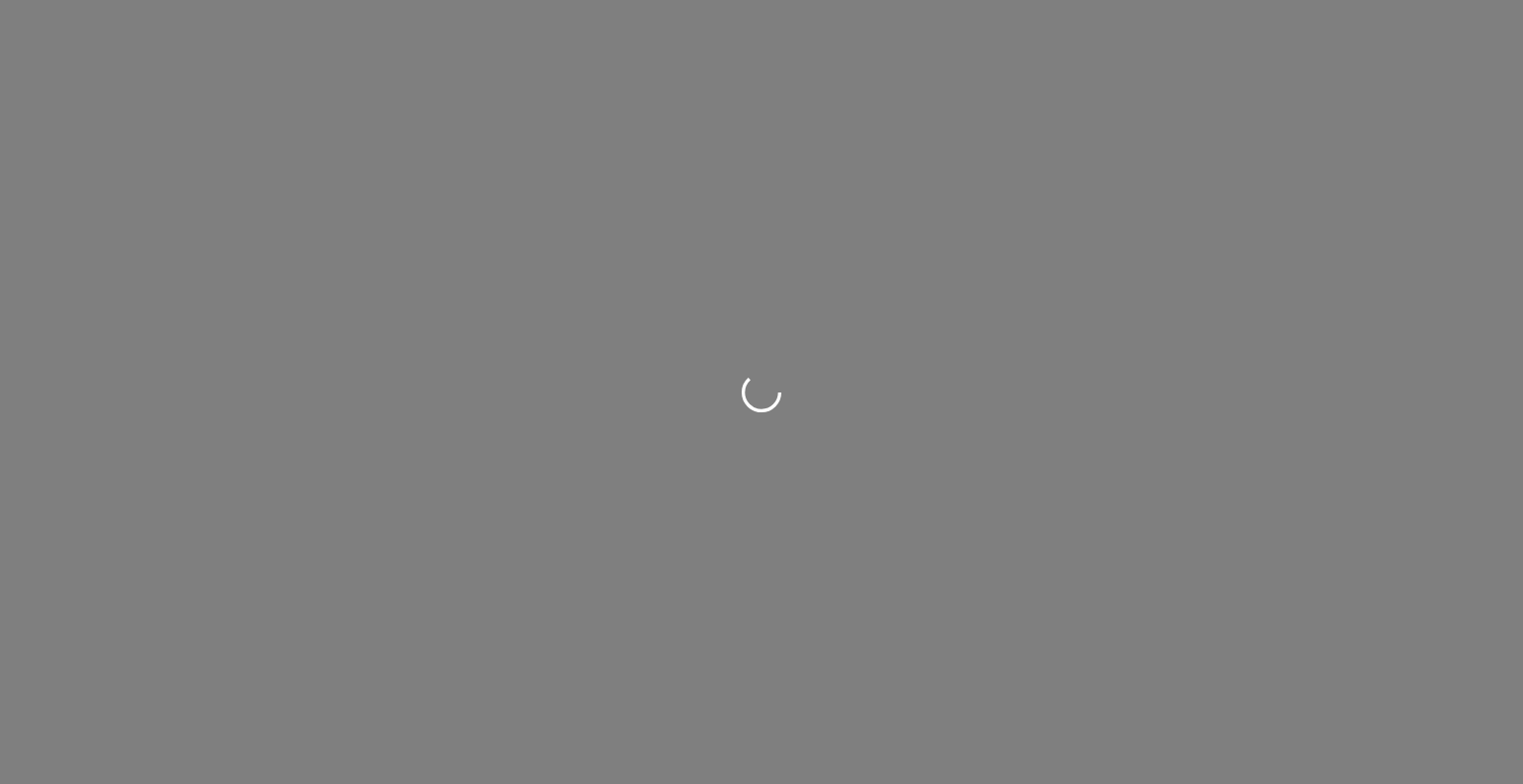 scroll, scrollTop: 0, scrollLeft: 0, axis: both 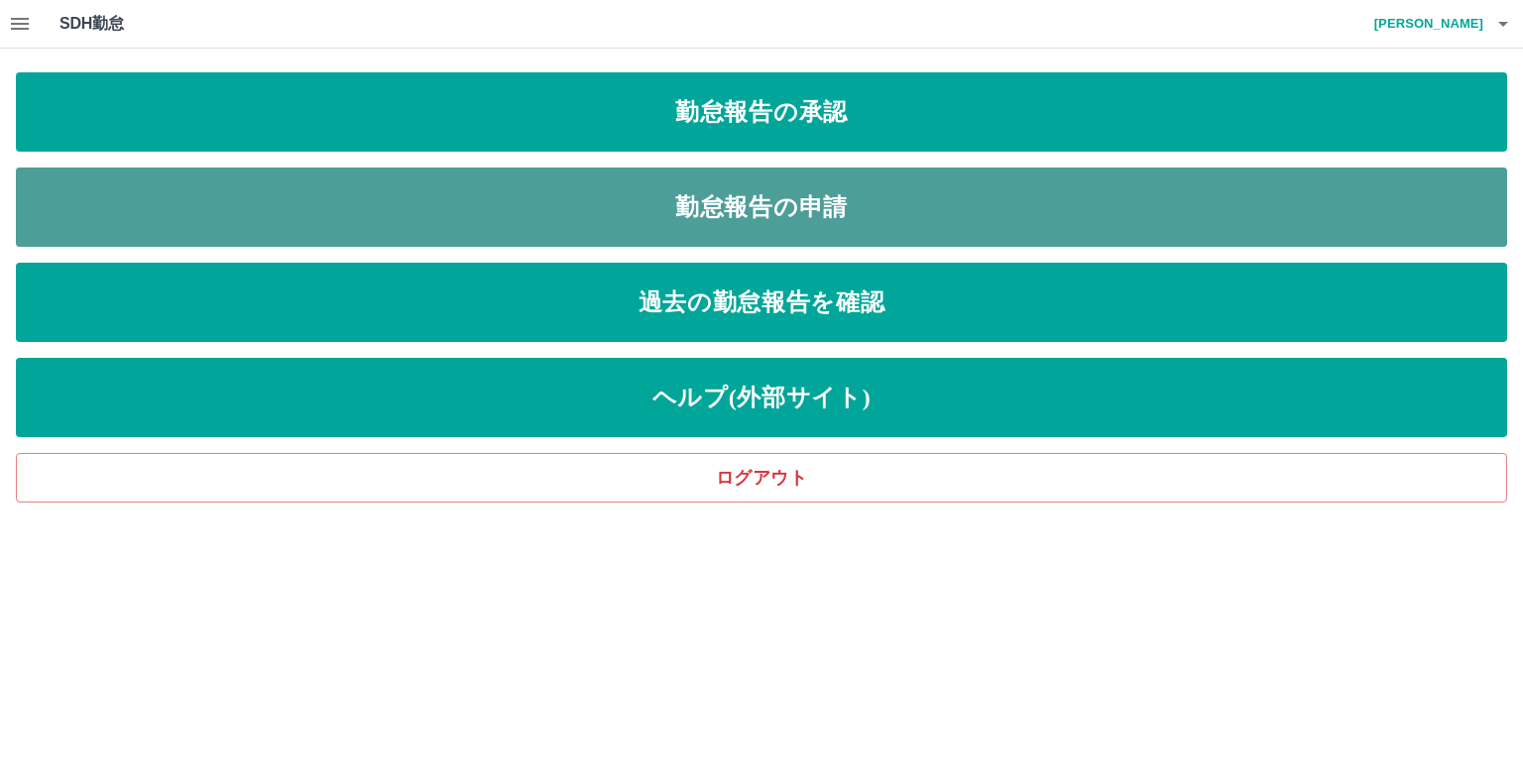 click on "勤怠報告の申請" at bounding box center [762, 207] 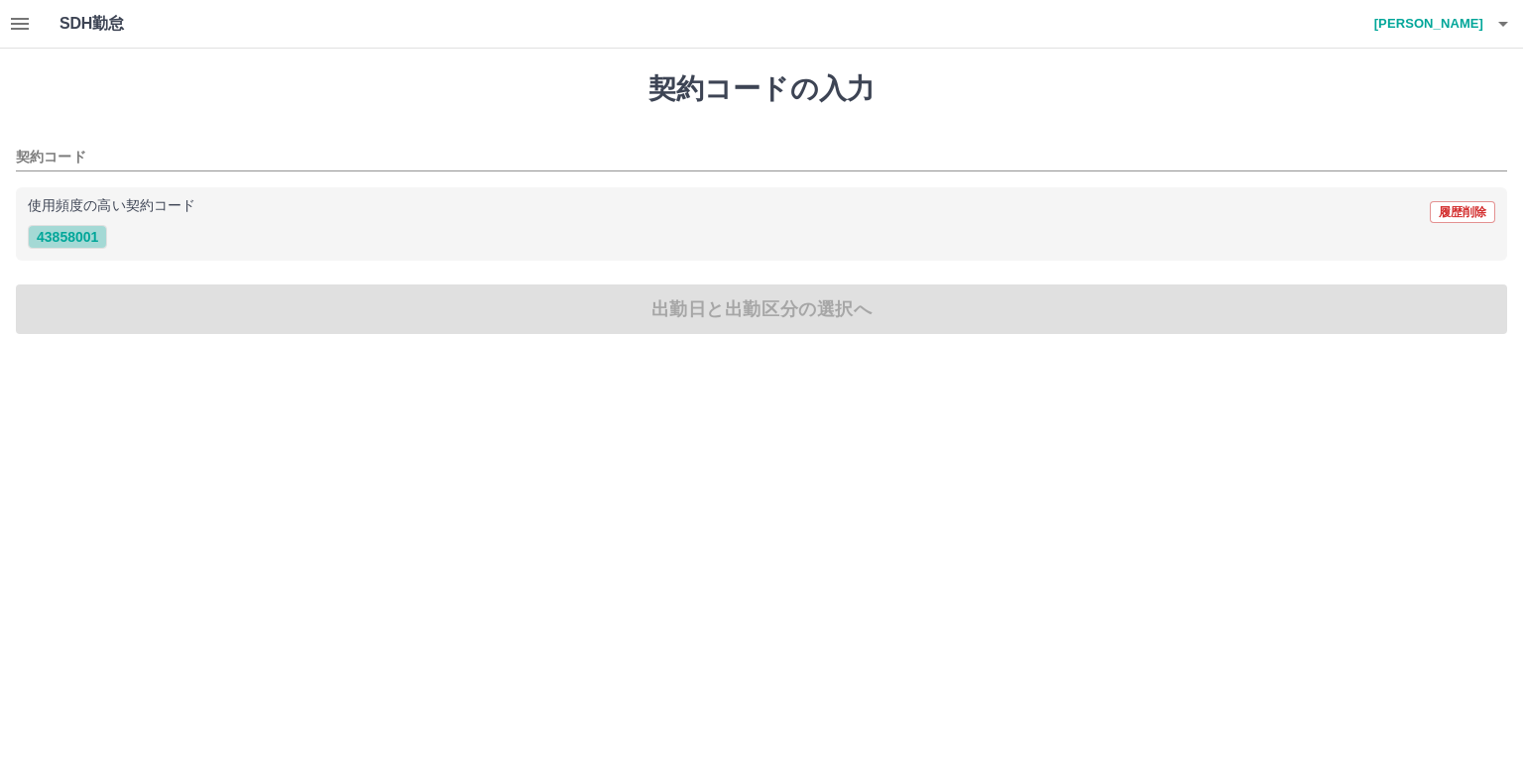 click on "43858001" at bounding box center [67, 237] 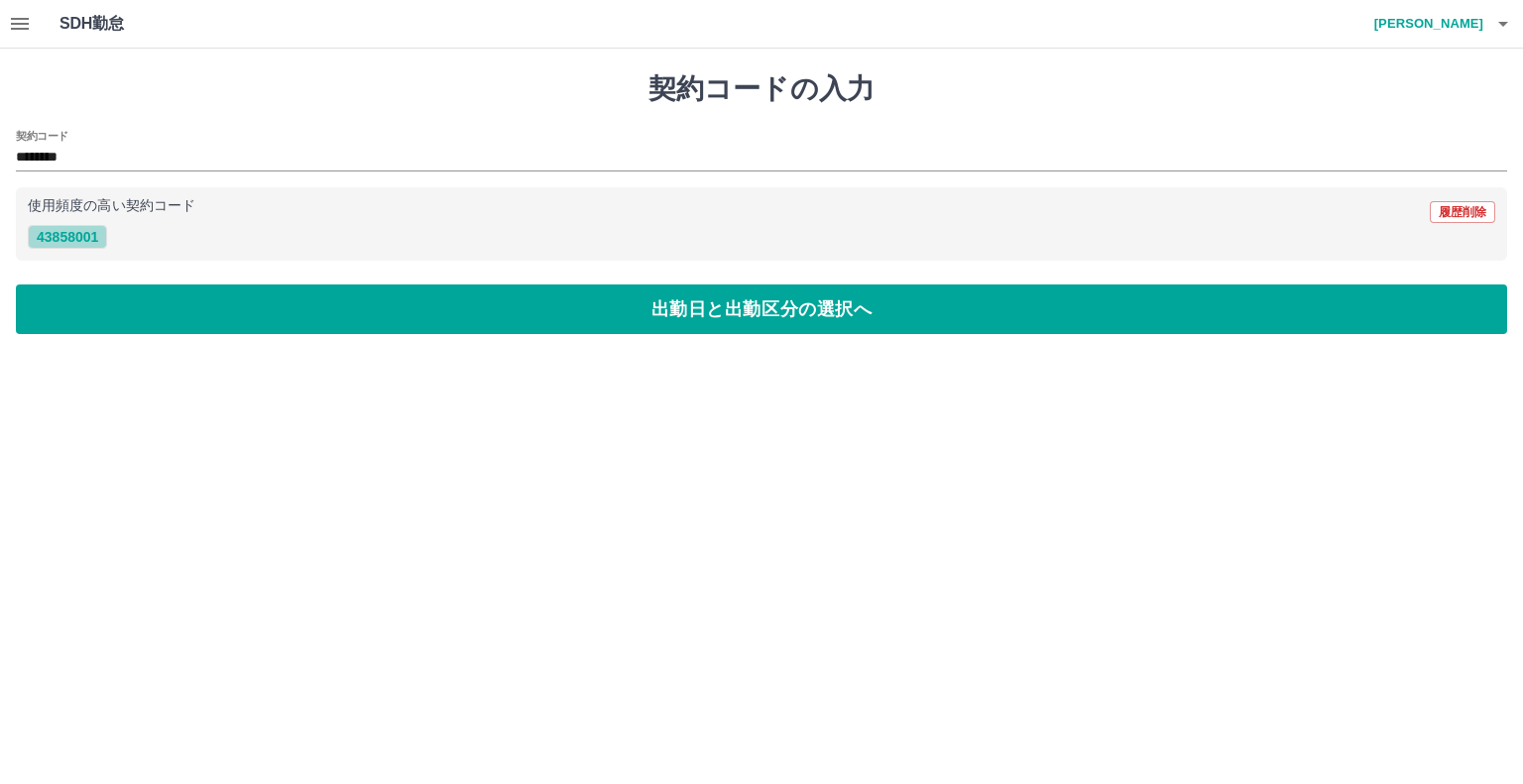 click on "43858001" at bounding box center [67, 237] 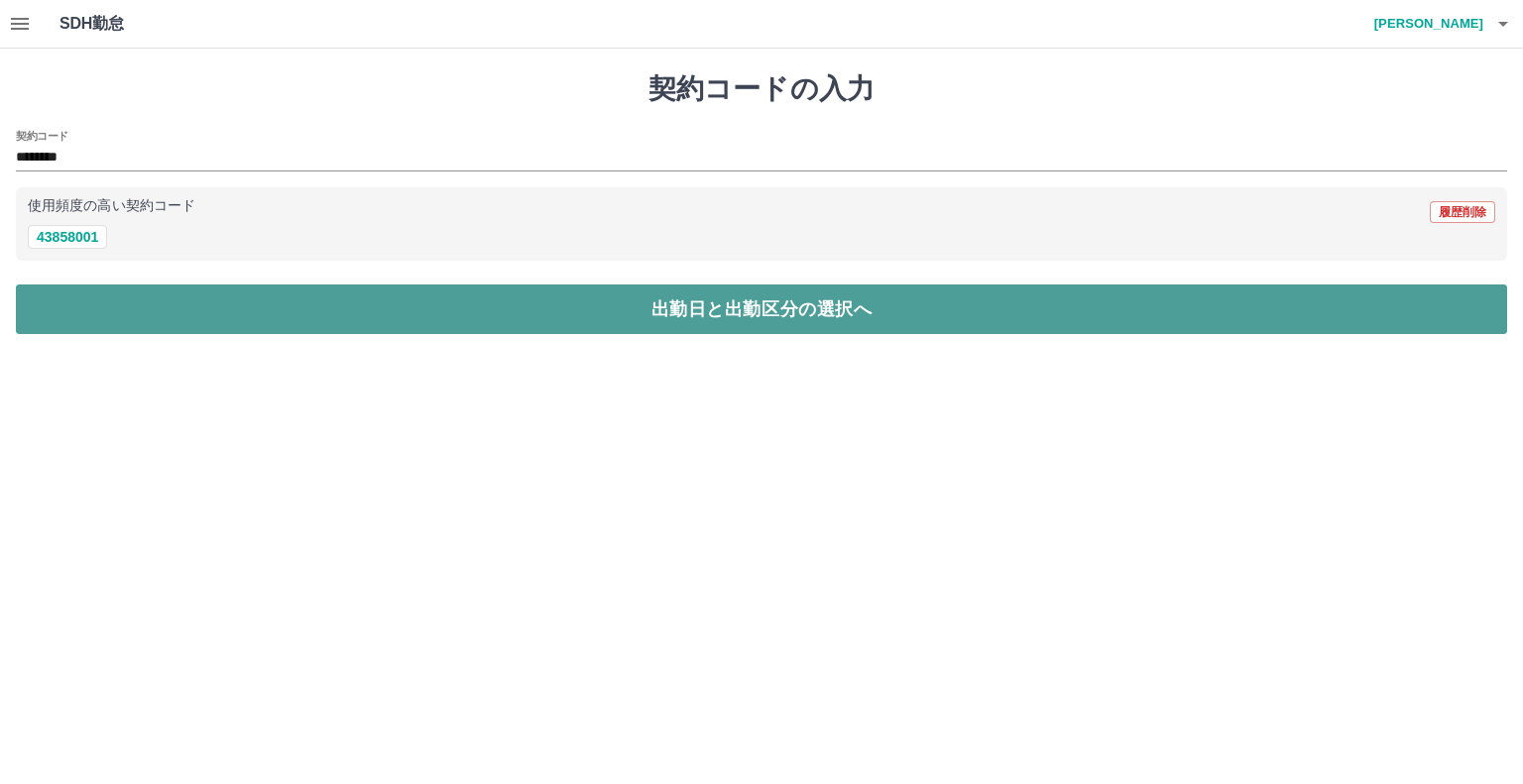 click on "出勤日と出勤区分の選択へ" at bounding box center [762, 309] 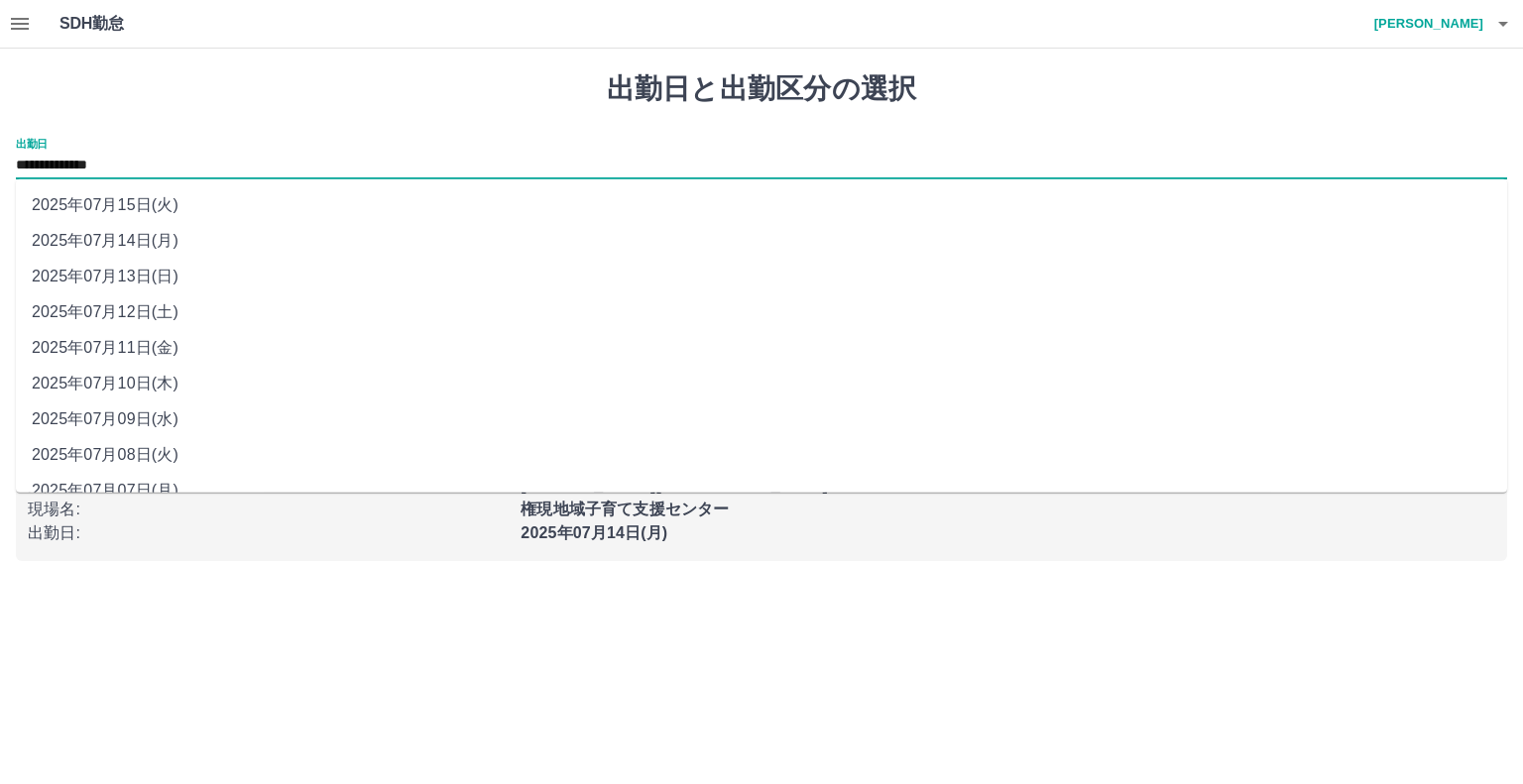 click on "**********" at bounding box center [762, 166] 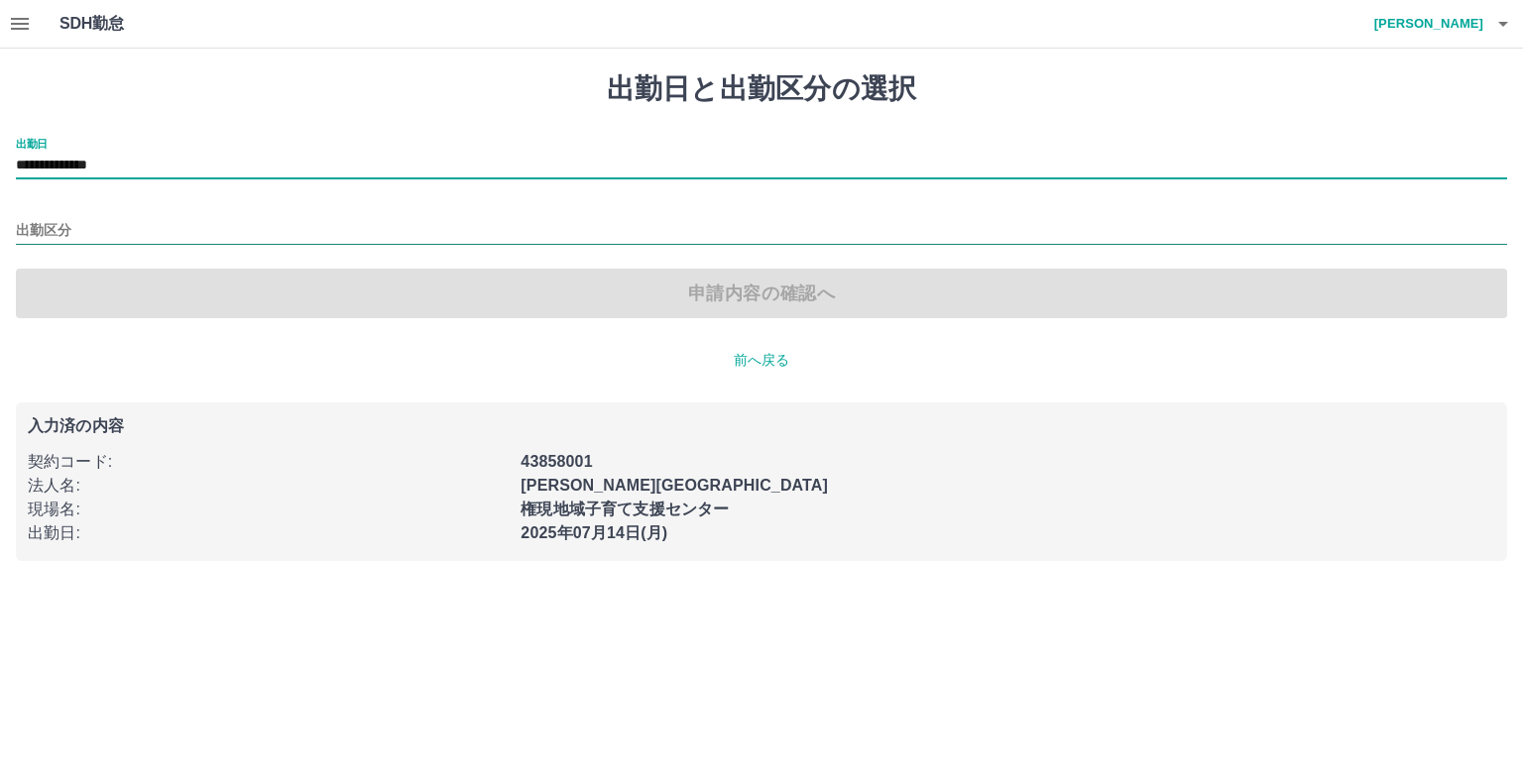 click on "出勤区分" at bounding box center (762, 231) 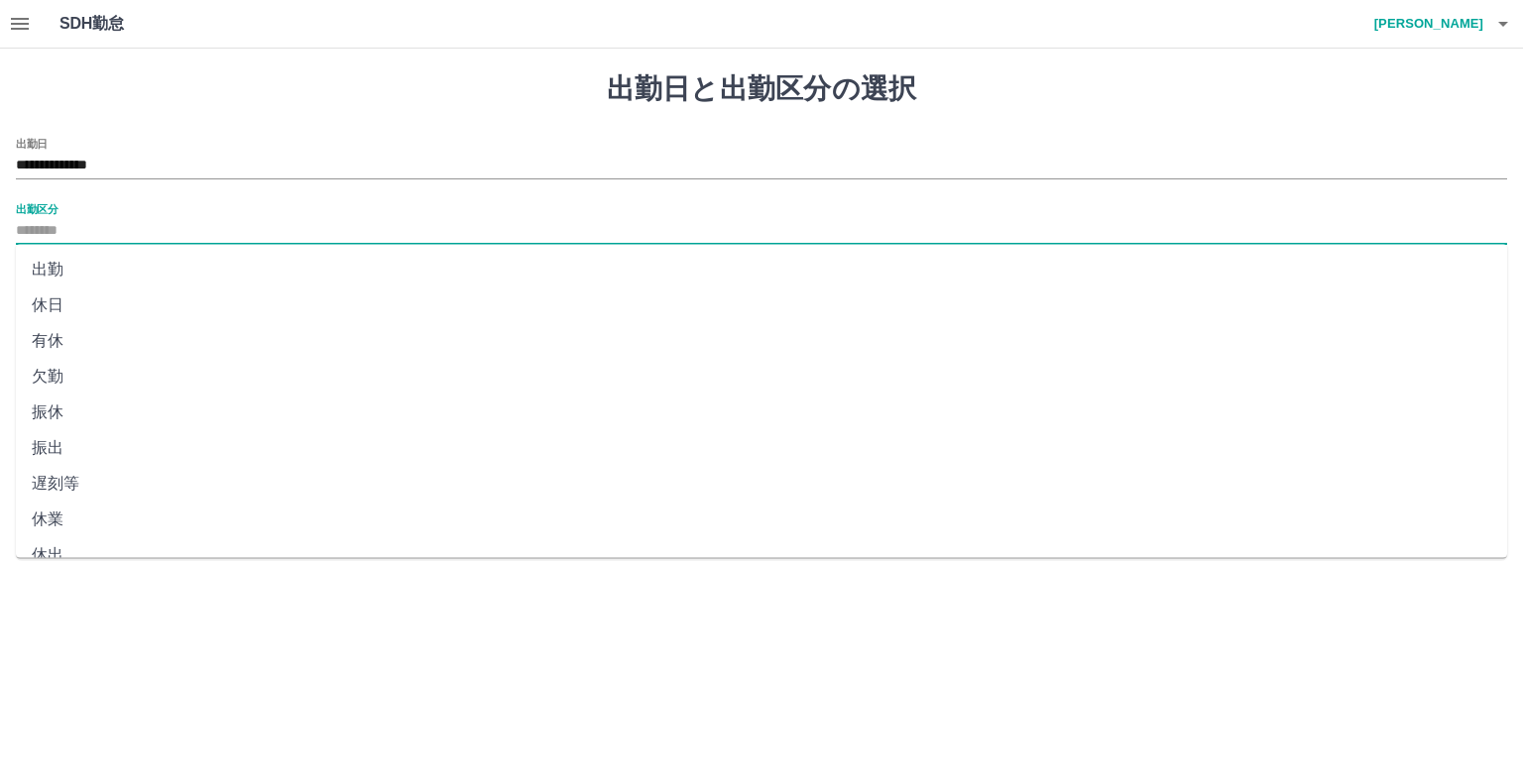 click on "振休" at bounding box center [762, 412] 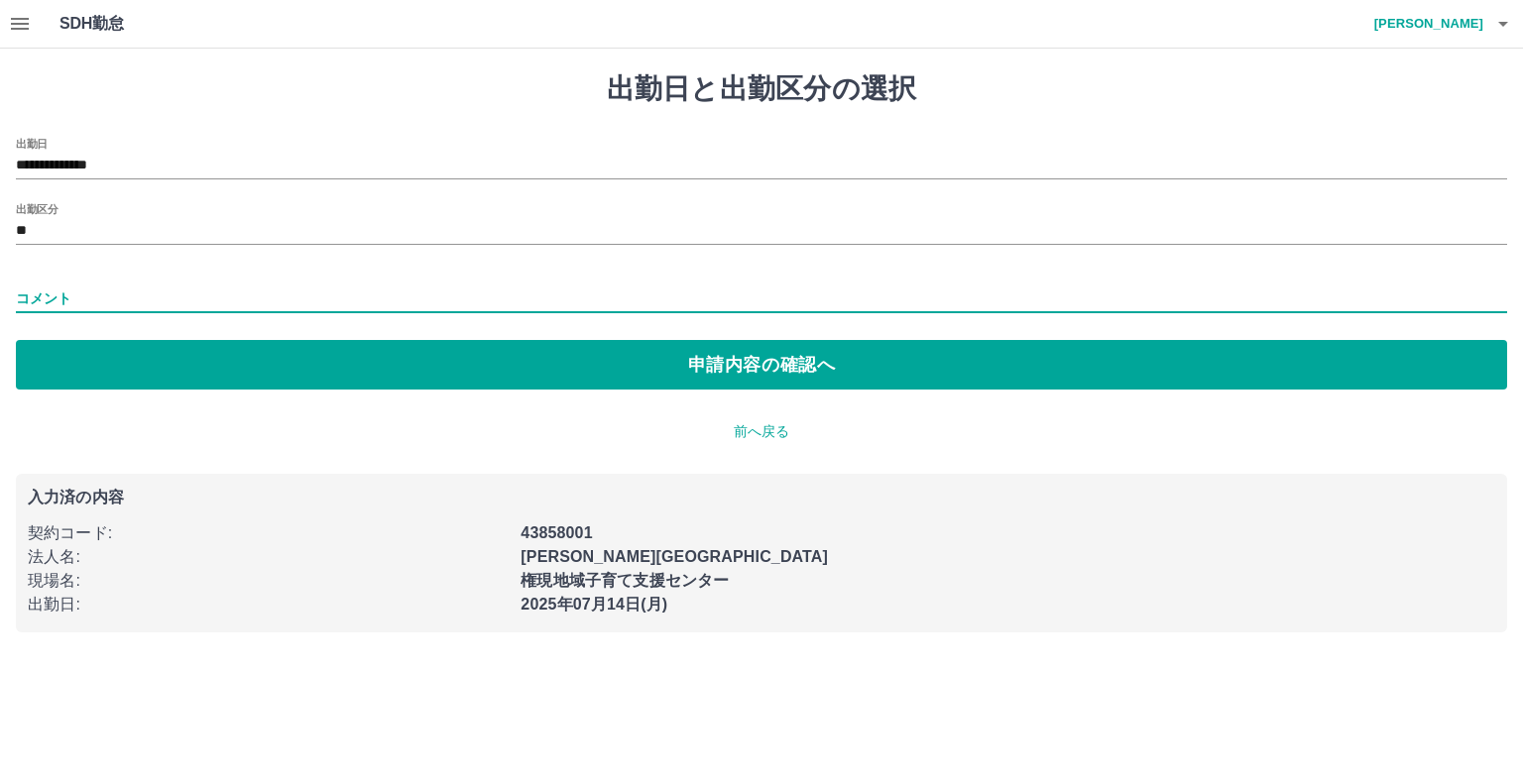 click on "コメント" at bounding box center [762, 298] 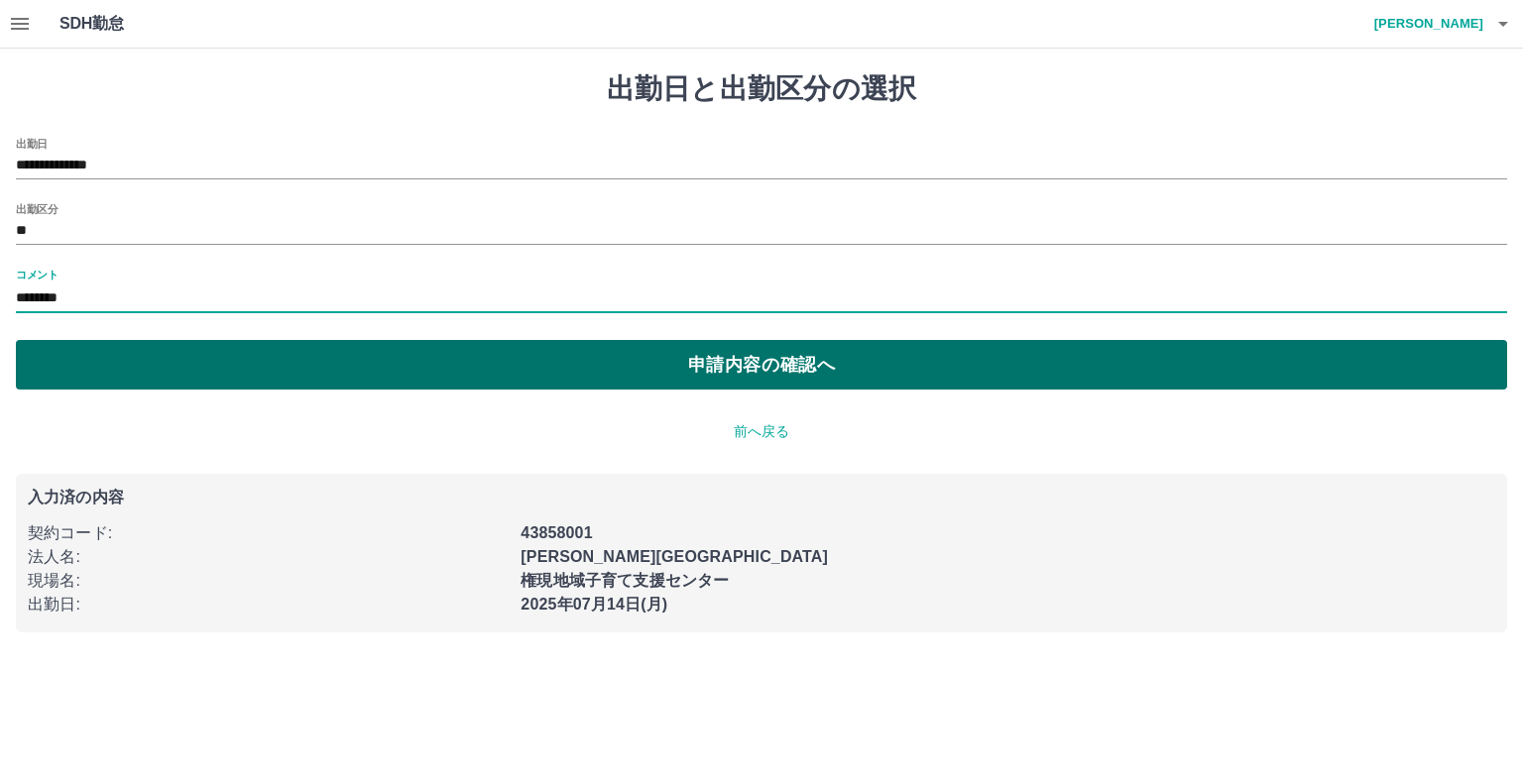 type on "********" 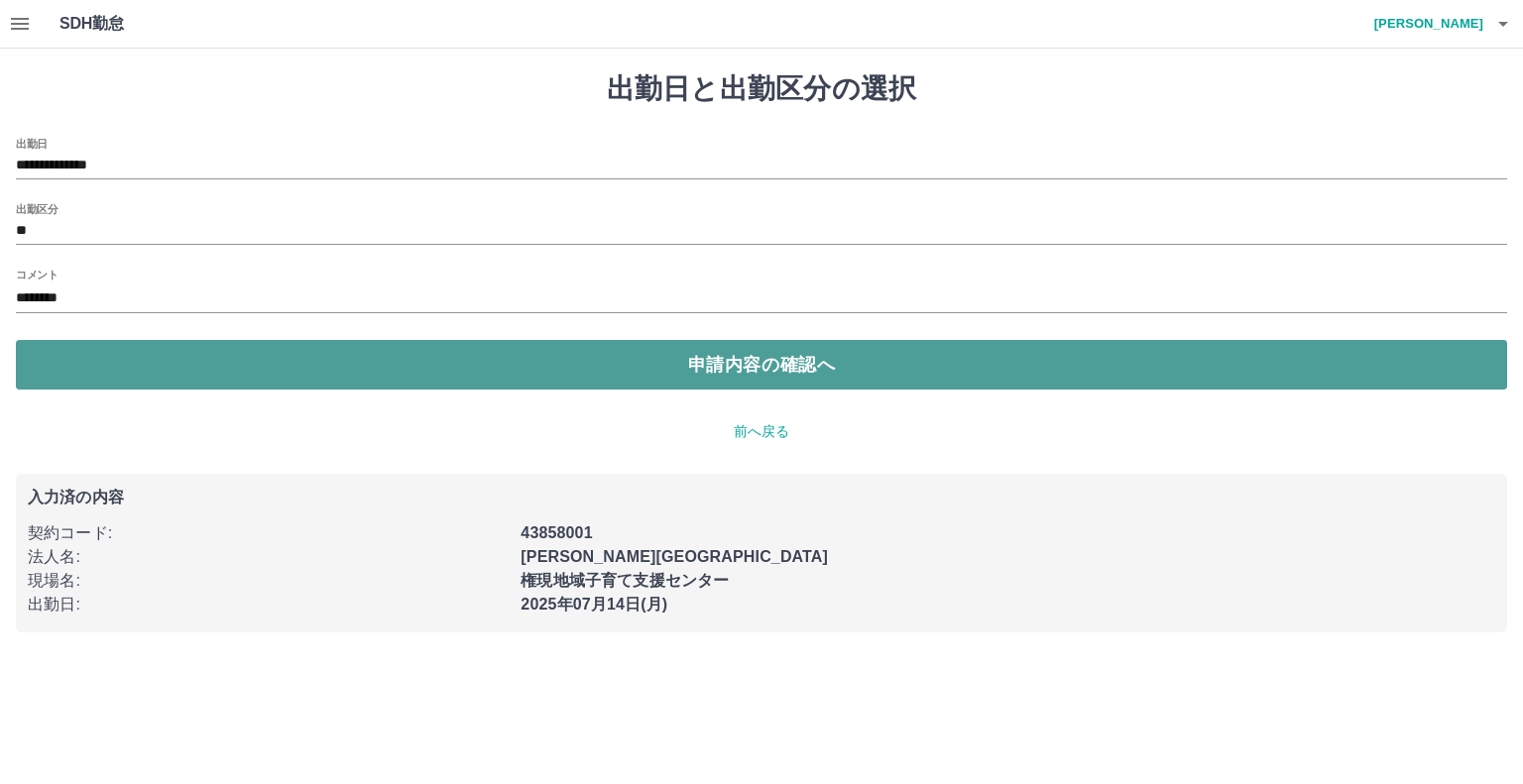 click on "申請内容の確認へ" at bounding box center [762, 365] 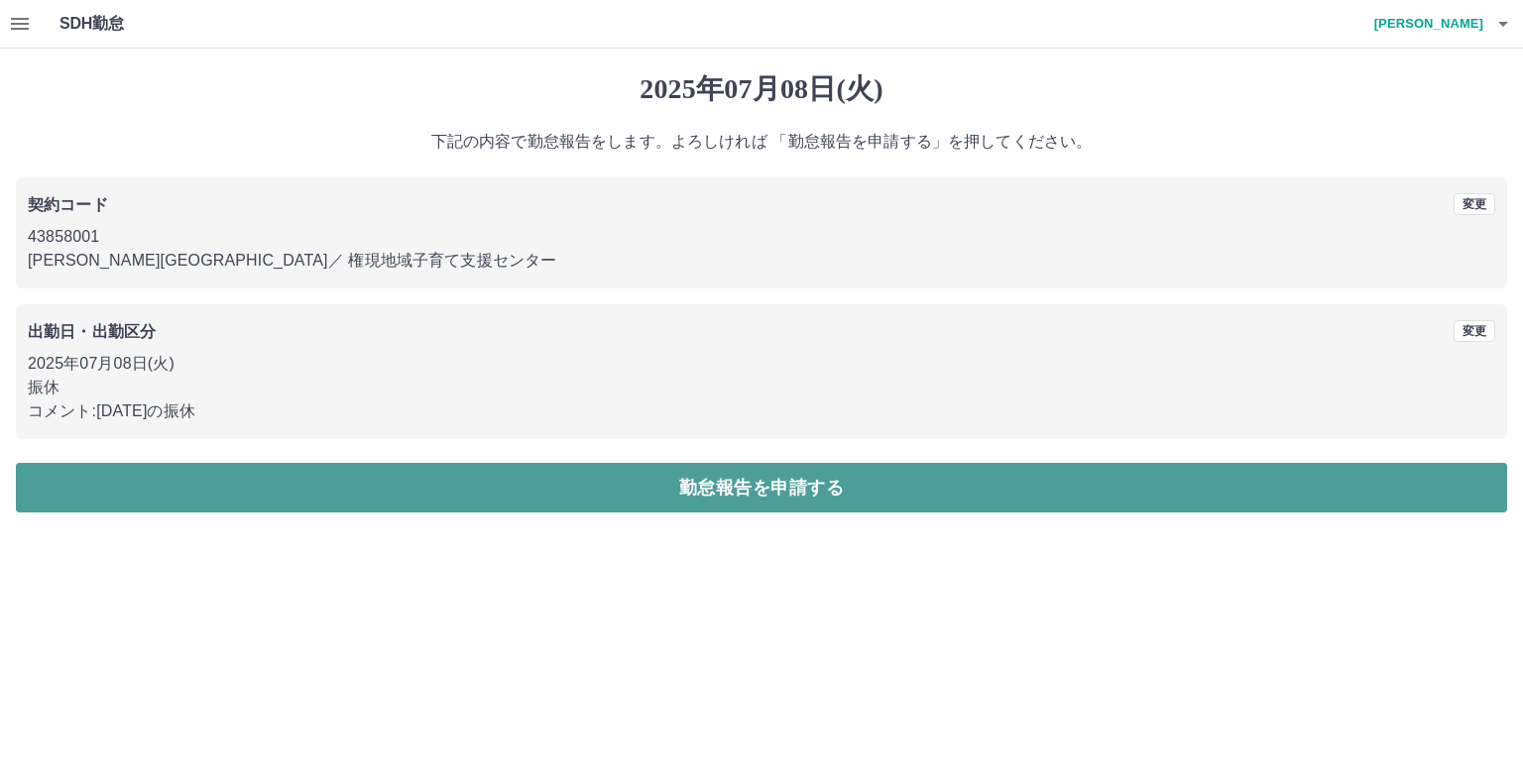 click on "勤怠報告を申請する" at bounding box center [762, 488] 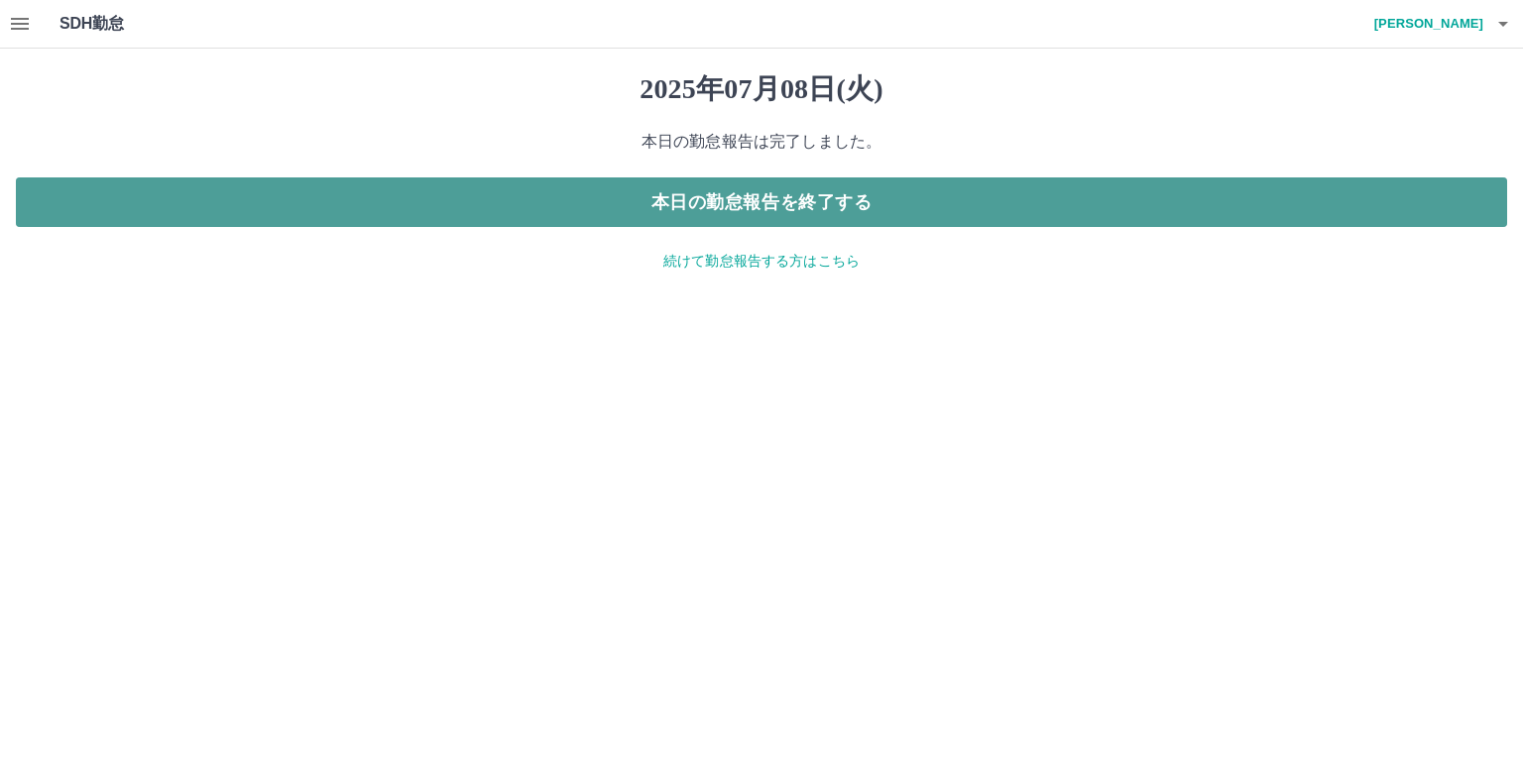 click on "本日の勤怠報告を終了する" at bounding box center [762, 202] 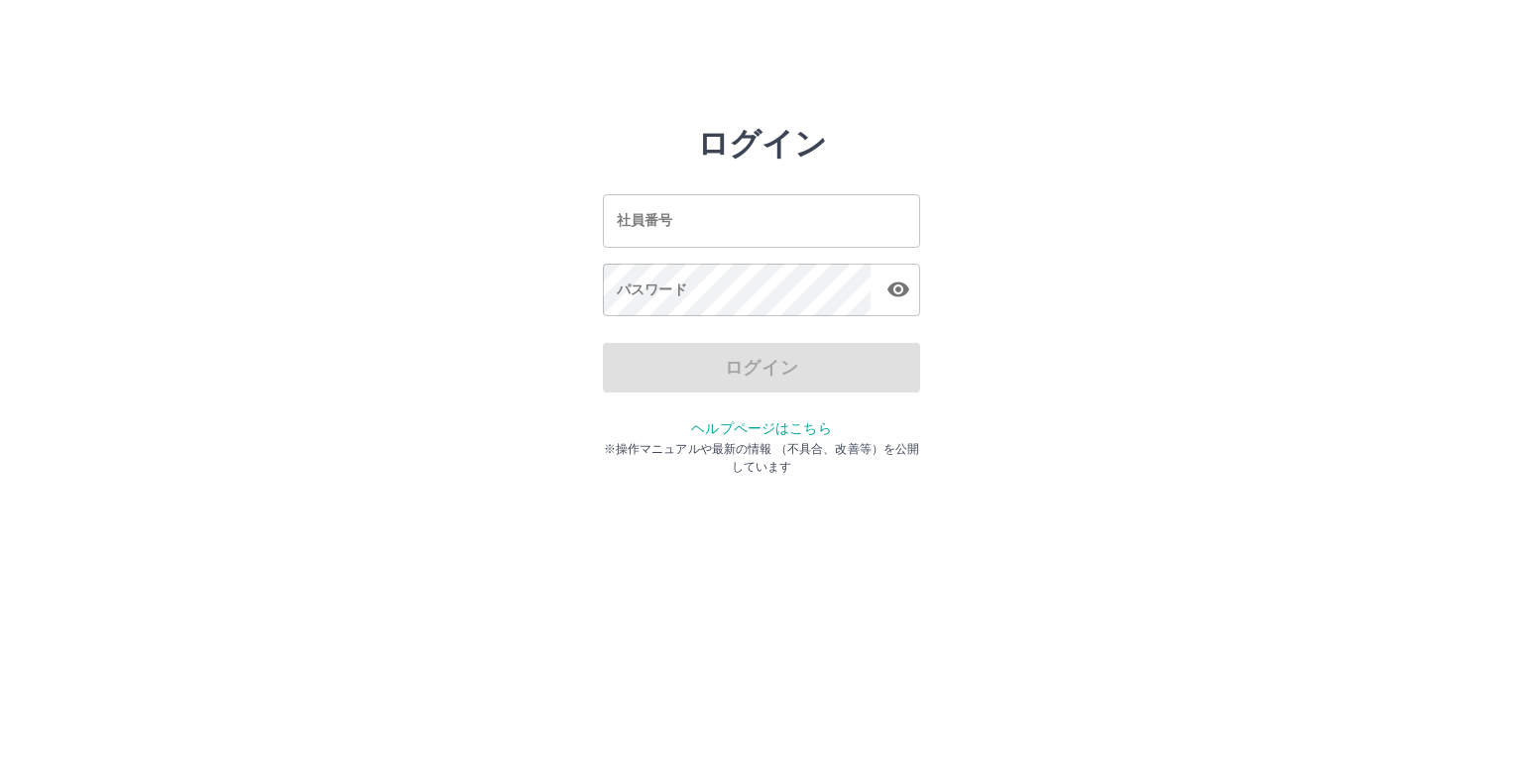 scroll, scrollTop: 0, scrollLeft: 0, axis: both 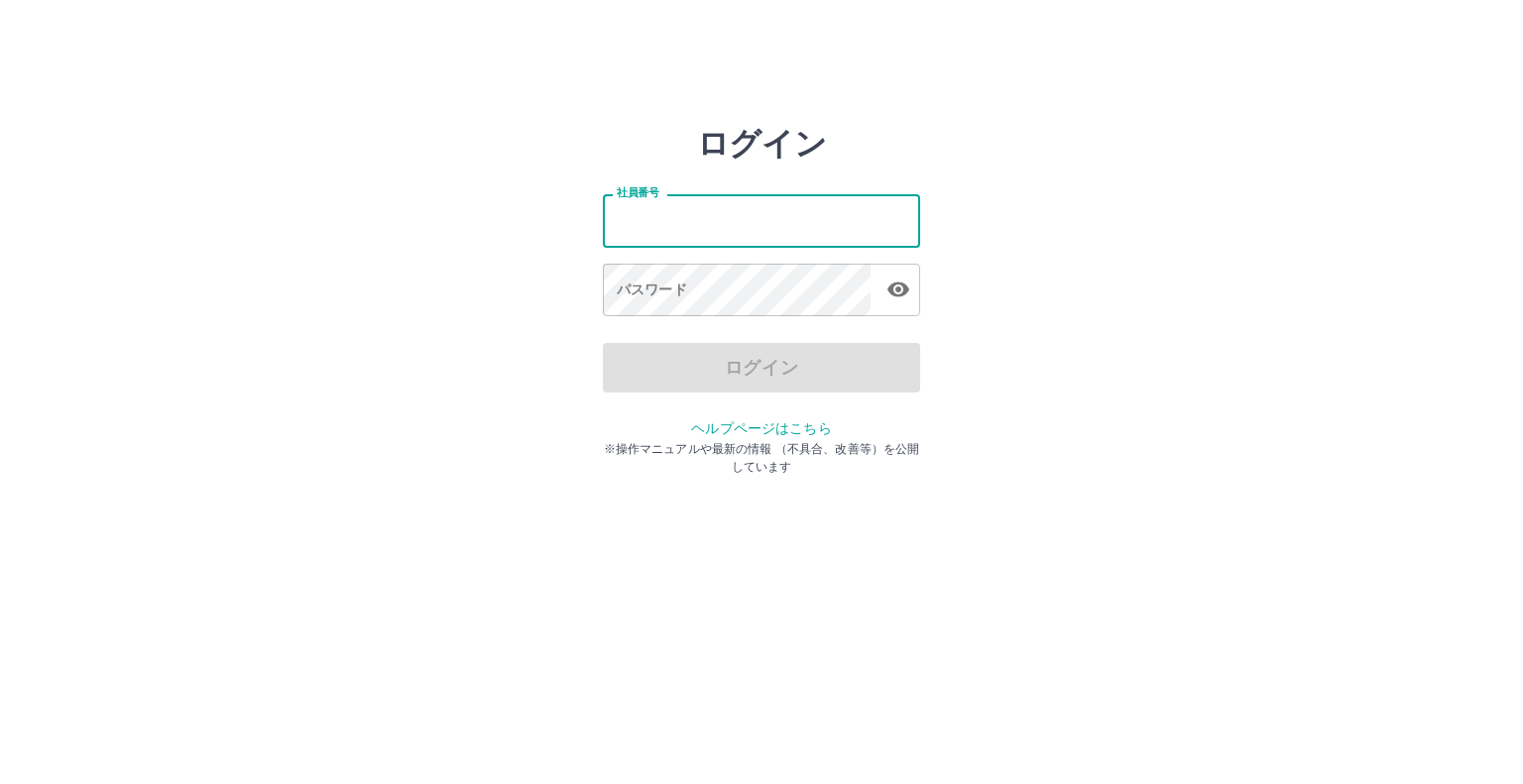 type on "*******" 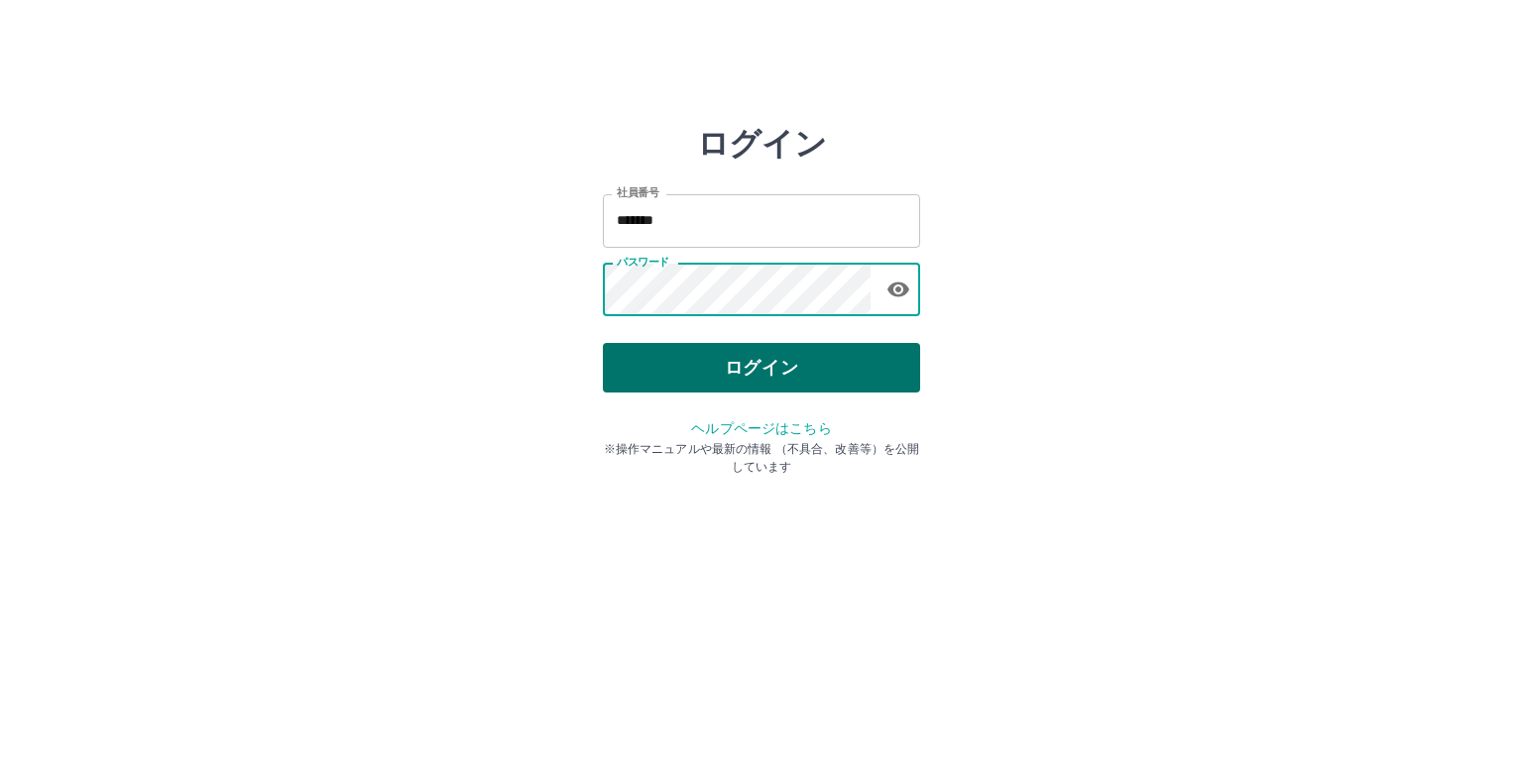 click on "ログイン" at bounding box center (762, 368) 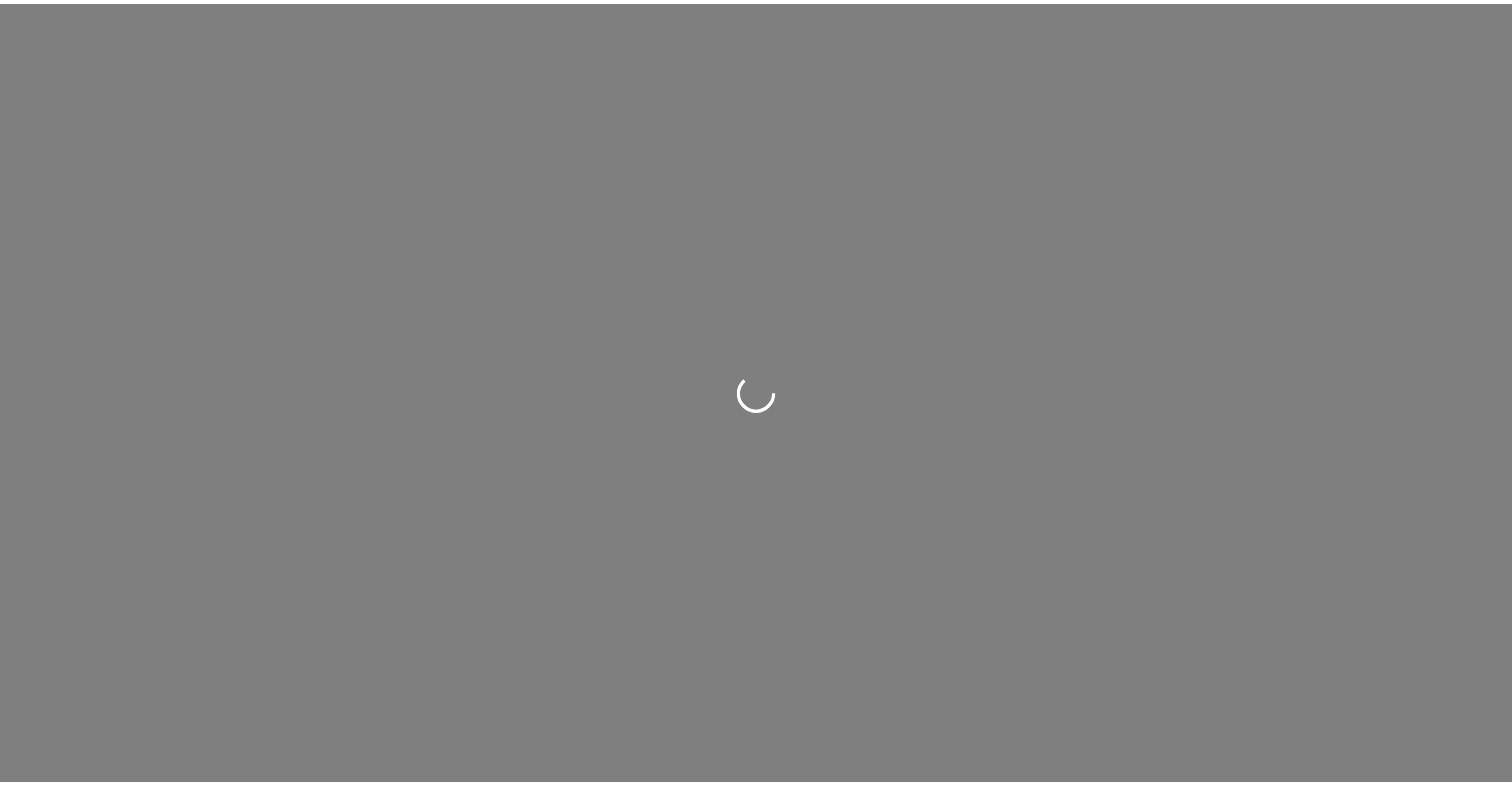 scroll, scrollTop: 0, scrollLeft: 0, axis: both 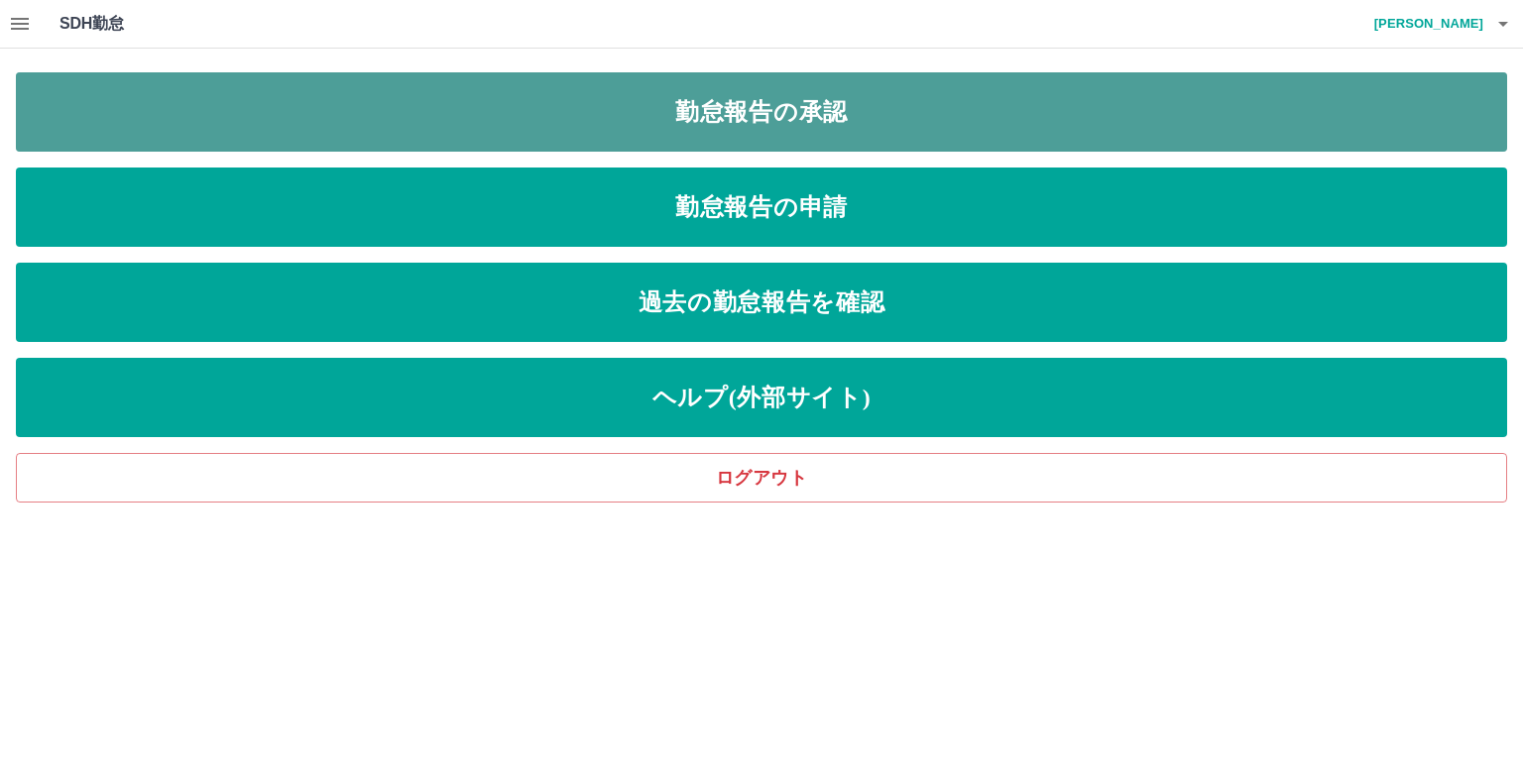 click on "勤怠報告の承認" at bounding box center (762, 112) 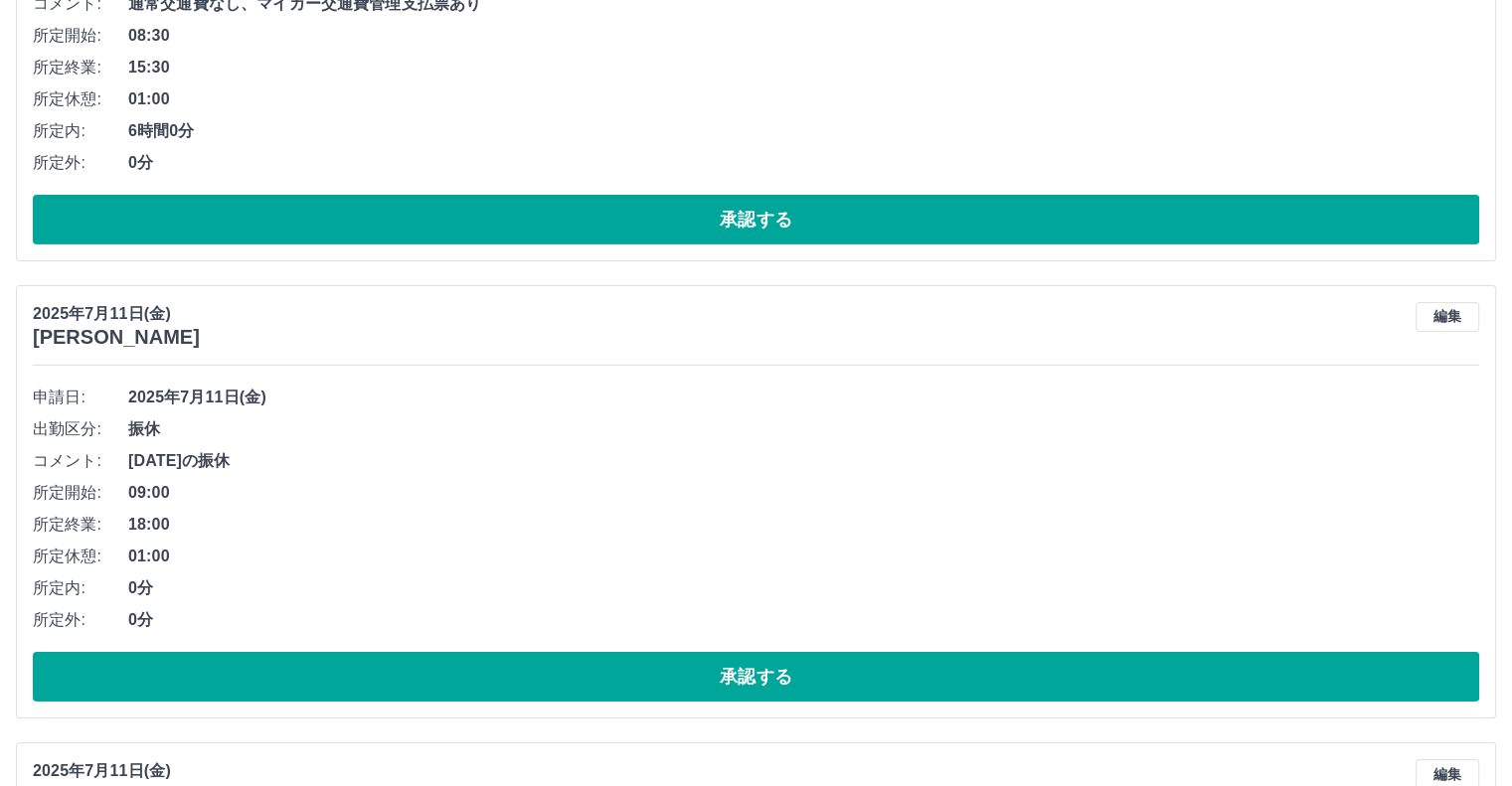 scroll, scrollTop: 6474, scrollLeft: 0, axis: vertical 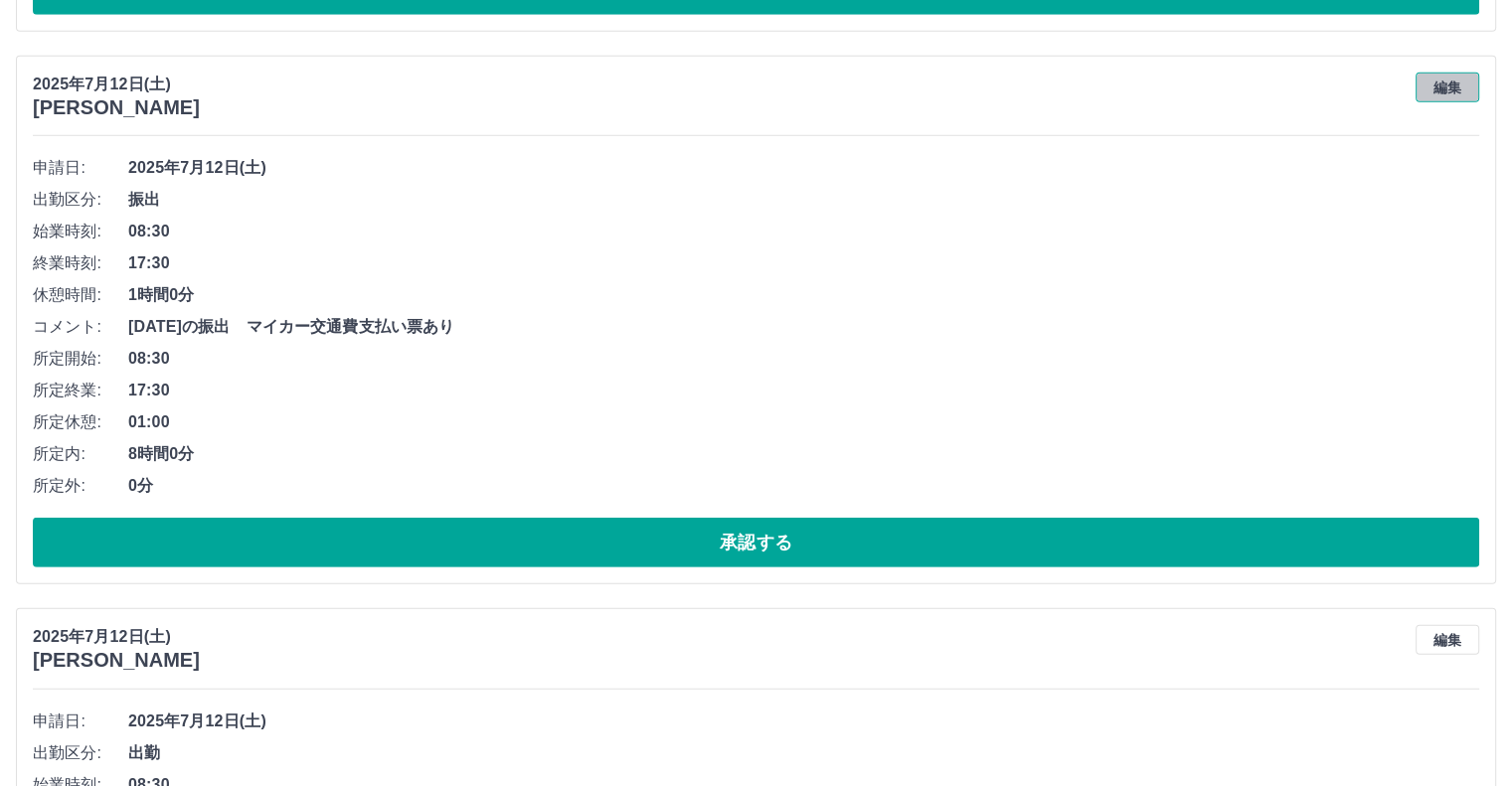 click on "編集" at bounding box center [1447, 87] 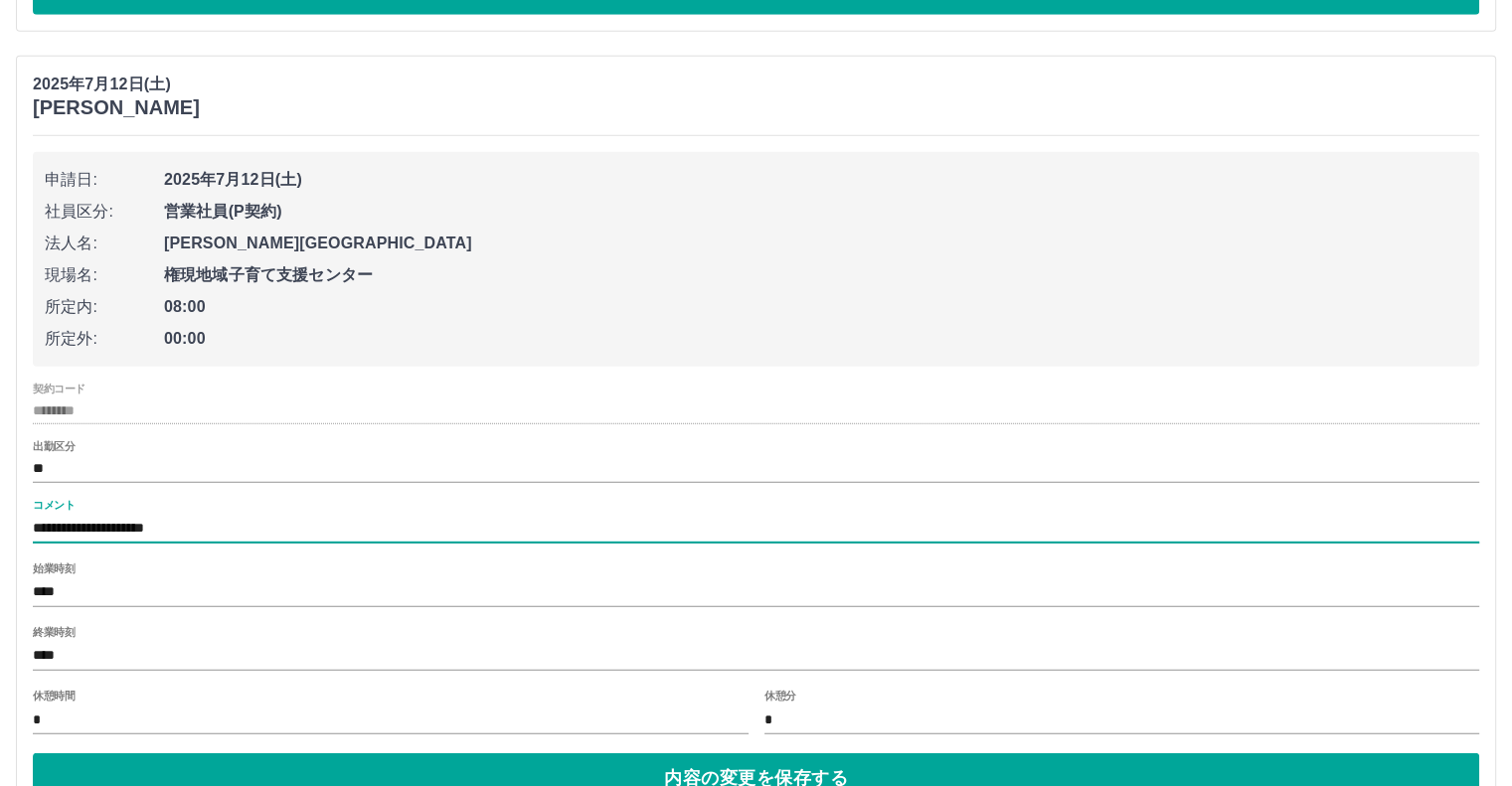 click on "**********" at bounding box center [756, 529] 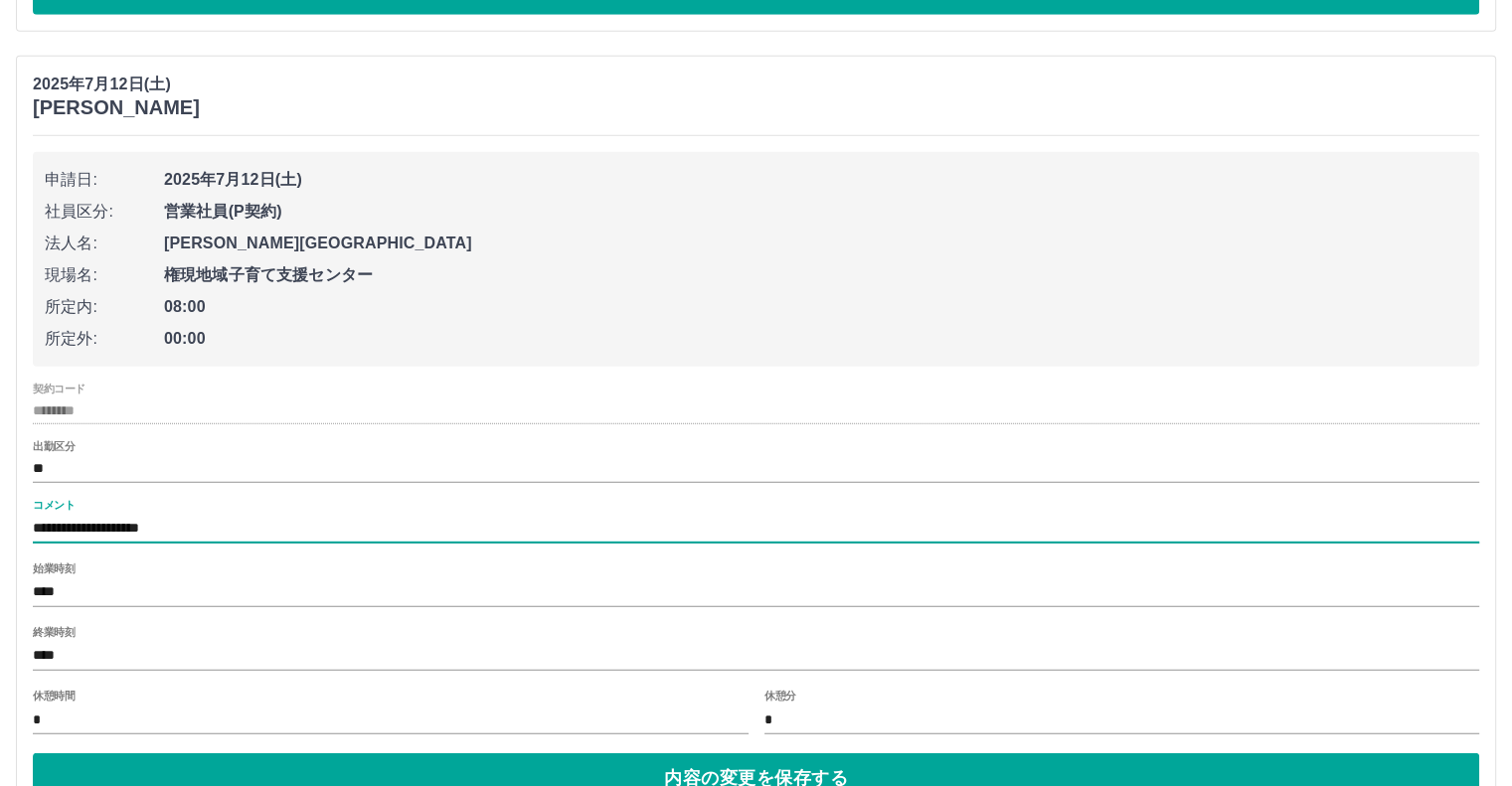 type on "**********" 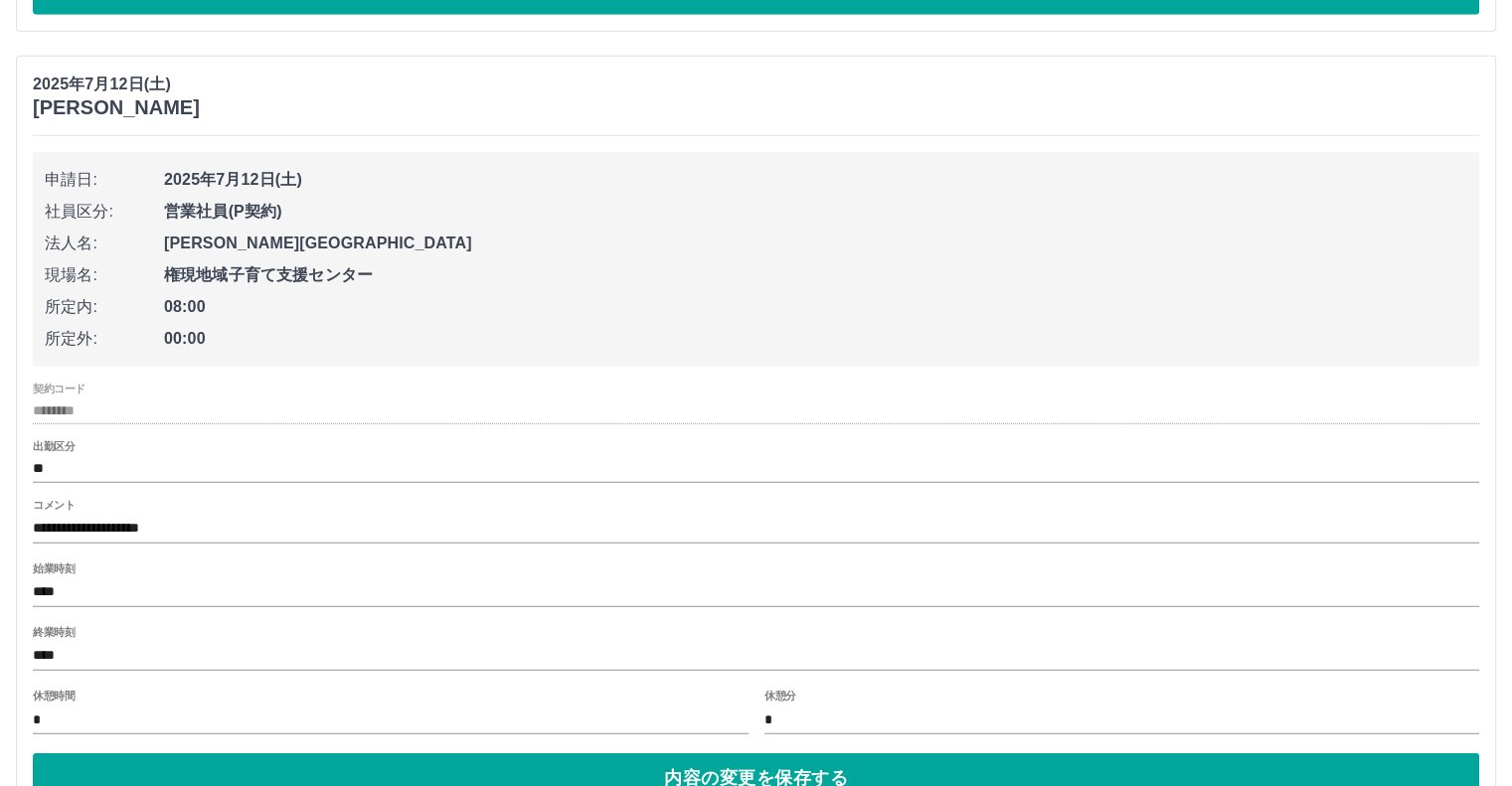 click on "**********" at bounding box center (756, 523) 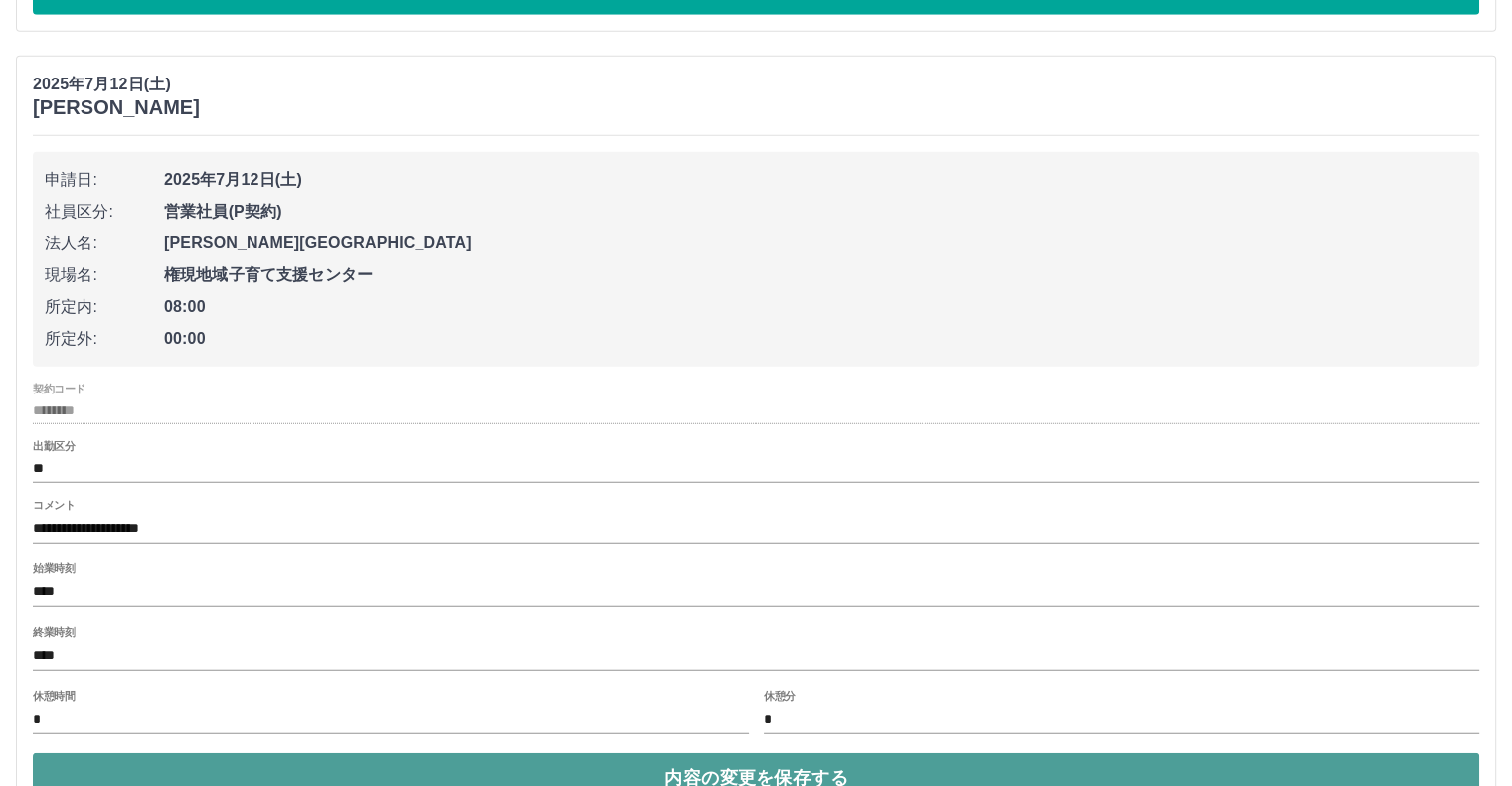 click on "内容の変更を保存する" at bounding box center [756, 778] 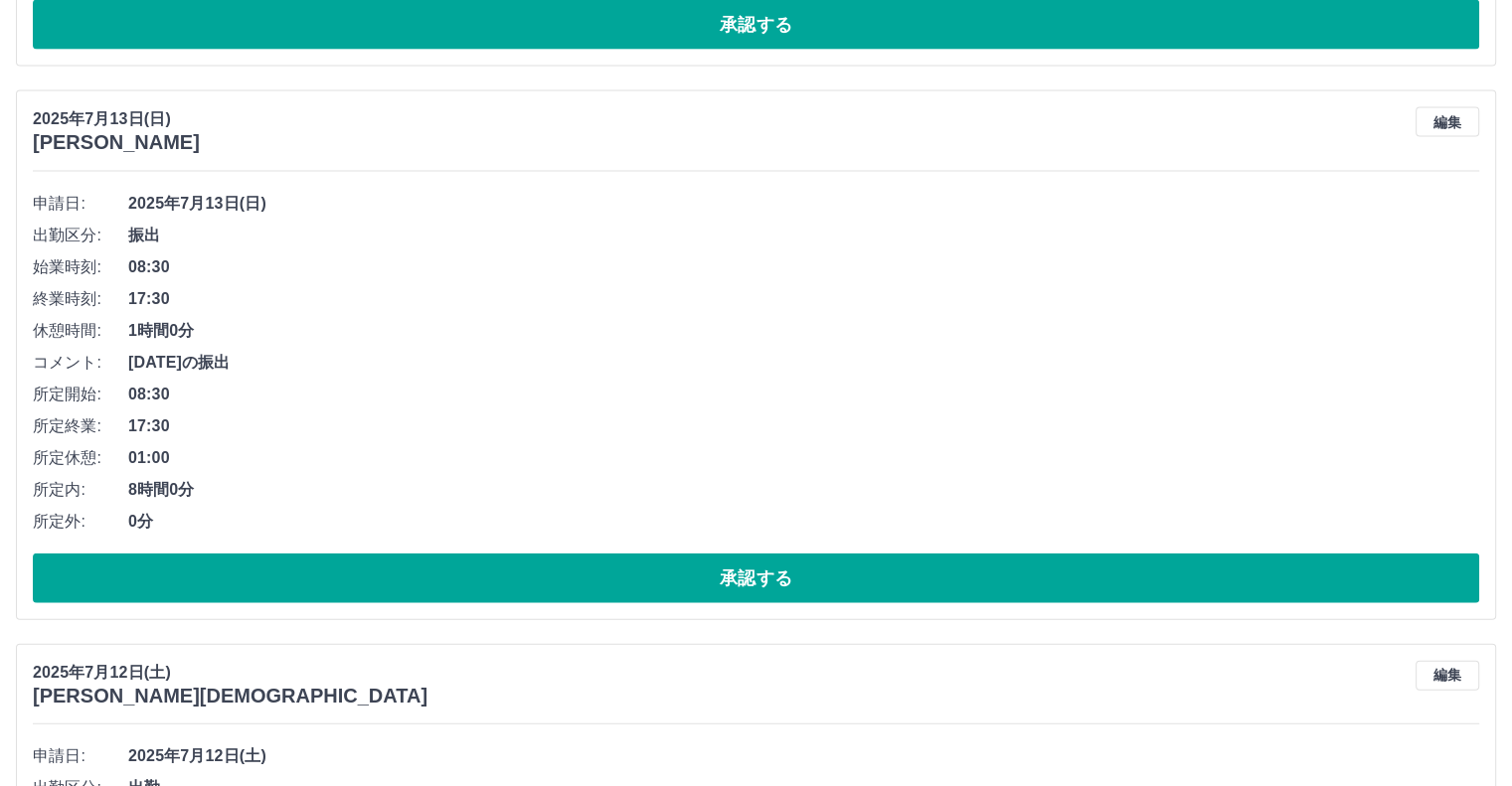 scroll, scrollTop: 4529, scrollLeft: 0, axis: vertical 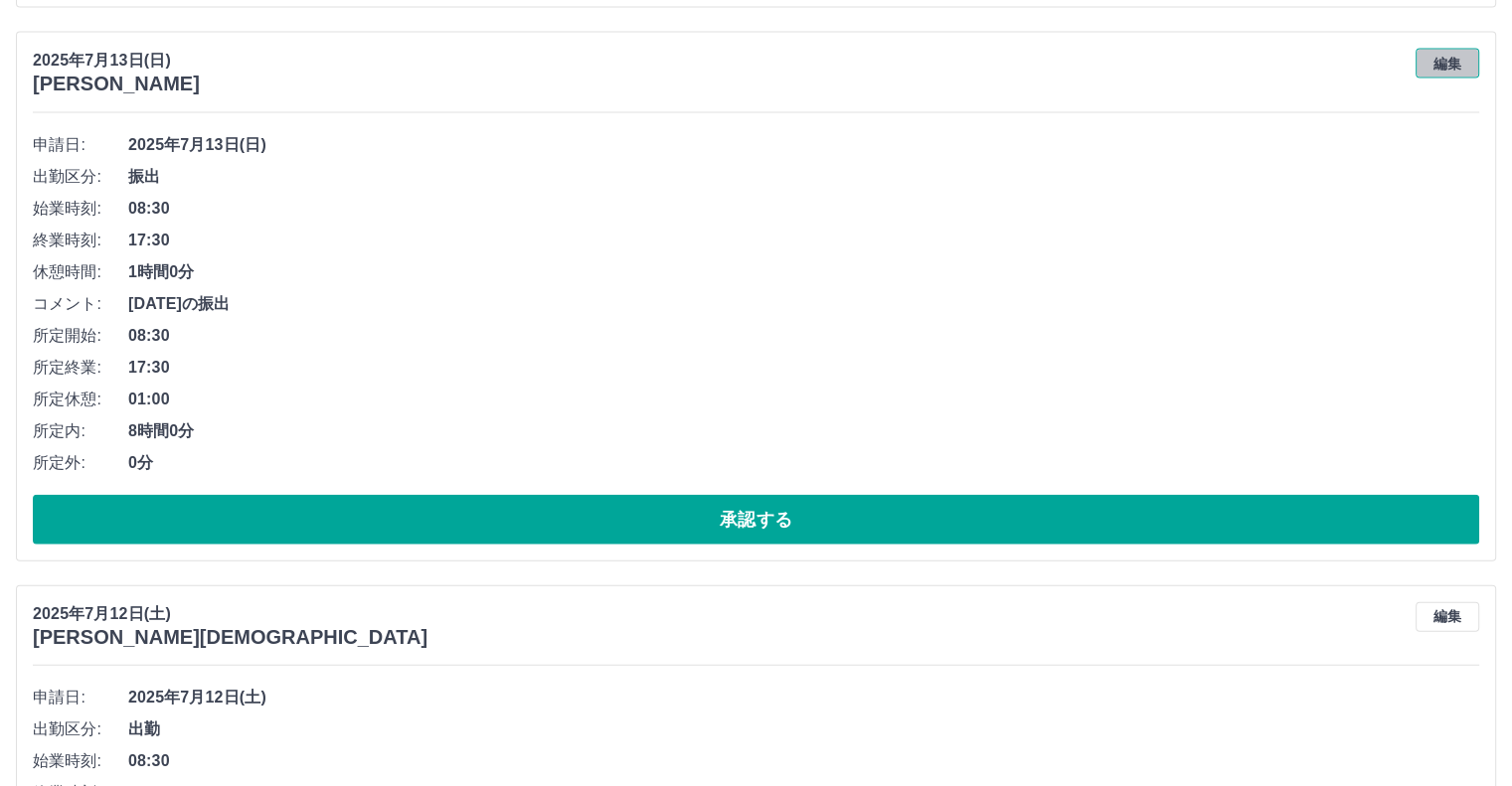 click on "編集" at bounding box center [1447, 64] 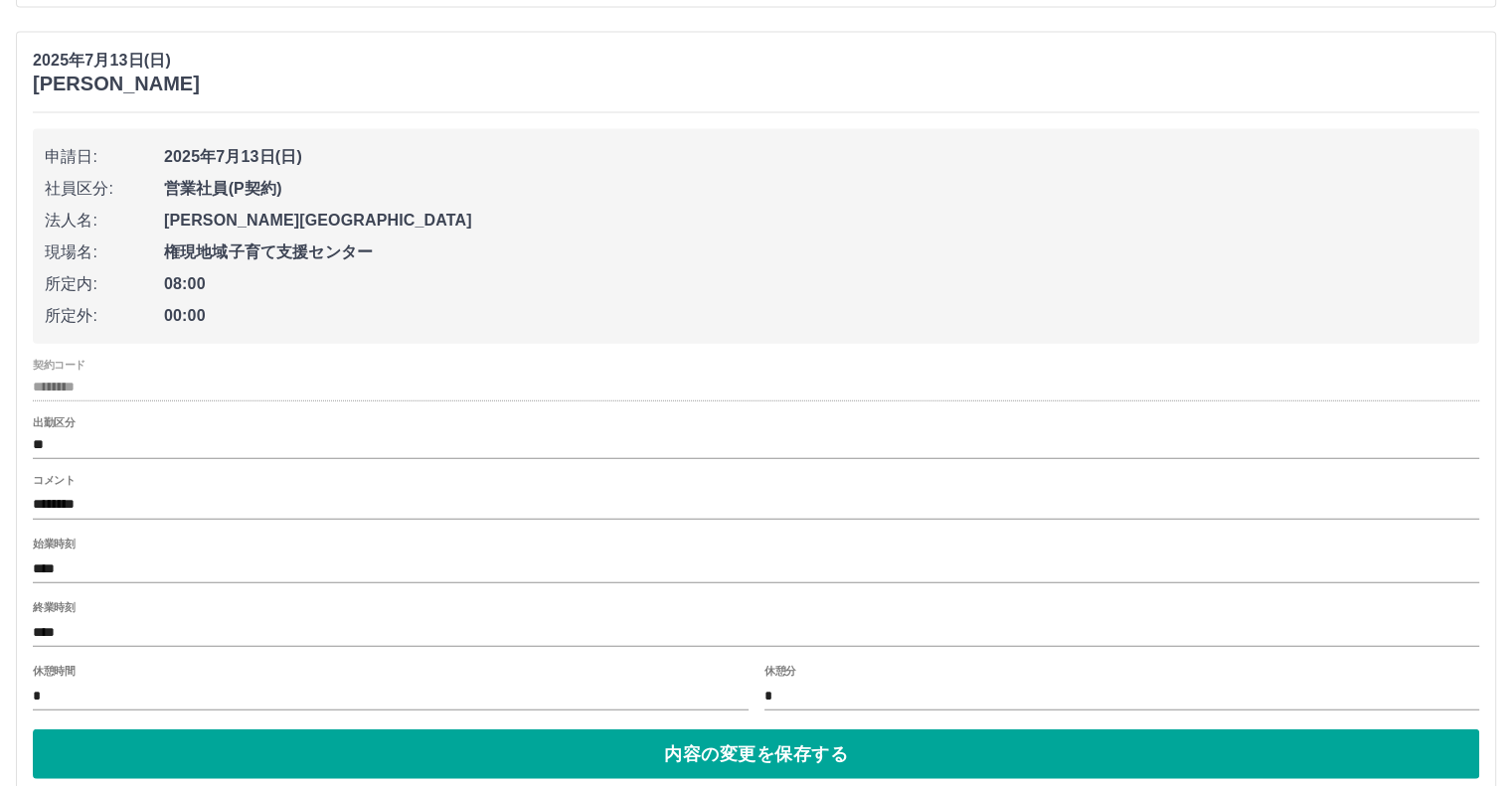 click on "********" at bounding box center [756, 505] 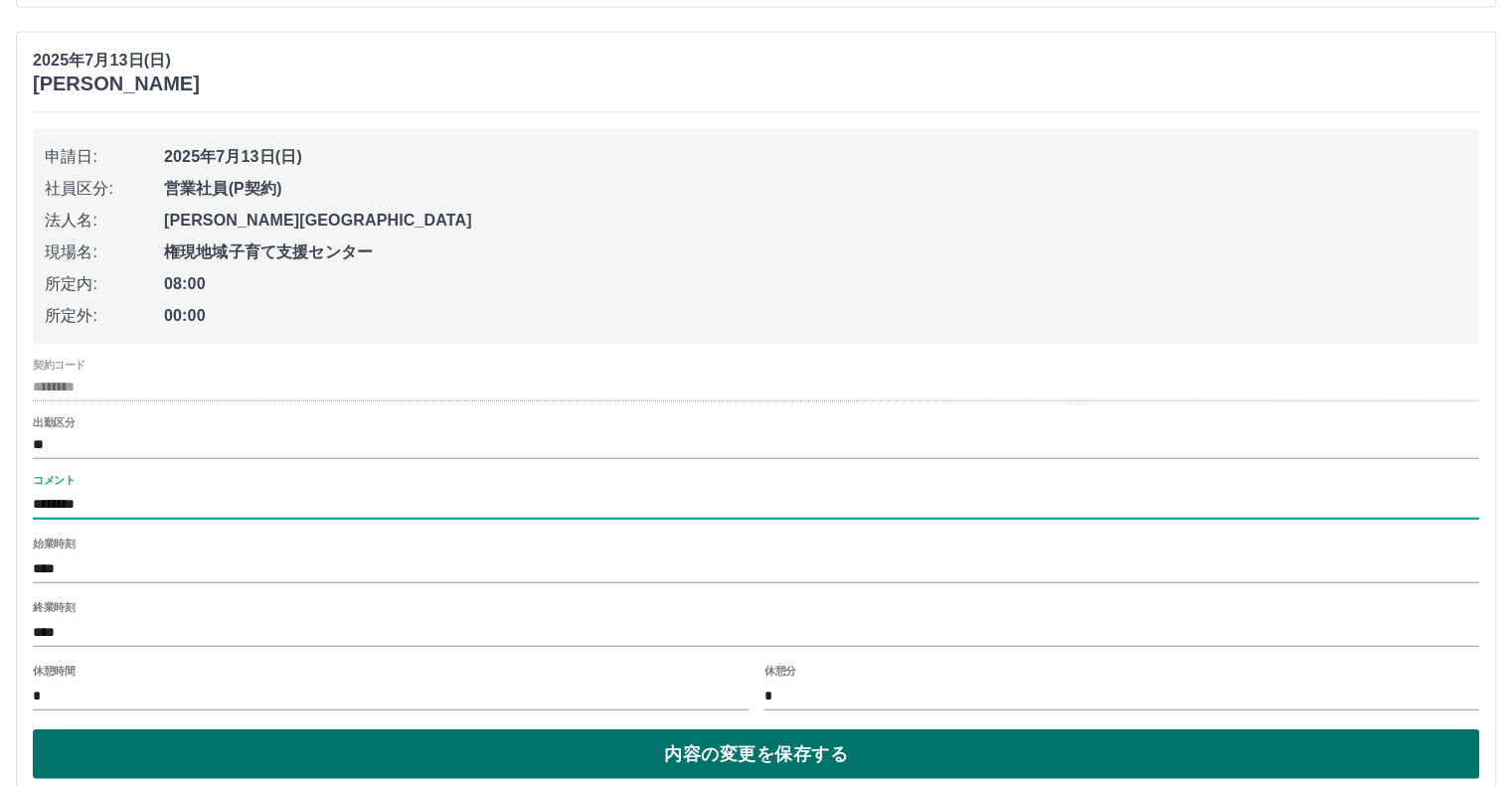 type on "********" 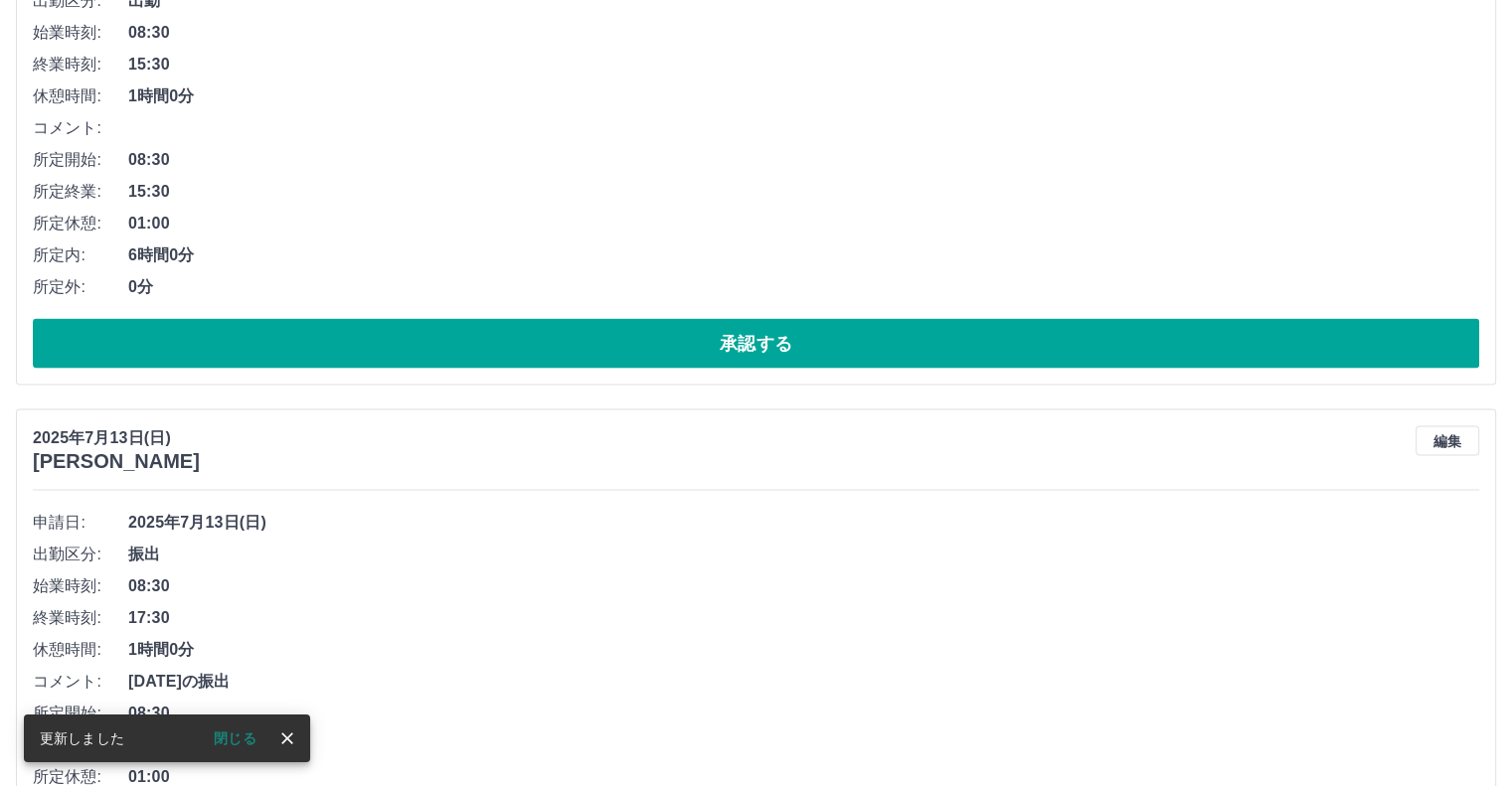 scroll, scrollTop: 4108, scrollLeft: 0, axis: vertical 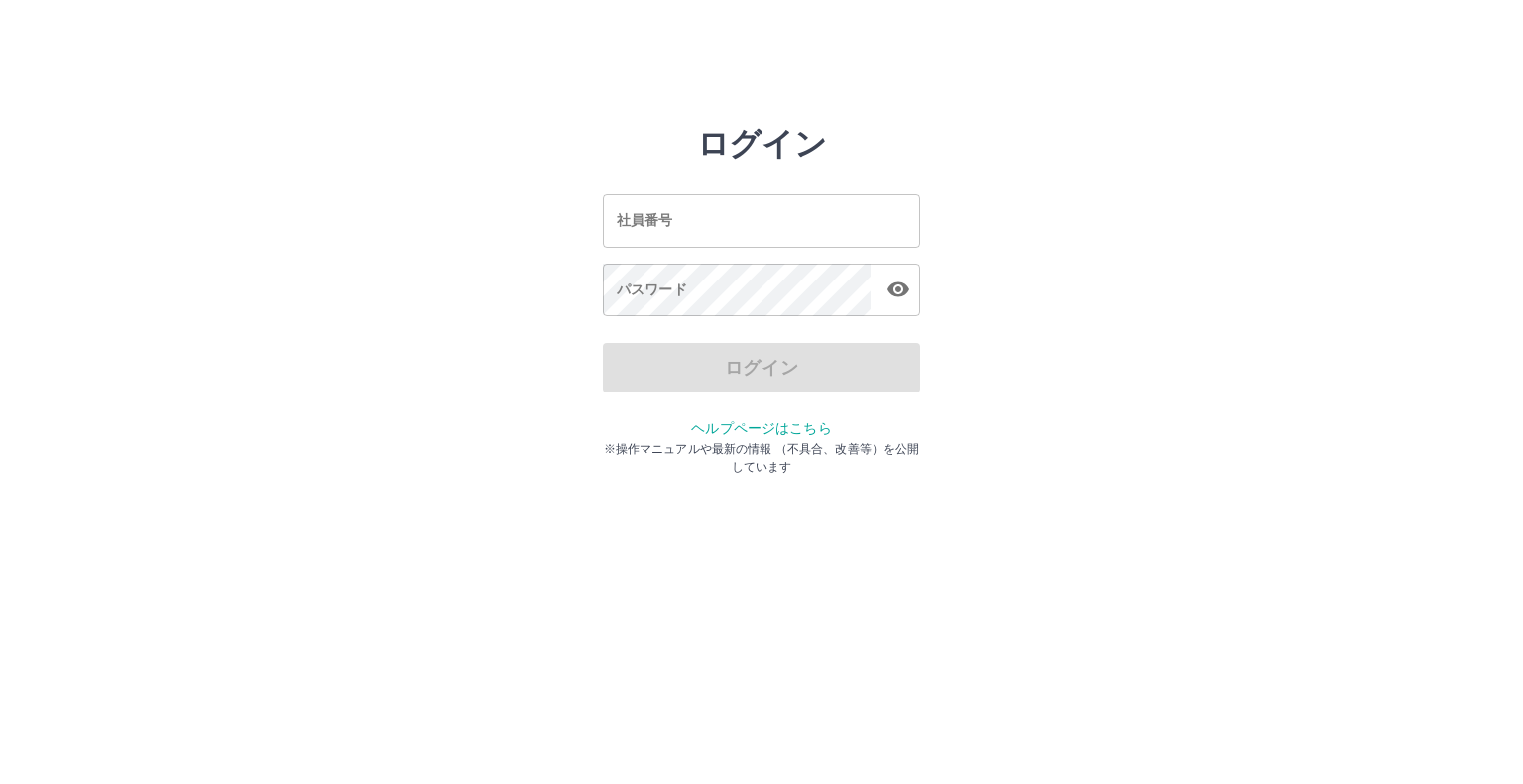 click on "社員番号" at bounding box center (762, 220) 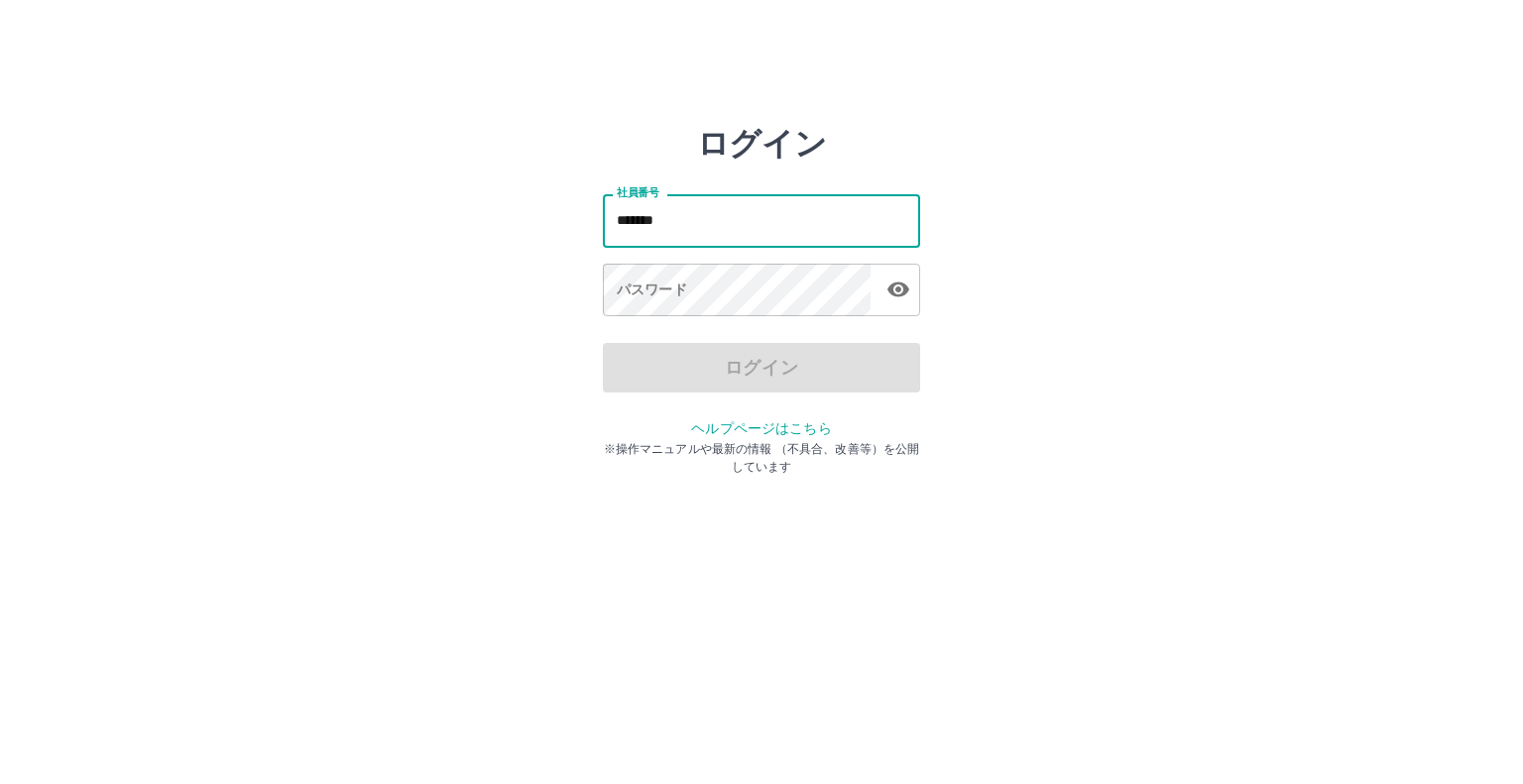 type on "*******" 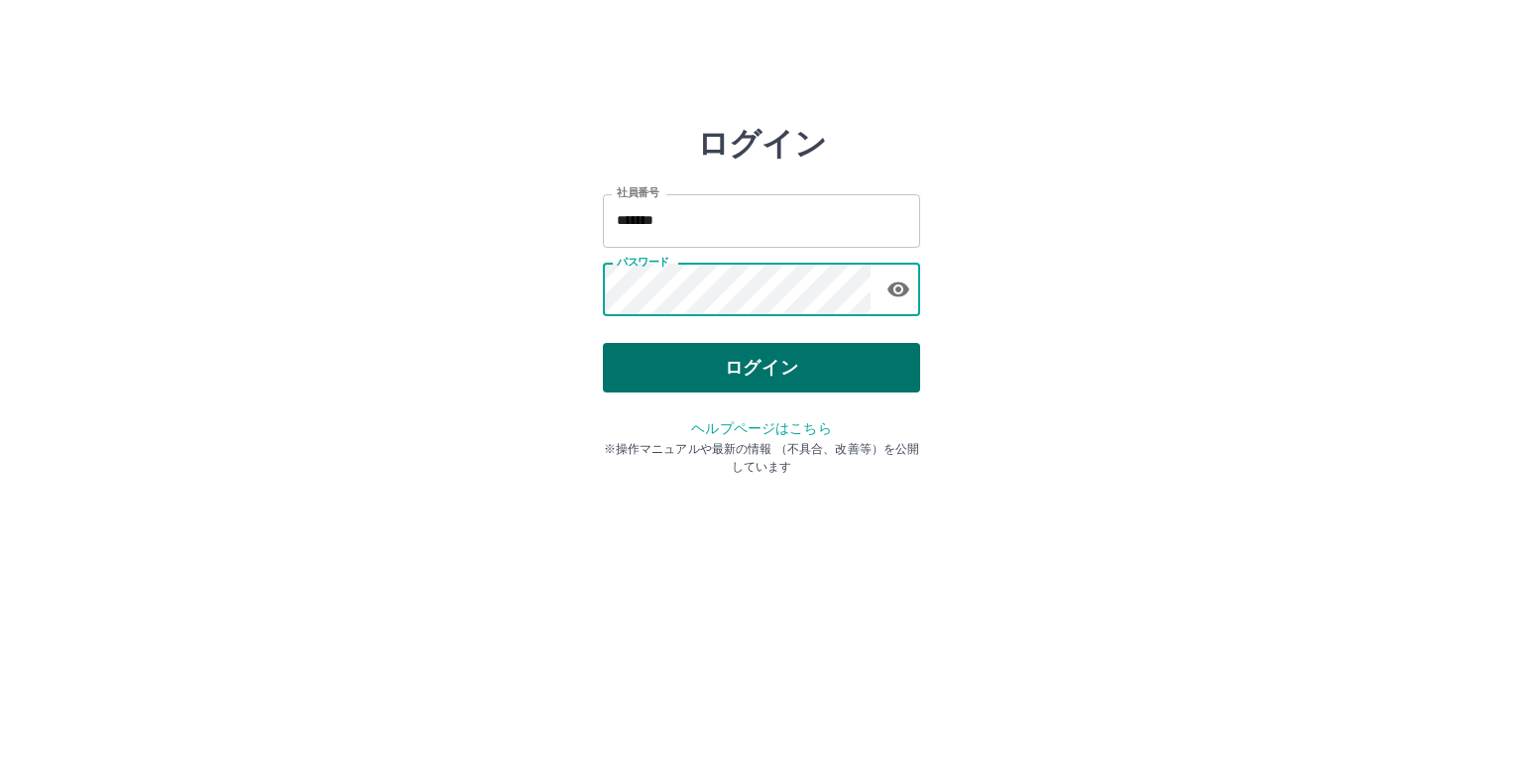 click on "ログイン" at bounding box center (762, 368) 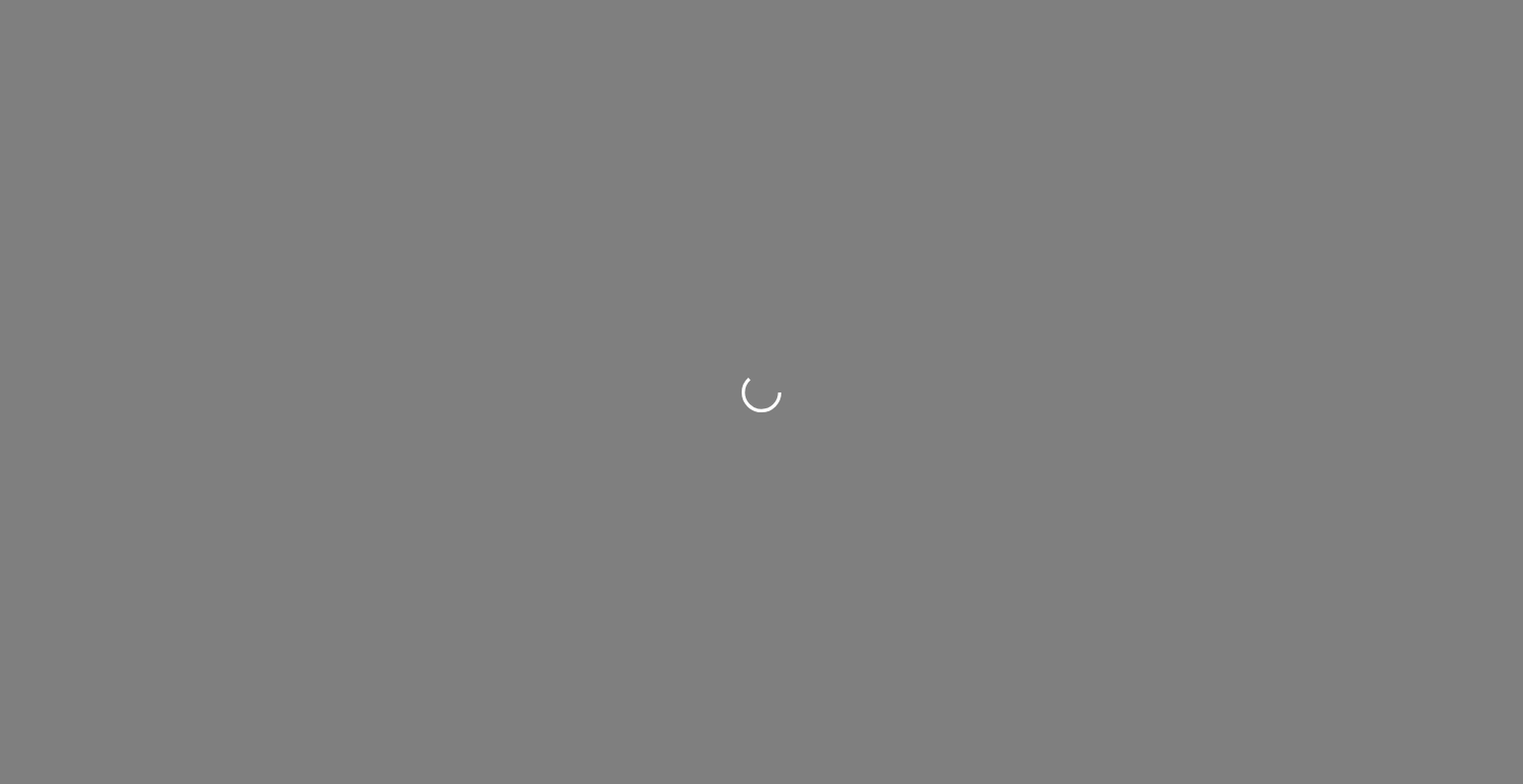 scroll, scrollTop: 0, scrollLeft: 0, axis: both 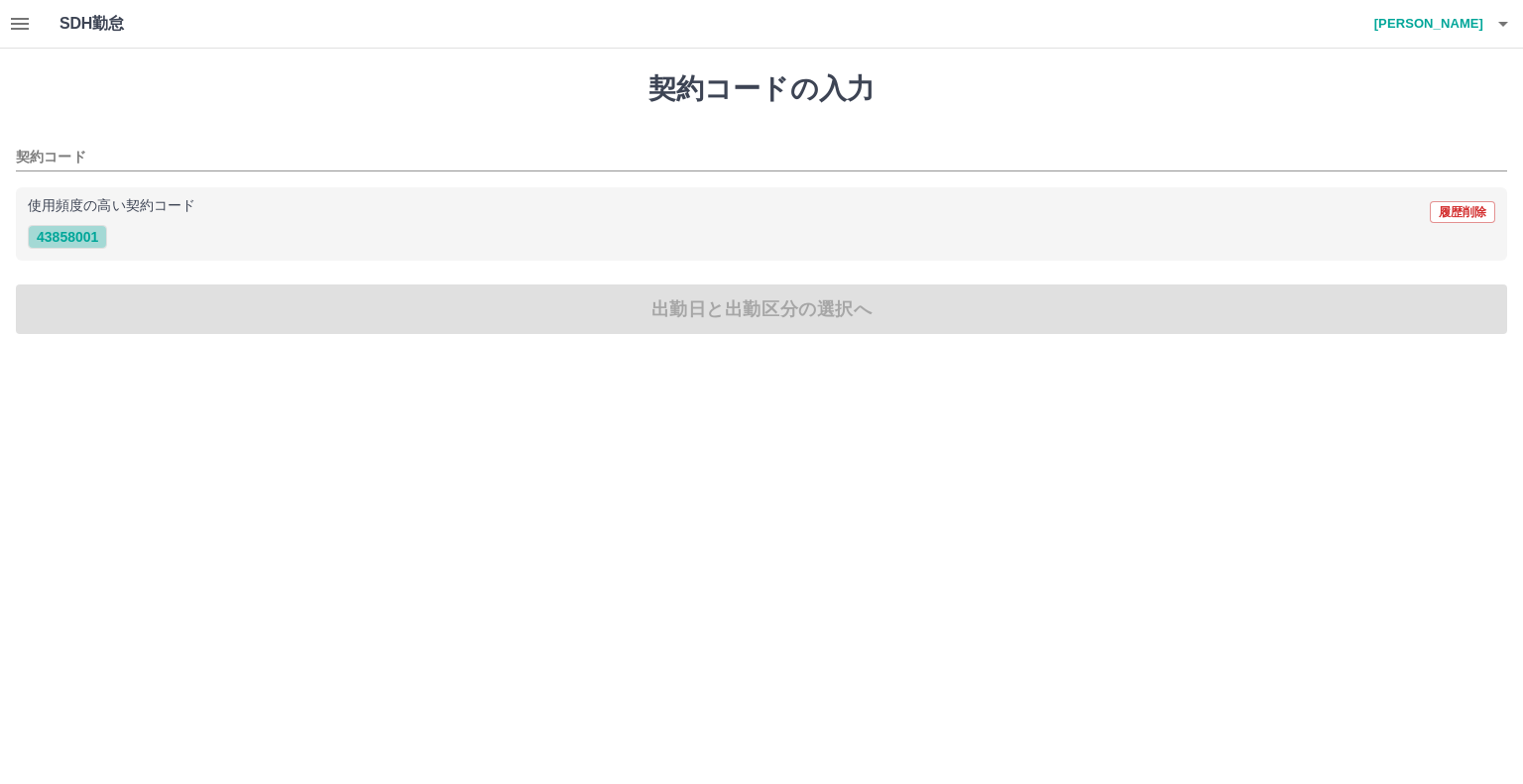 click on "43858001" at bounding box center [67, 237] 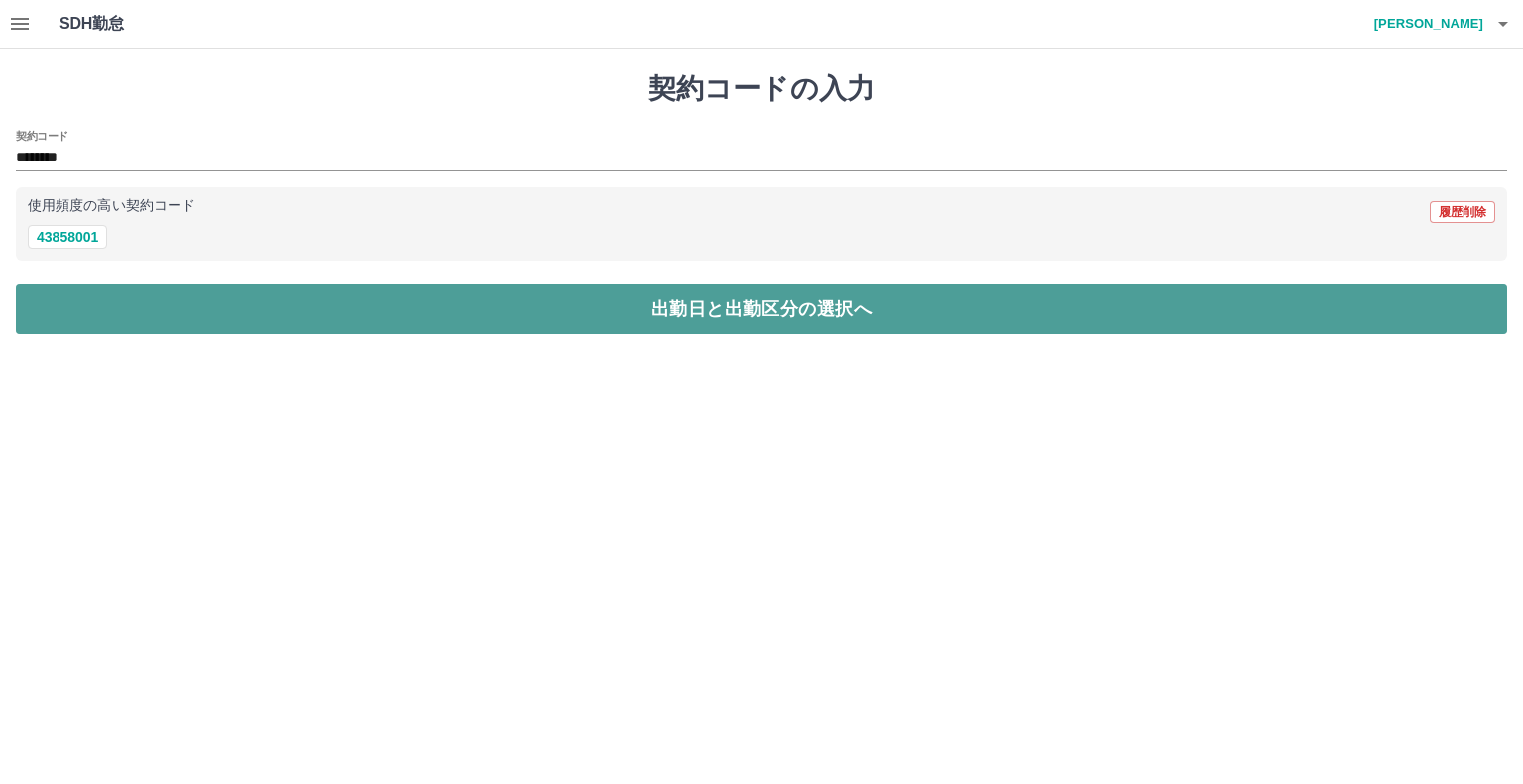 click on "出勤日と出勤区分の選択へ" at bounding box center [762, 309] 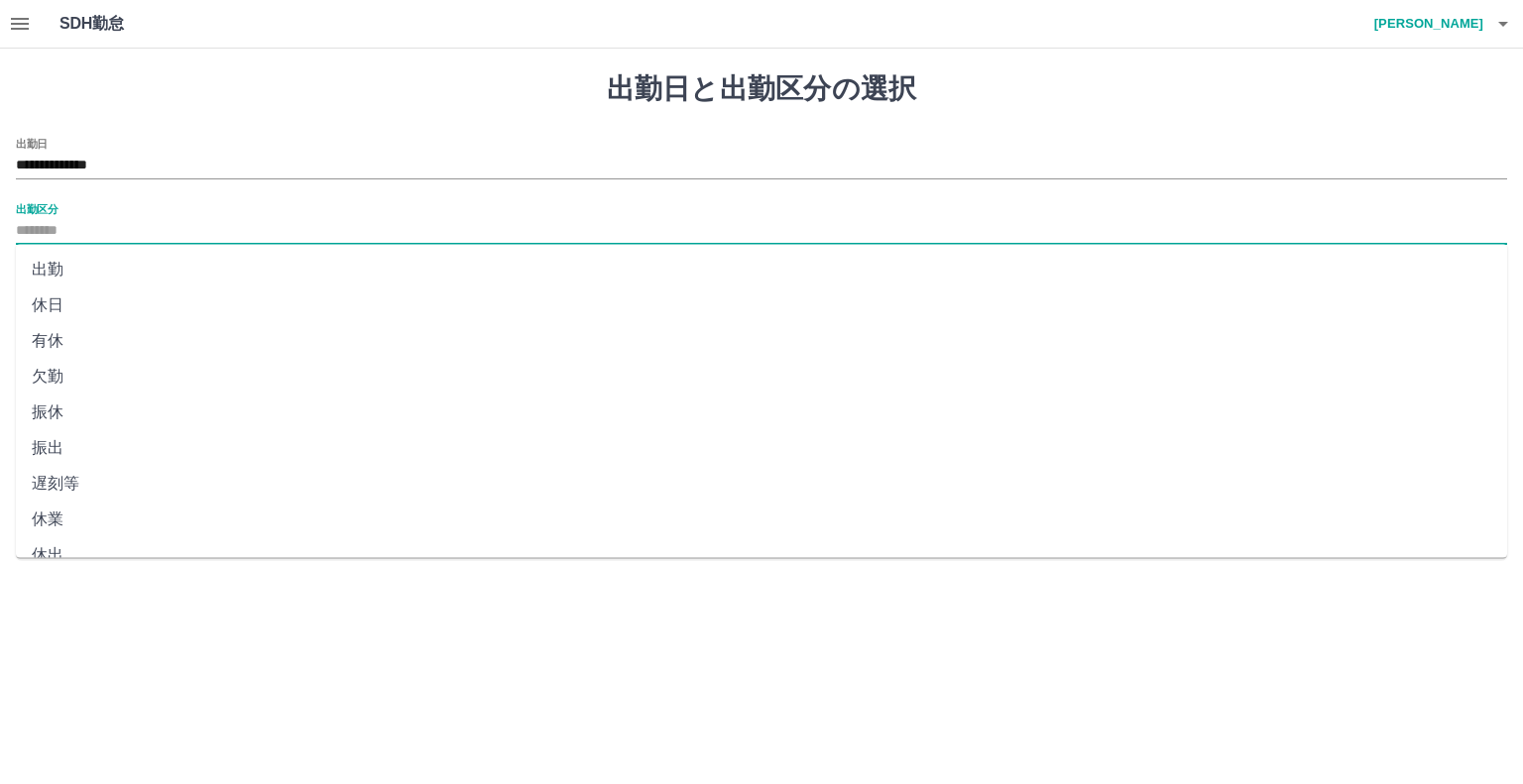 click on "出勤区分" at bounding box center [762, 231] 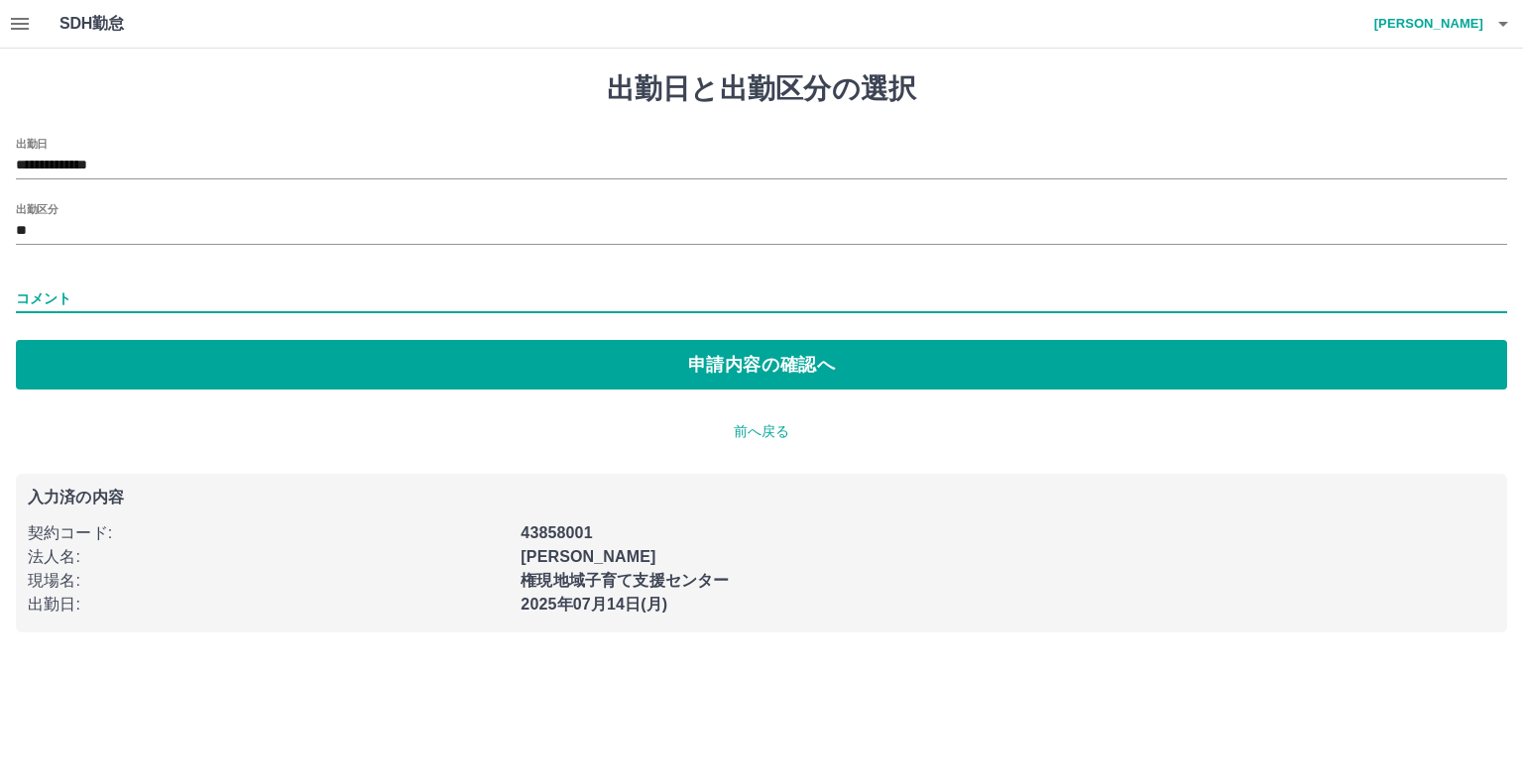click on "コメント" at bounding box center (762, 298) 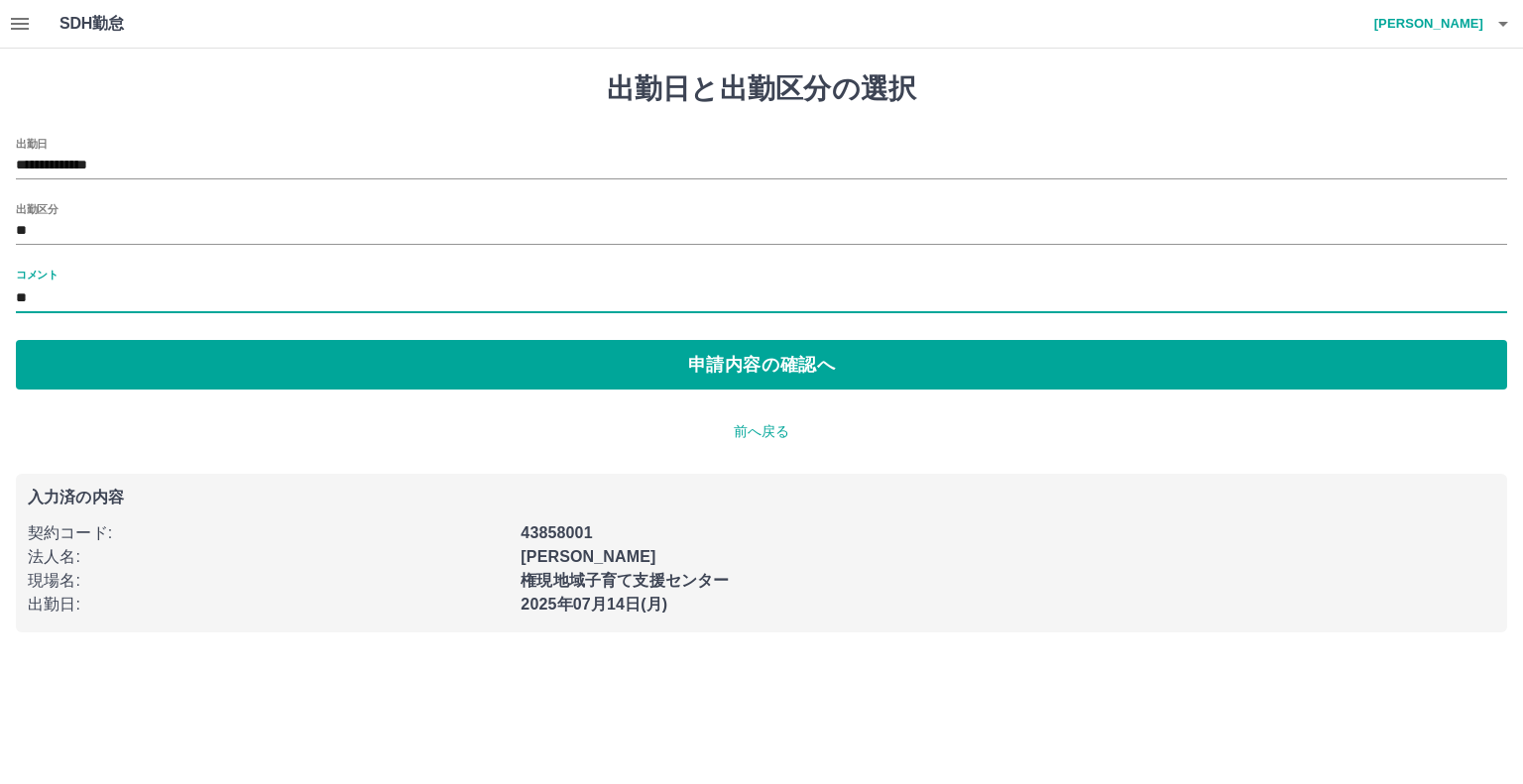type on "*" 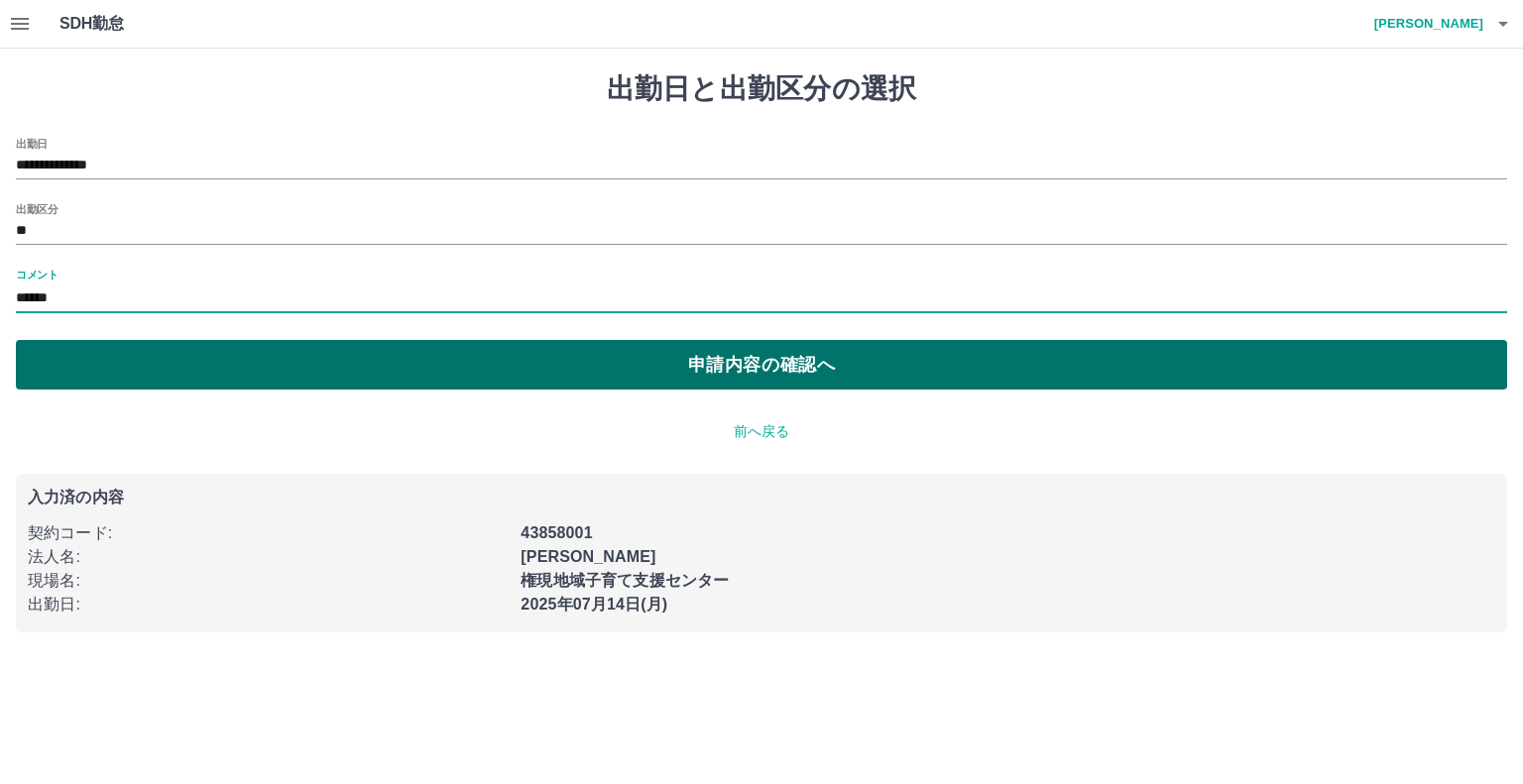 type on "******" 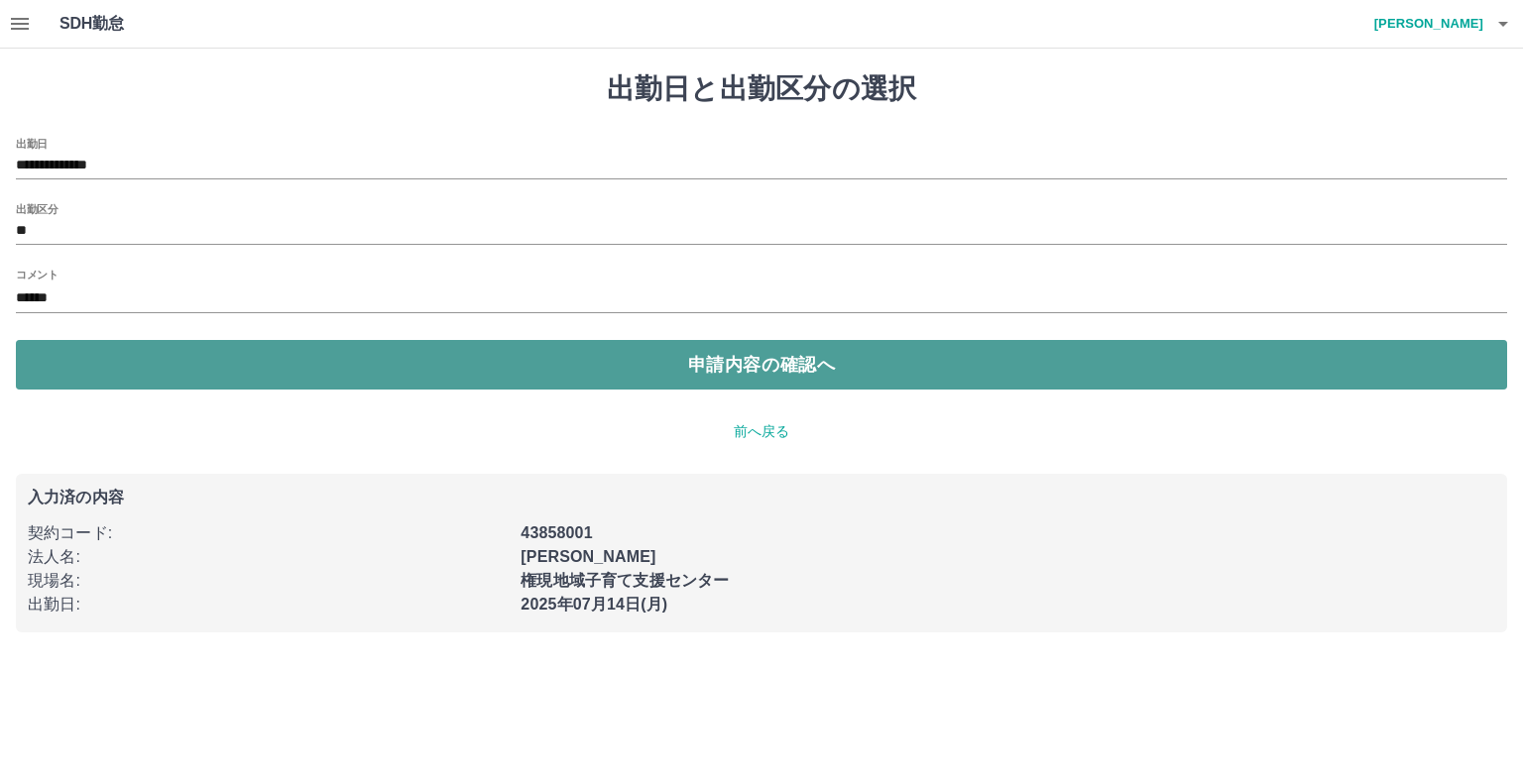 click on "申請内容の確認へ" at bounding box center [762, 365] 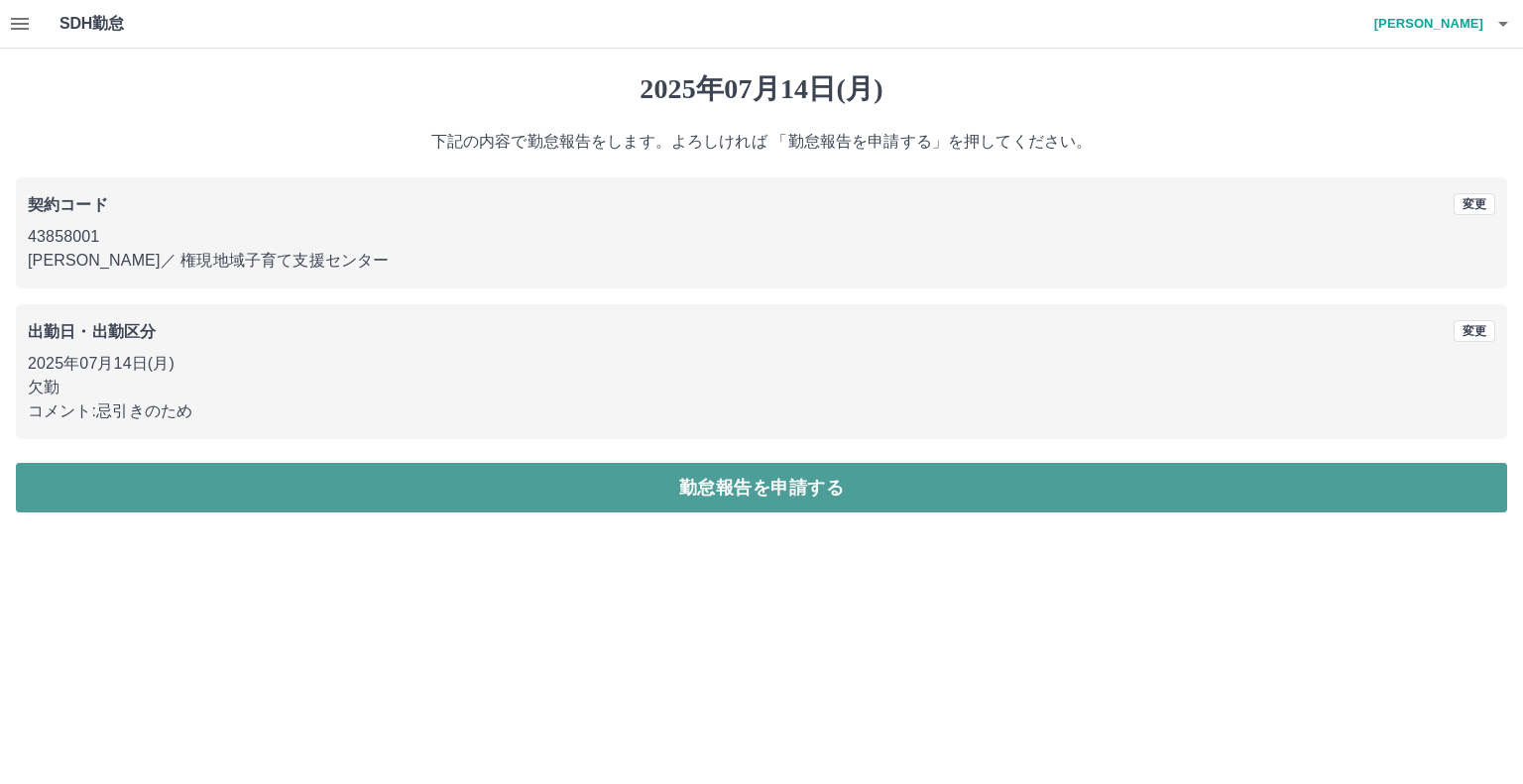 click on "勤怠報告を申請する" at bounding box center [762, 488] 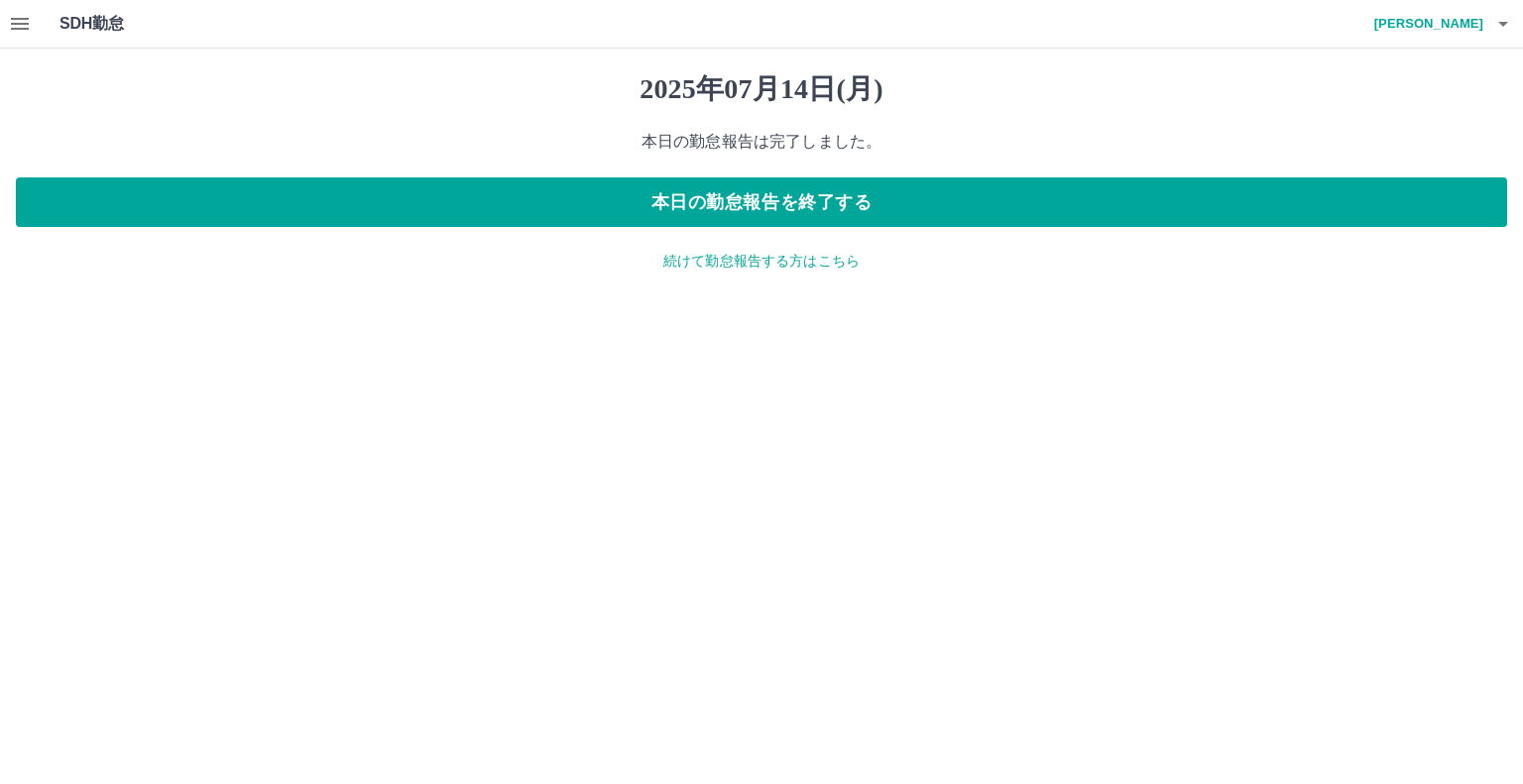 click on "続けて勤怠報告する方はこちら" at bounding box center (762, 261) 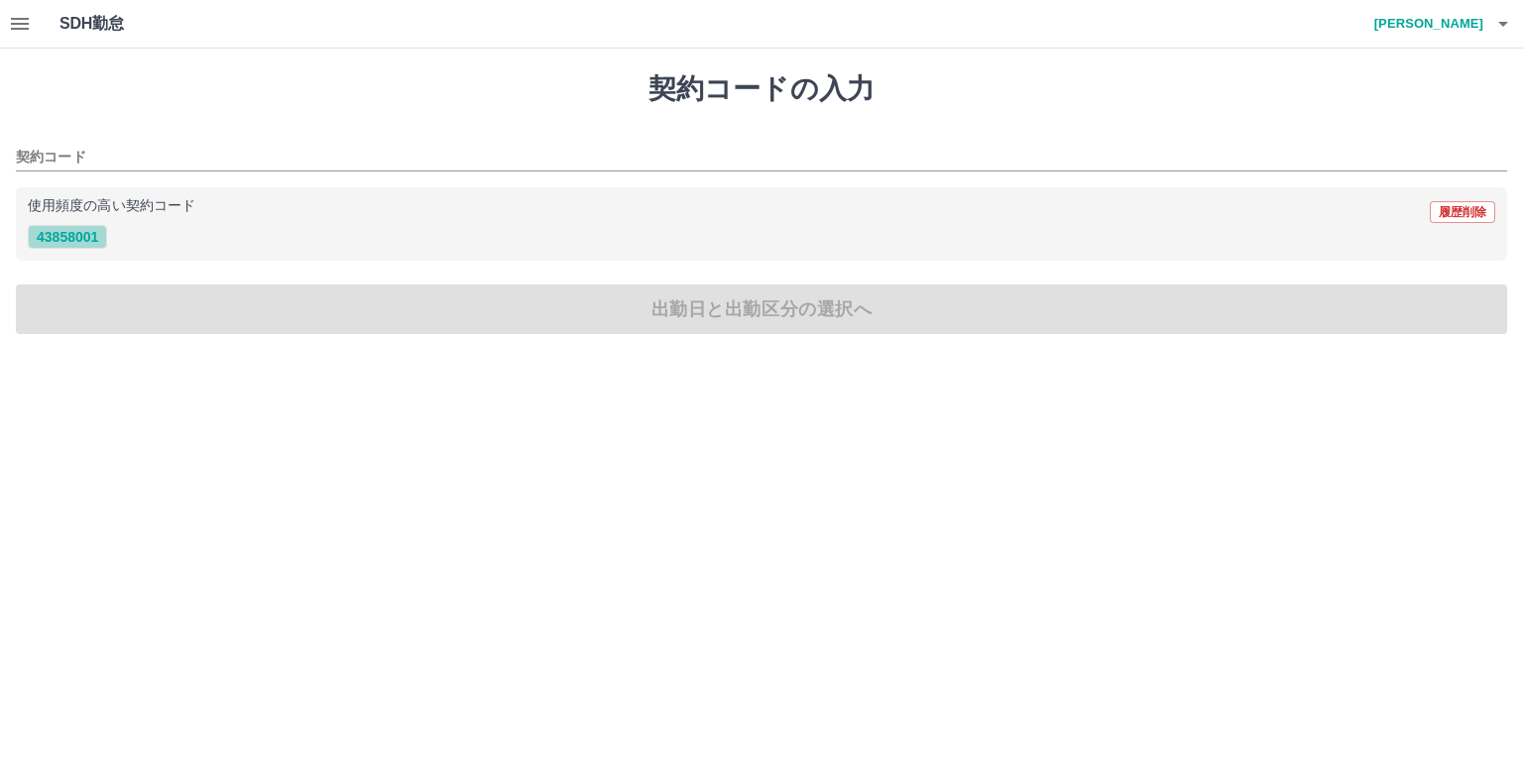 click on "43858001" at bounding box center [67, 237] 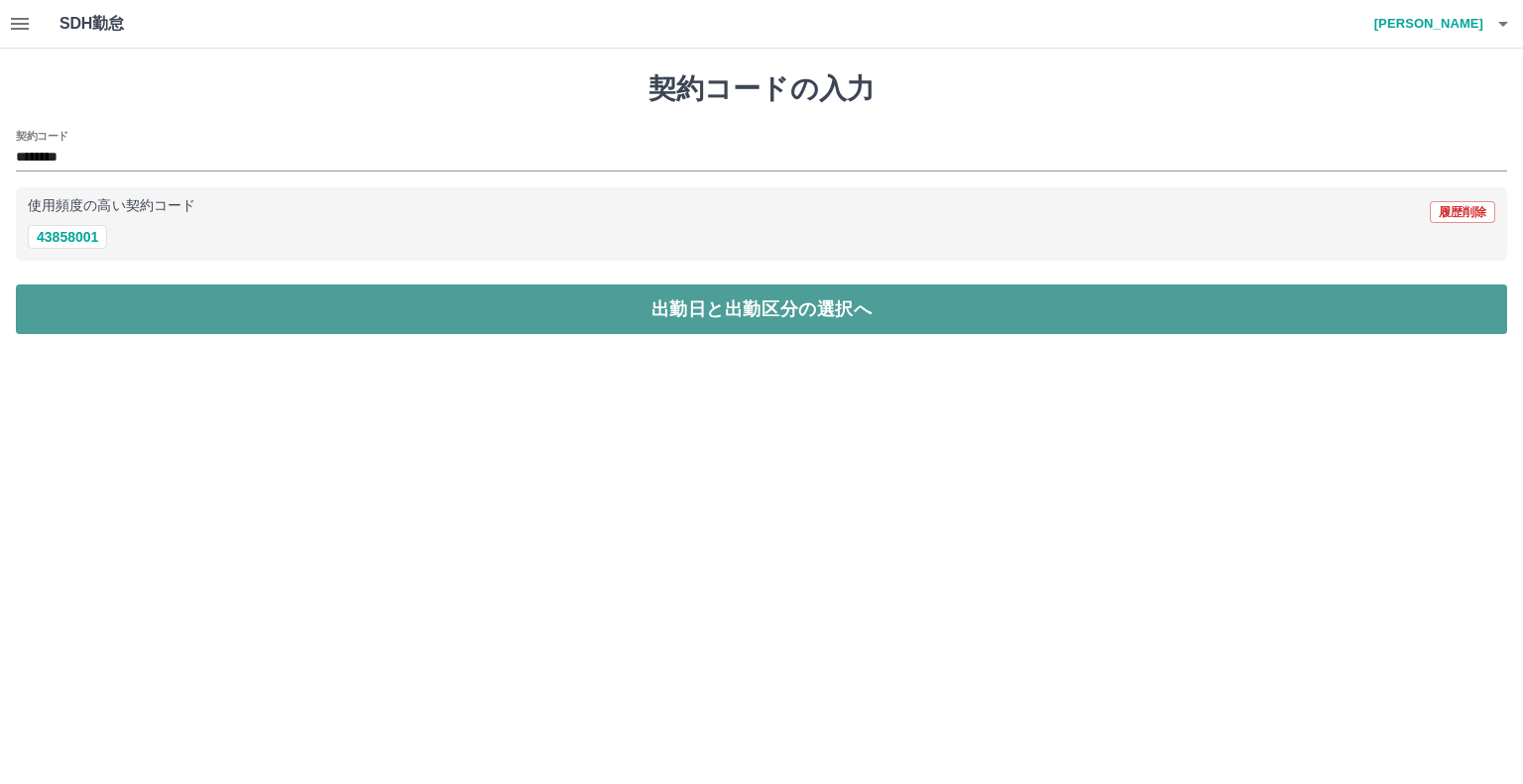 click on "出勤日と出勤区分の選択へ" at bounding box center (762, 309) 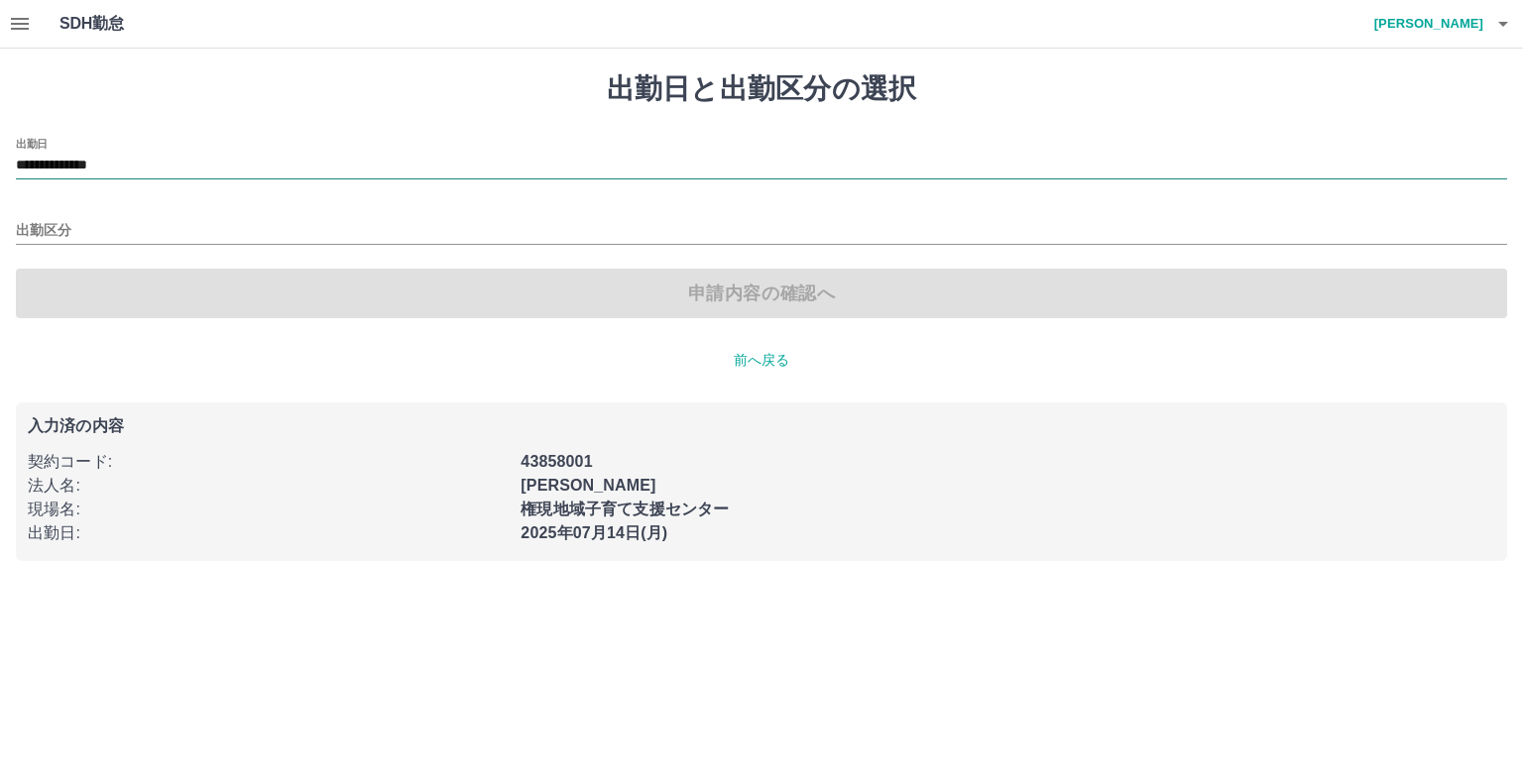click on "**********" at bounding box center (762, 166) 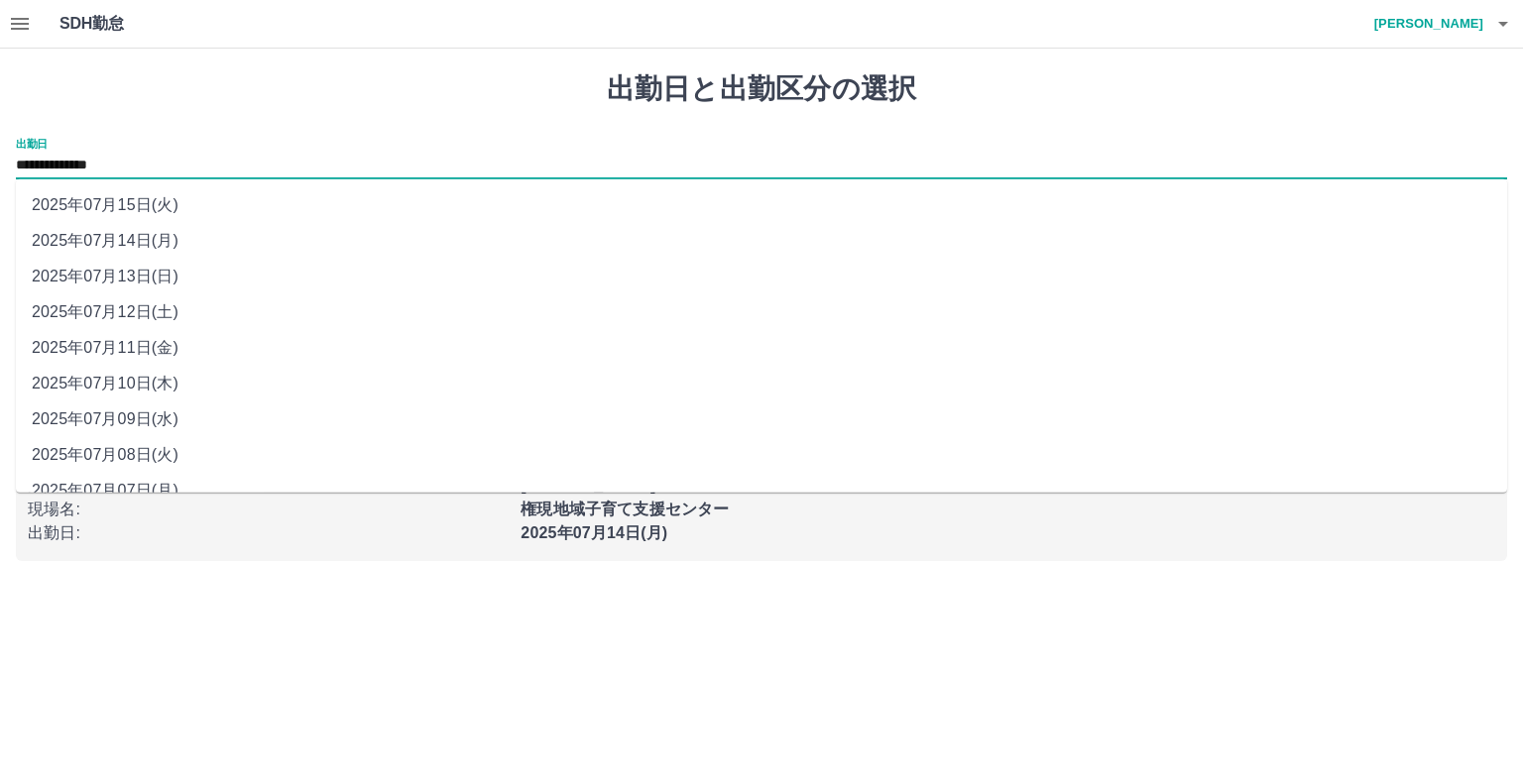 click on "2025年07月12日(土)" at bounding box center [762, 312] 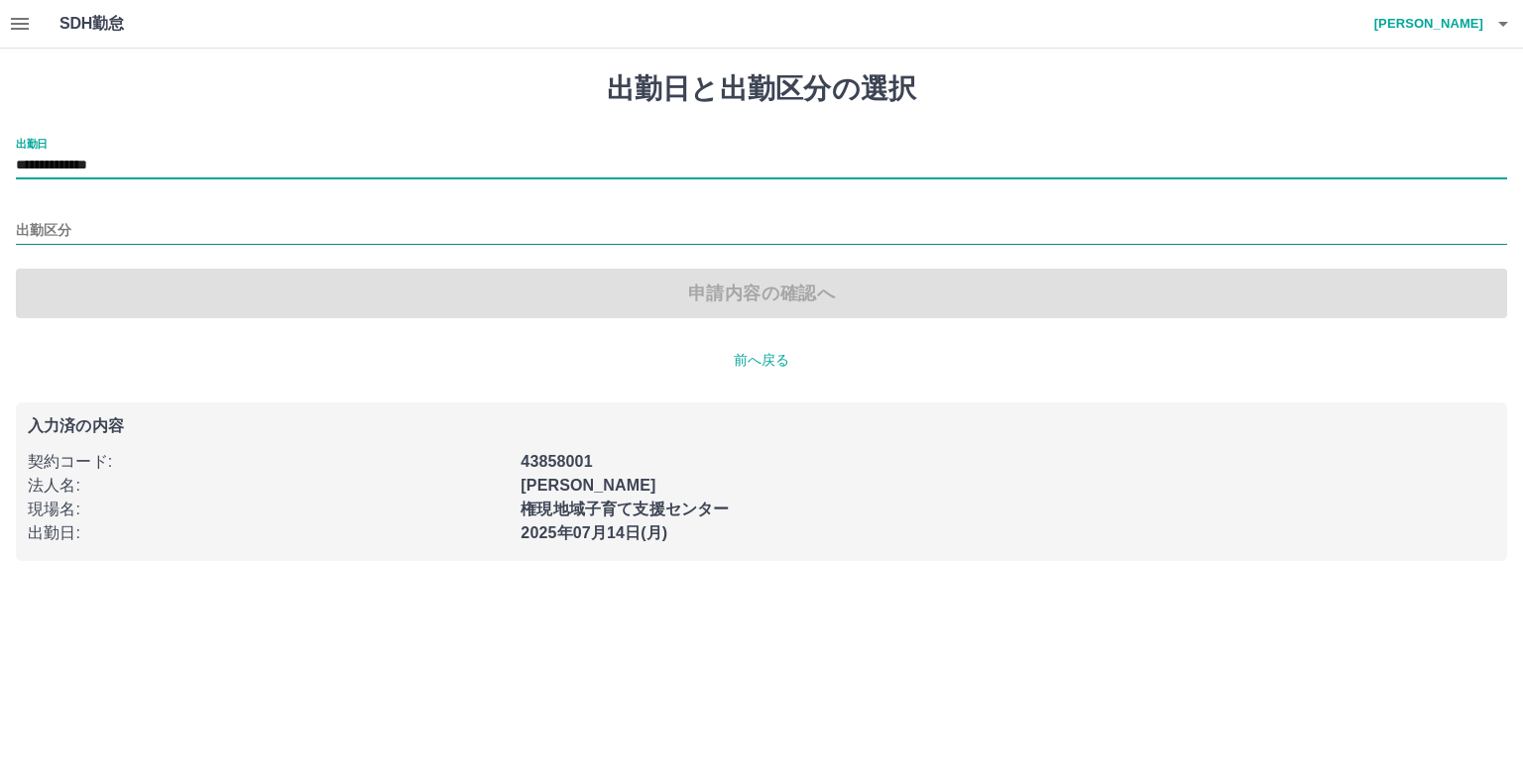 click on "出勤区分" at bounding box center [762, 231] 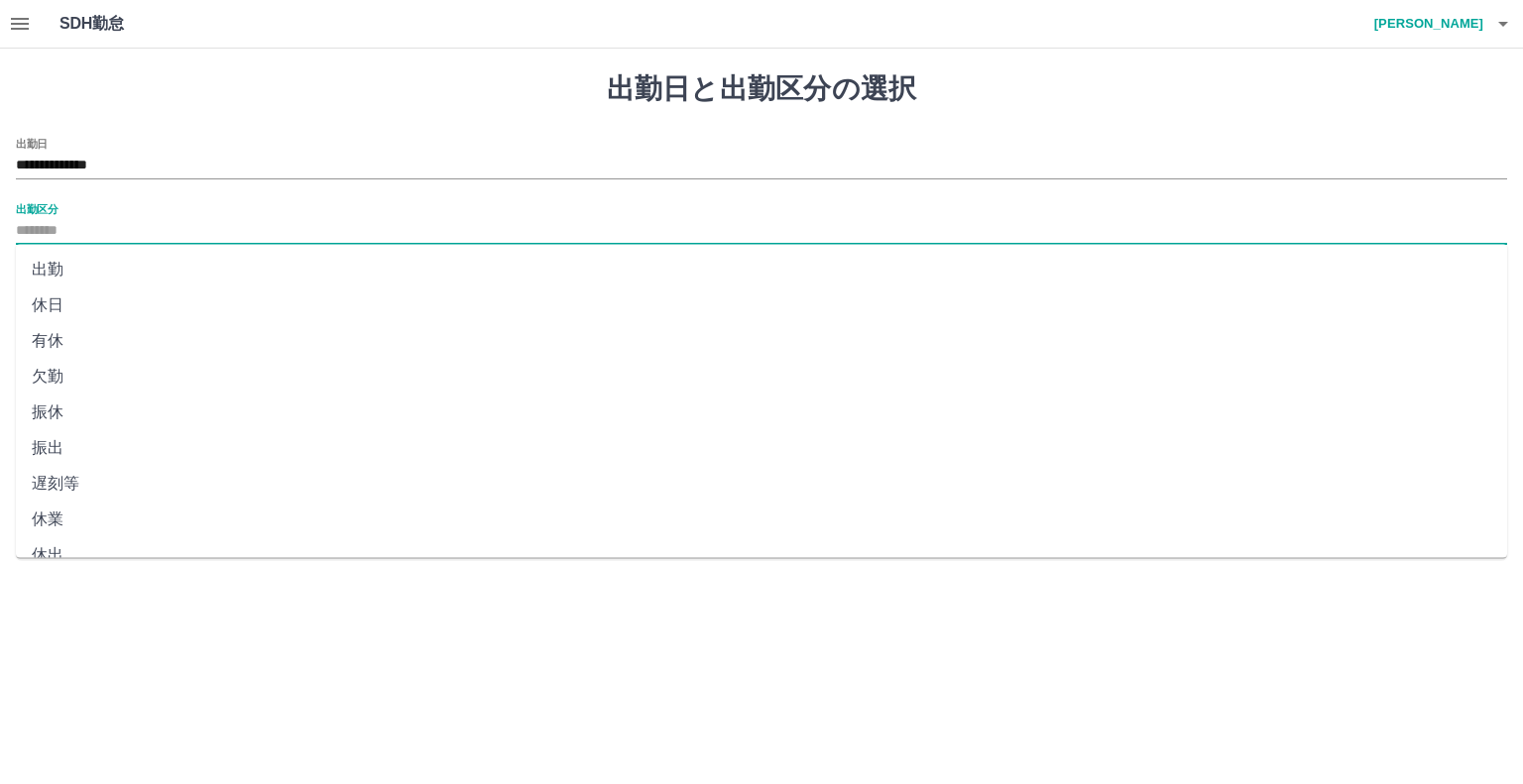 click on "欠勤" at bounding box center (762, 377) 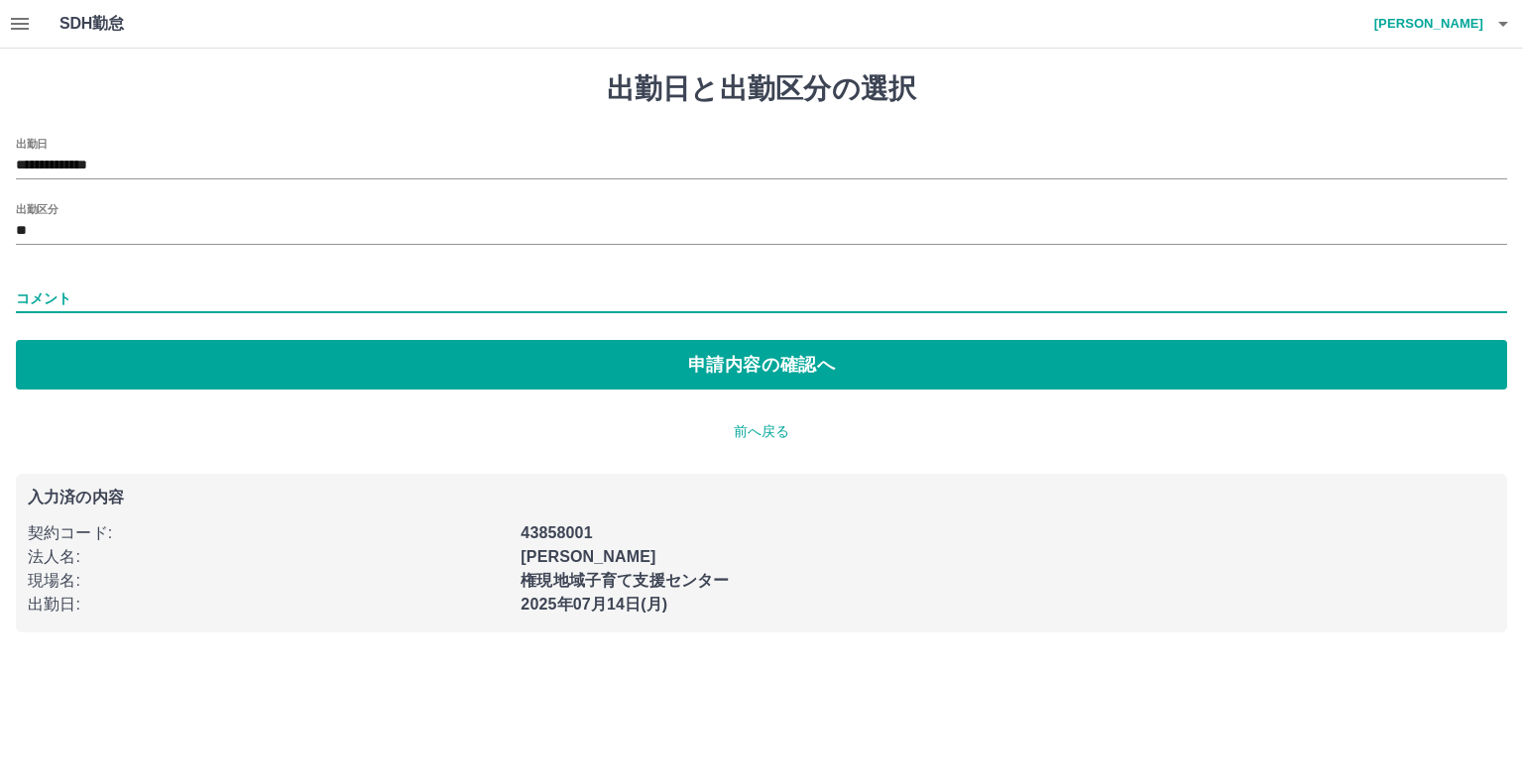 click on "コメント" at bounding box center (762, 298) 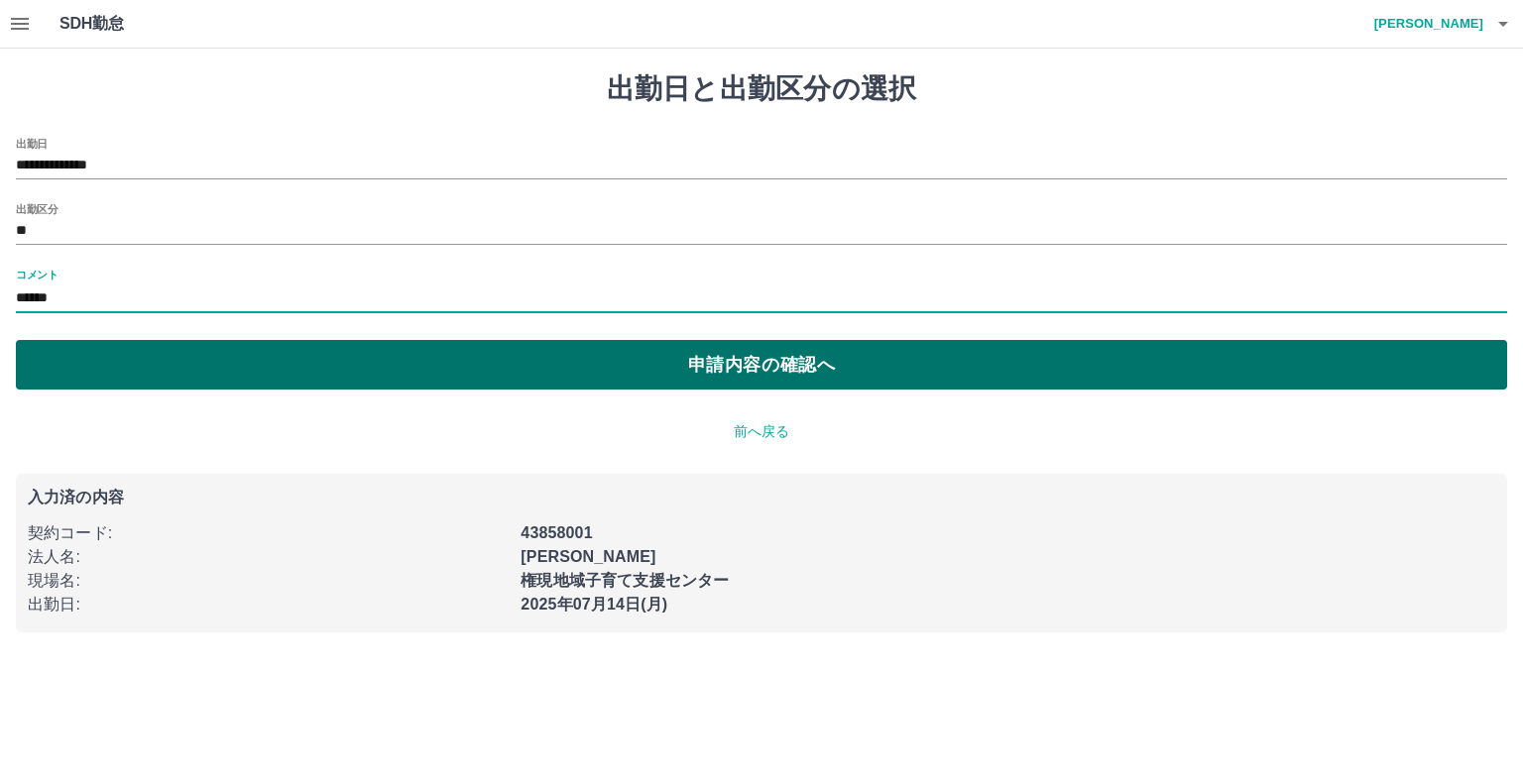 type on "******" 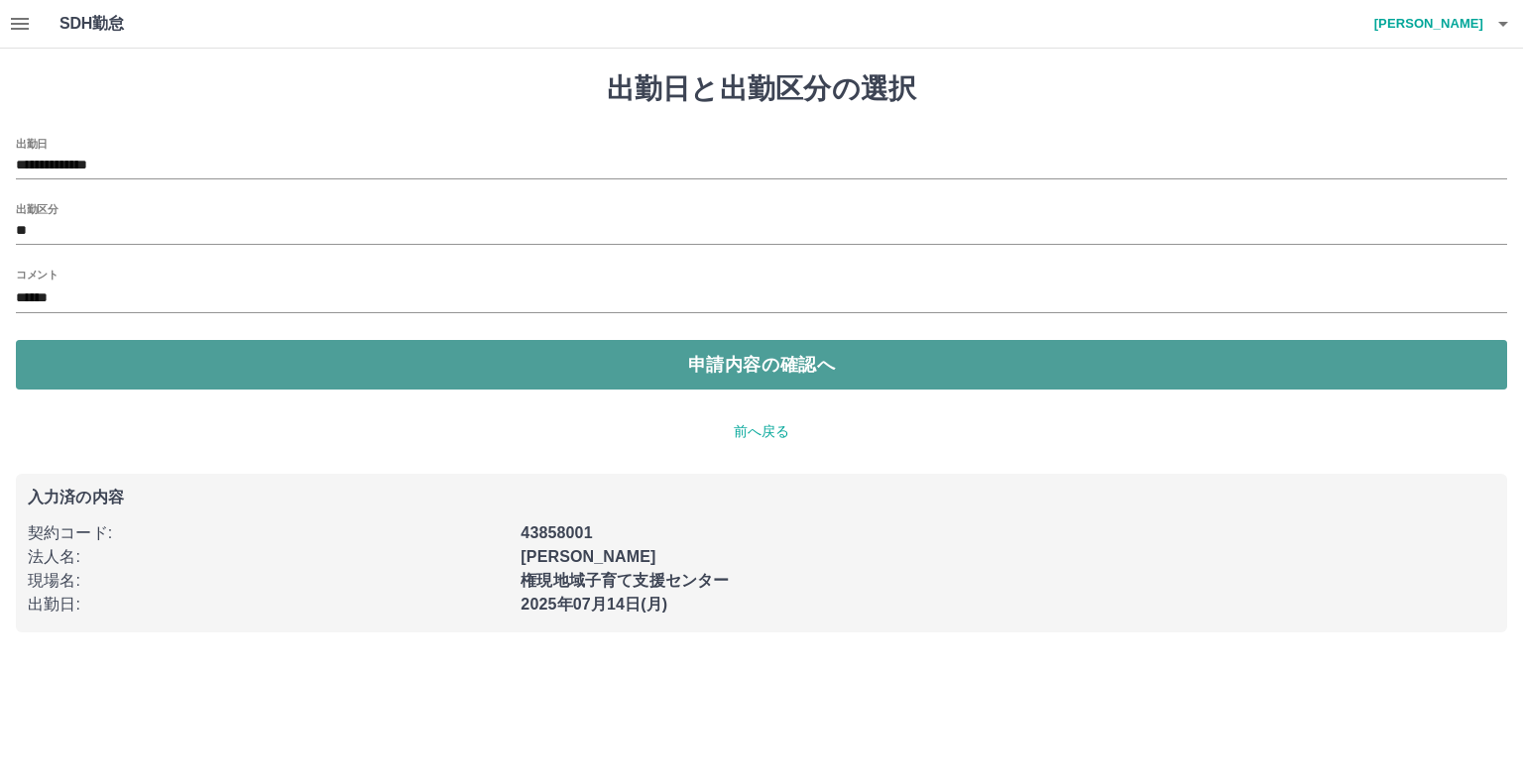 click on "申請内容の確認へ" at bounding box center (762, 365) 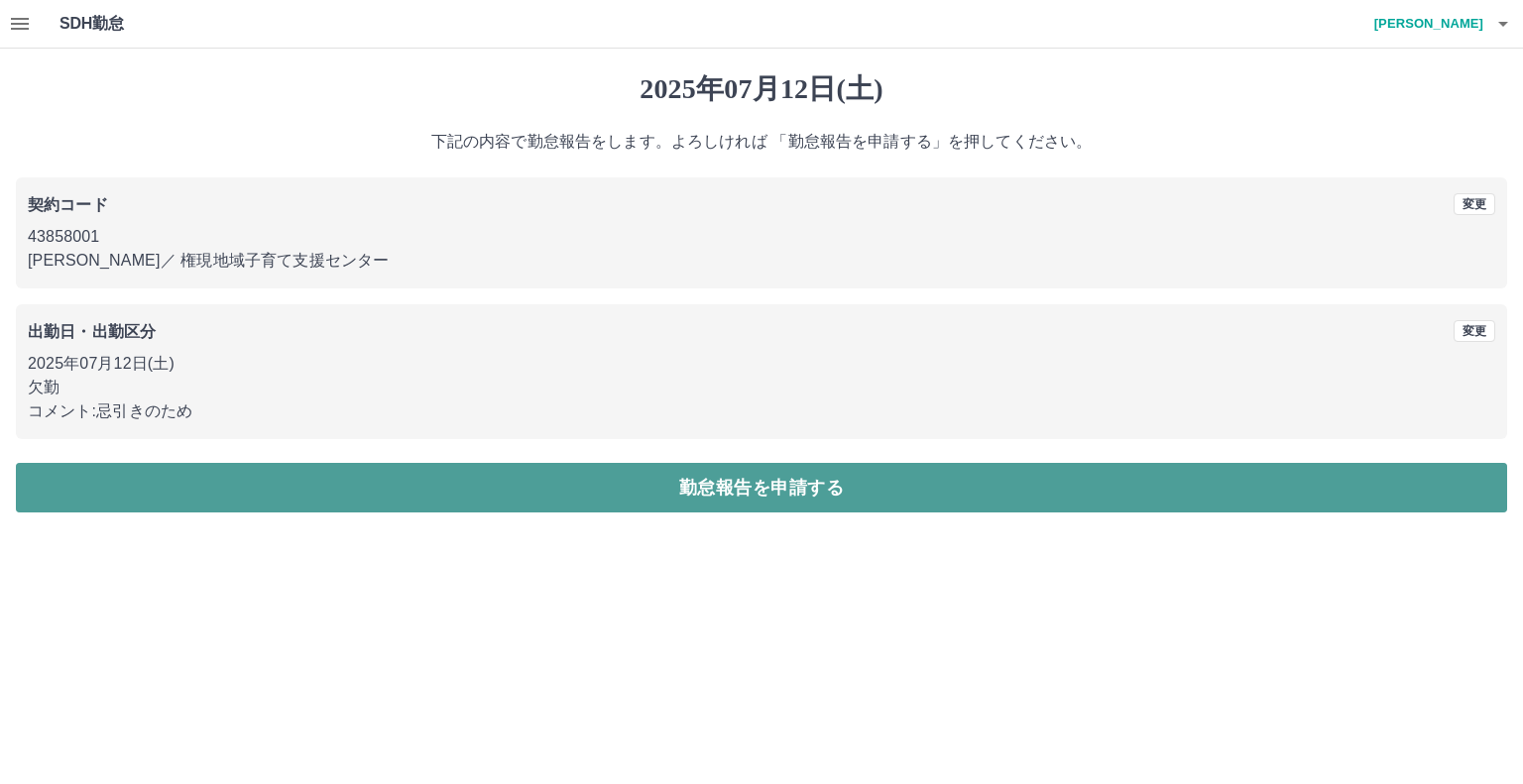 click on "勤怠報告を申請する" at bounding box center (762, 488) 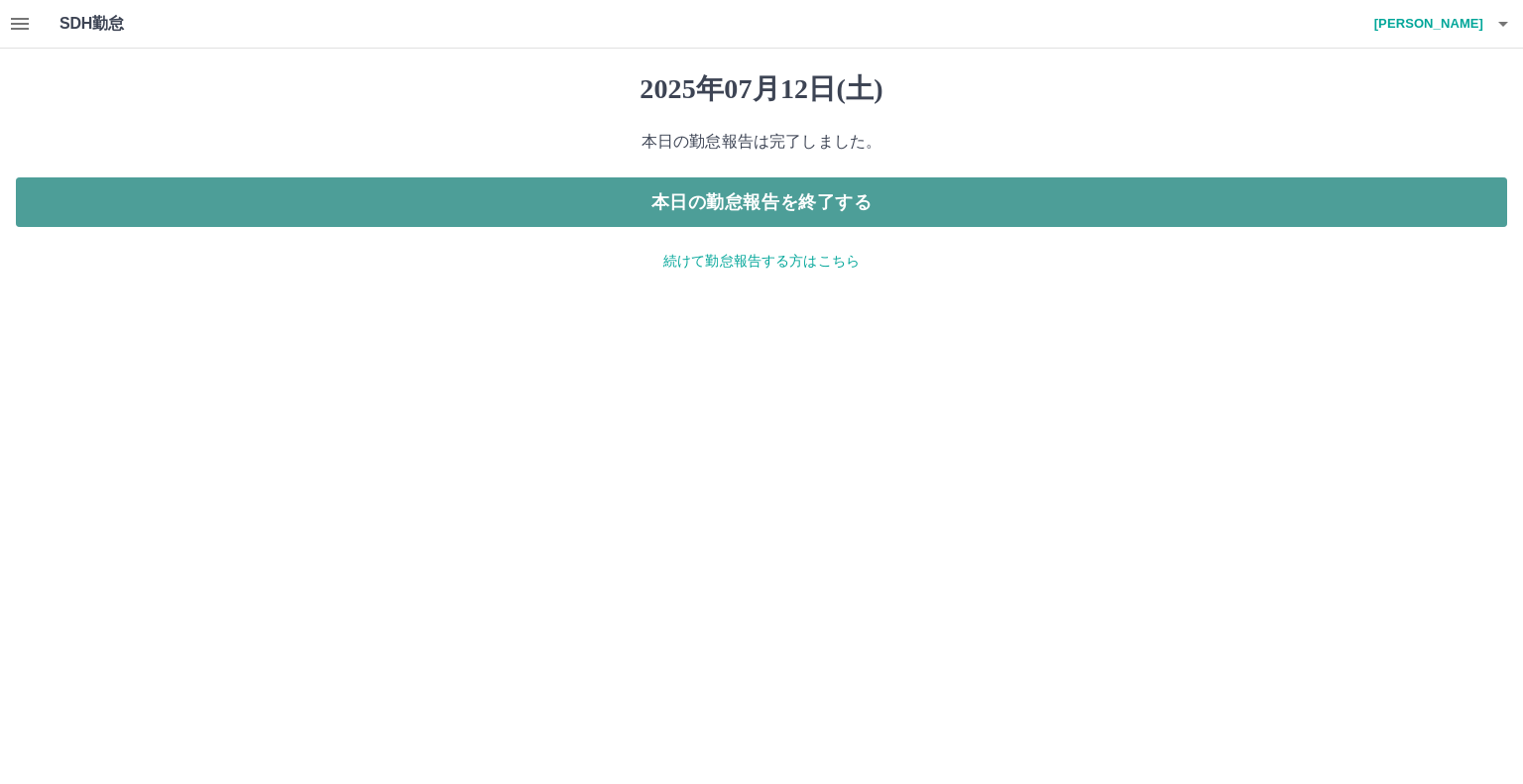 click on "本日の勤怠報告を終了する" at bounding box center [762, 202] 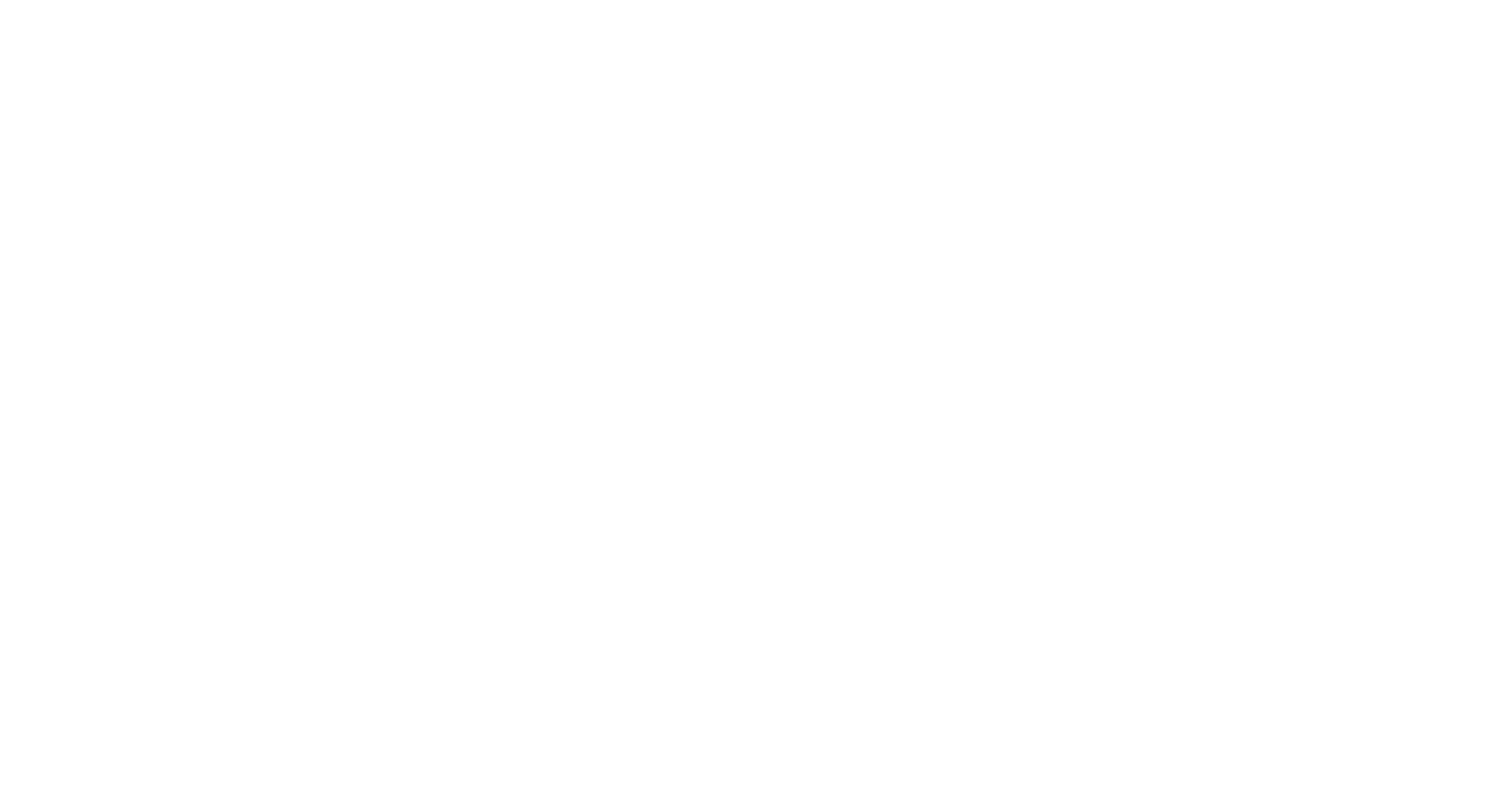 scroll, scrollTop: 0, scrollLeft: 0, axis: both 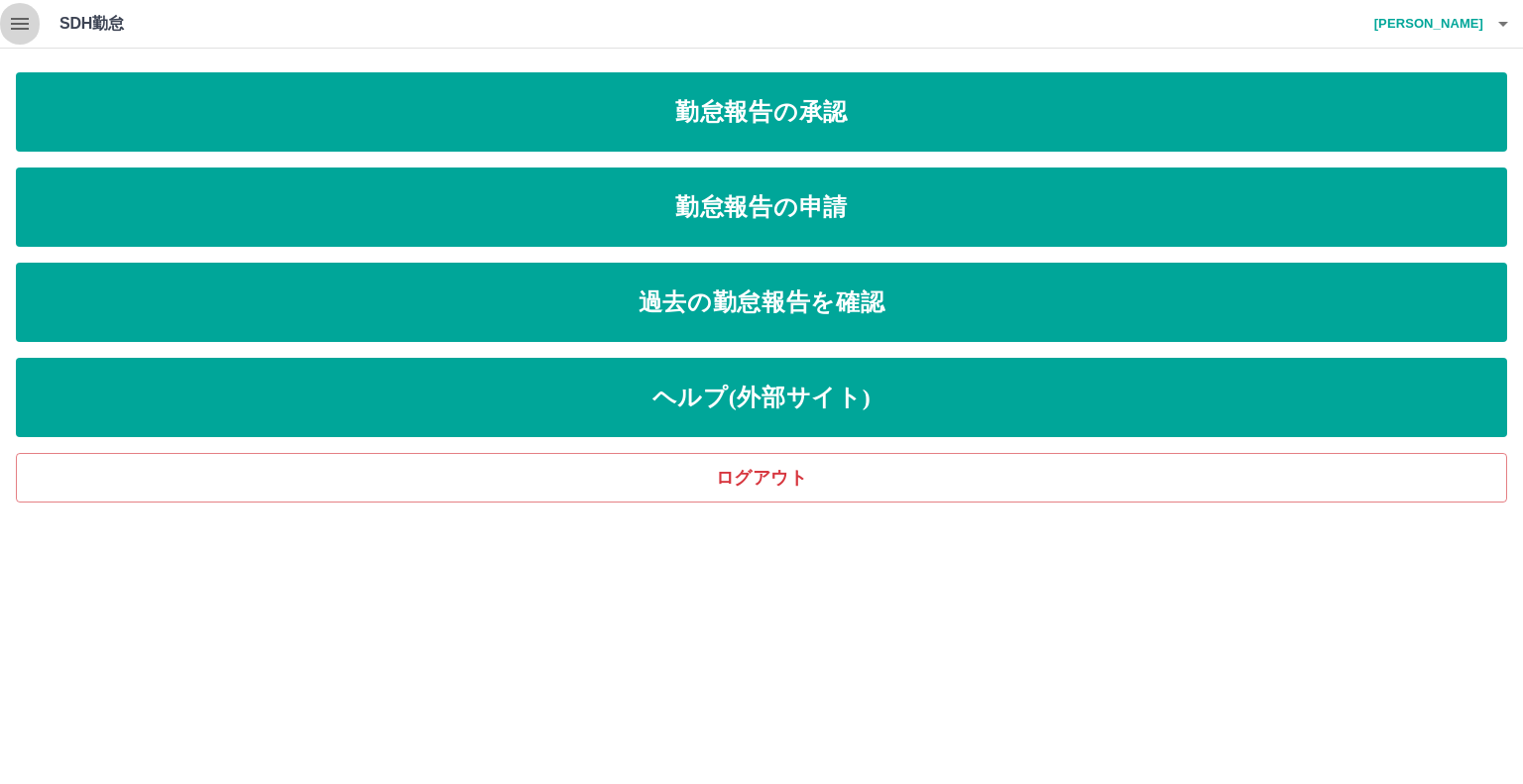 click 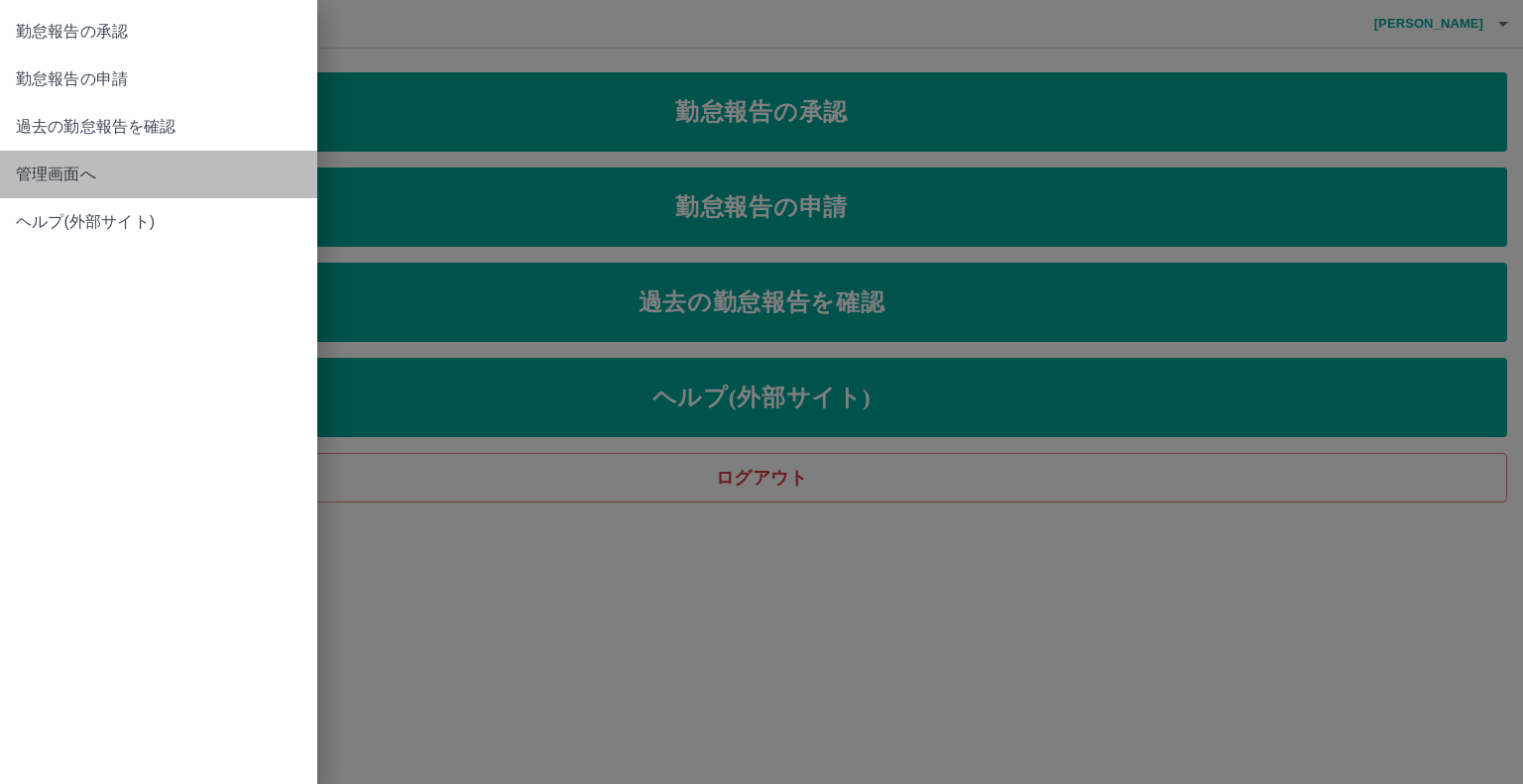 click on "管理画面へ" at bounding box center [159, 174] 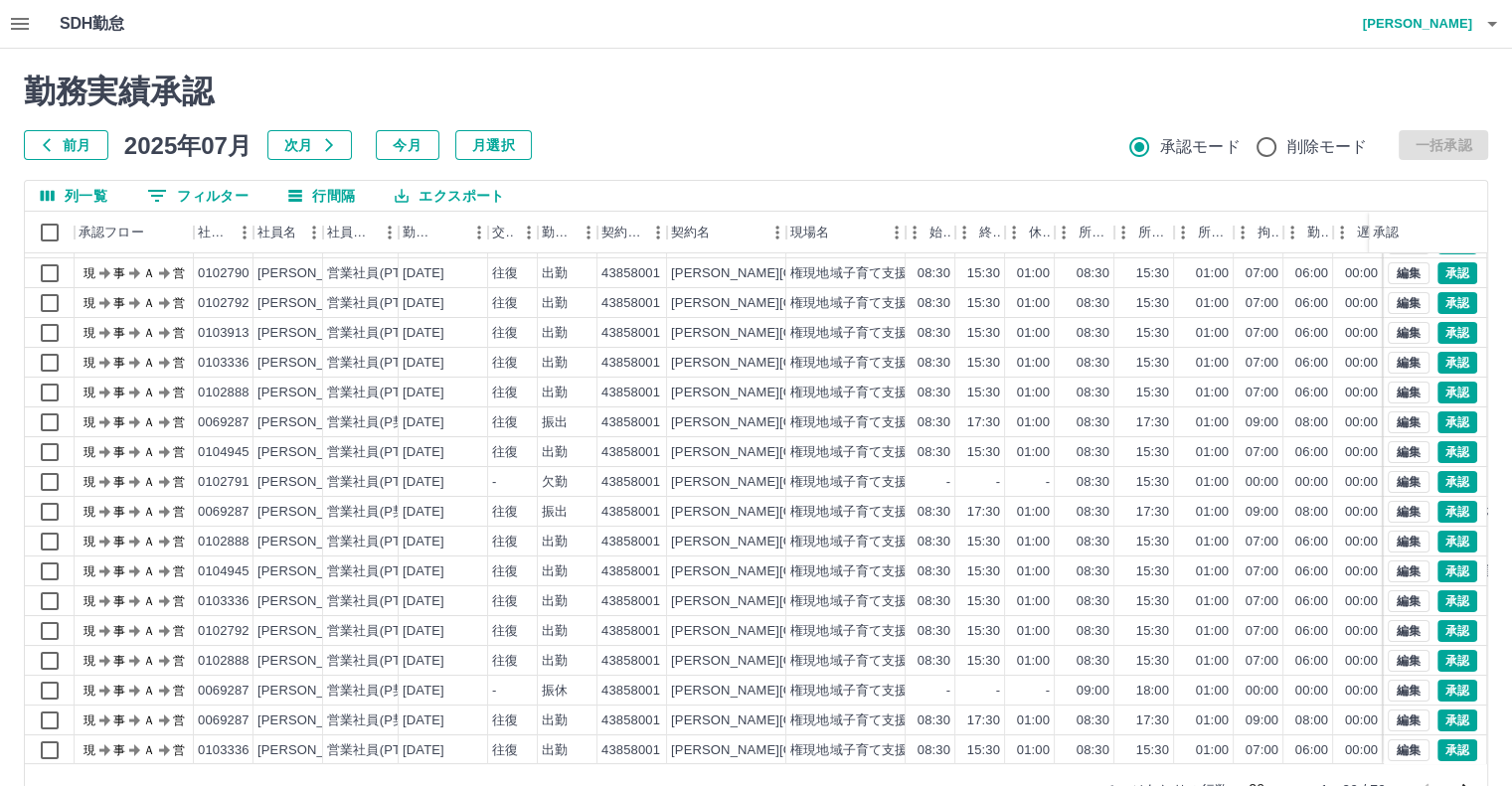 scroll, scrollTop: 100, scrollLeft: 0, axis: vertical 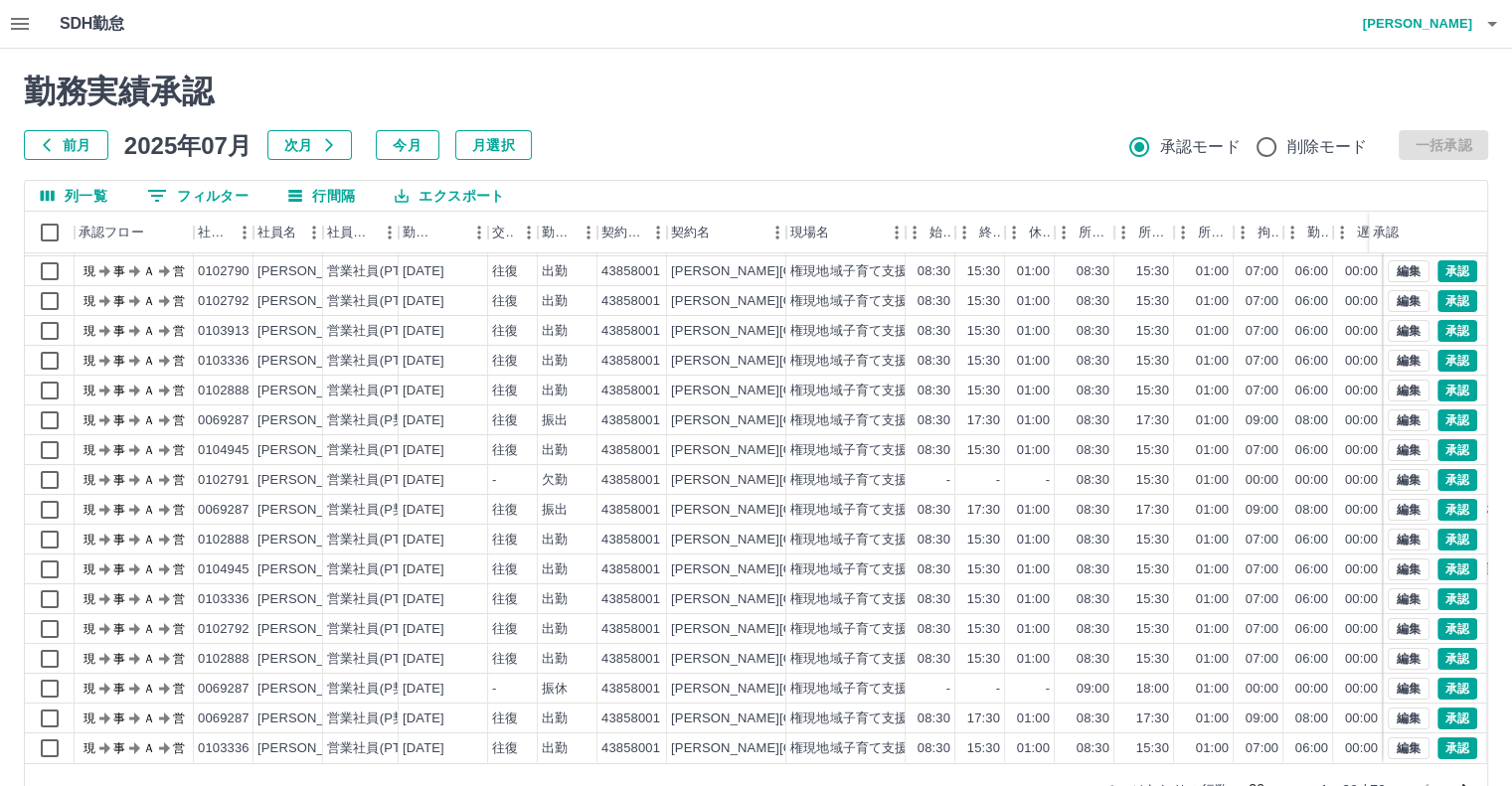 click 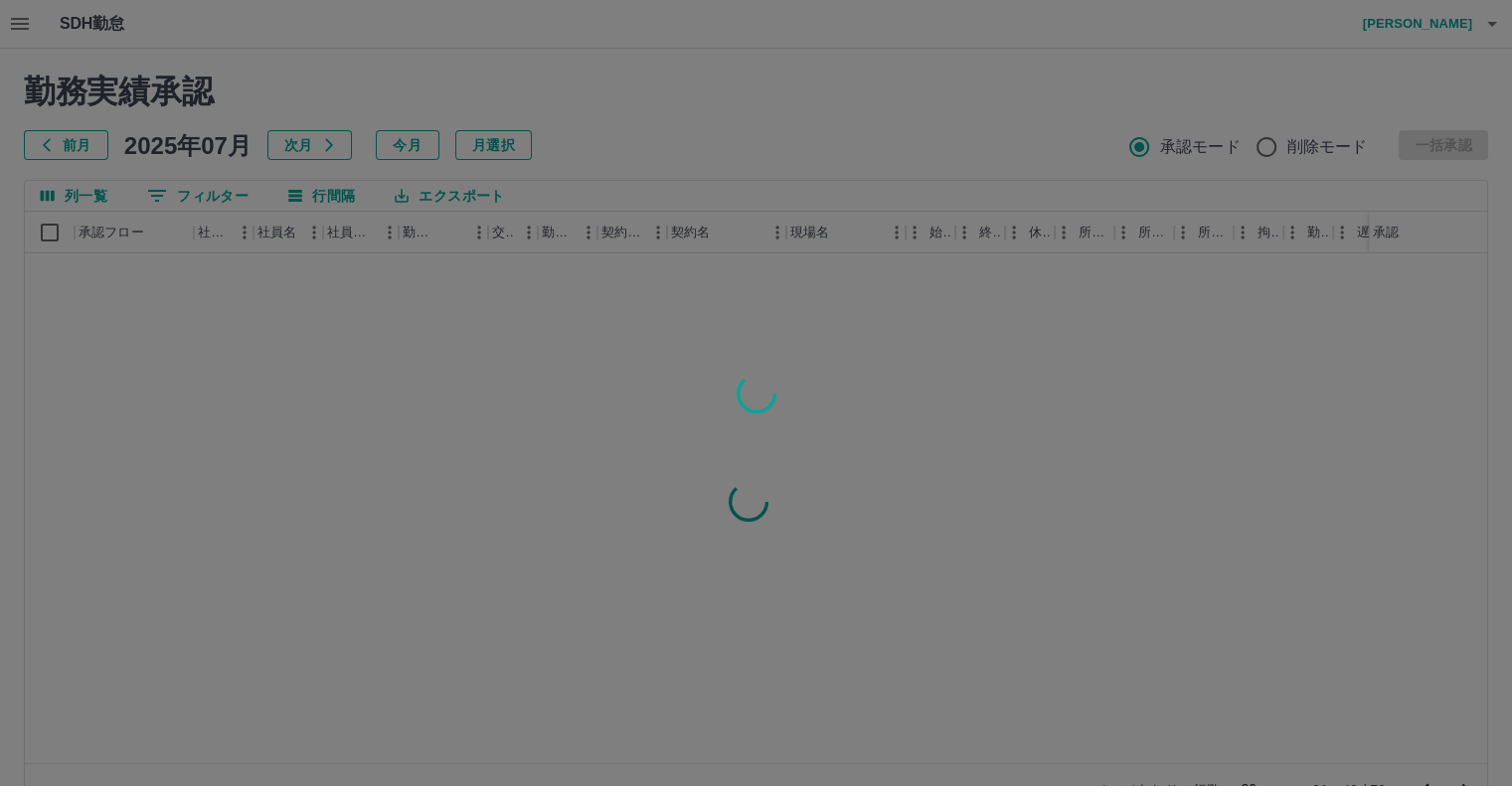 scroll, scrollTop: 0, scrollLeft: 0, axis: both 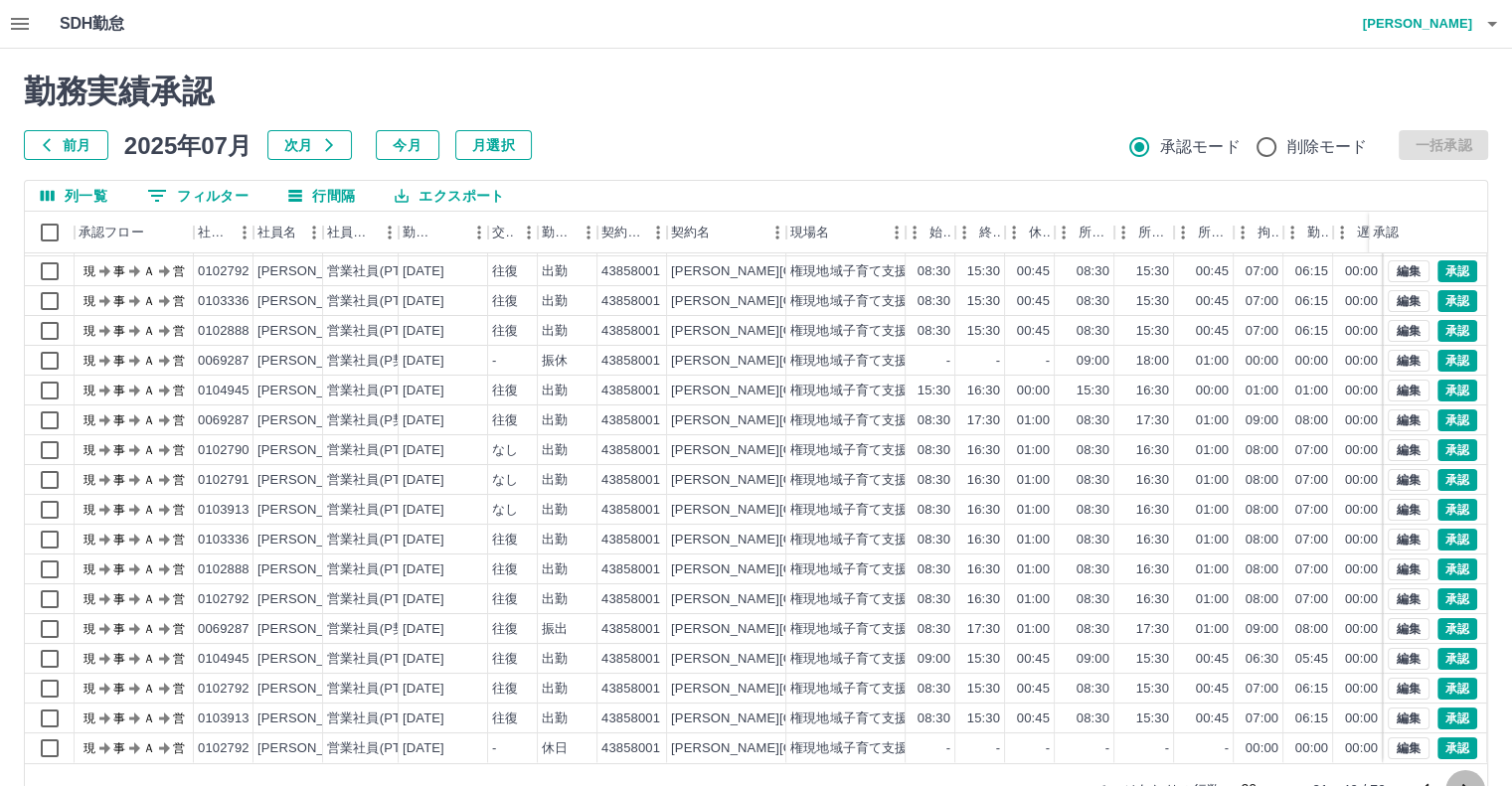 click 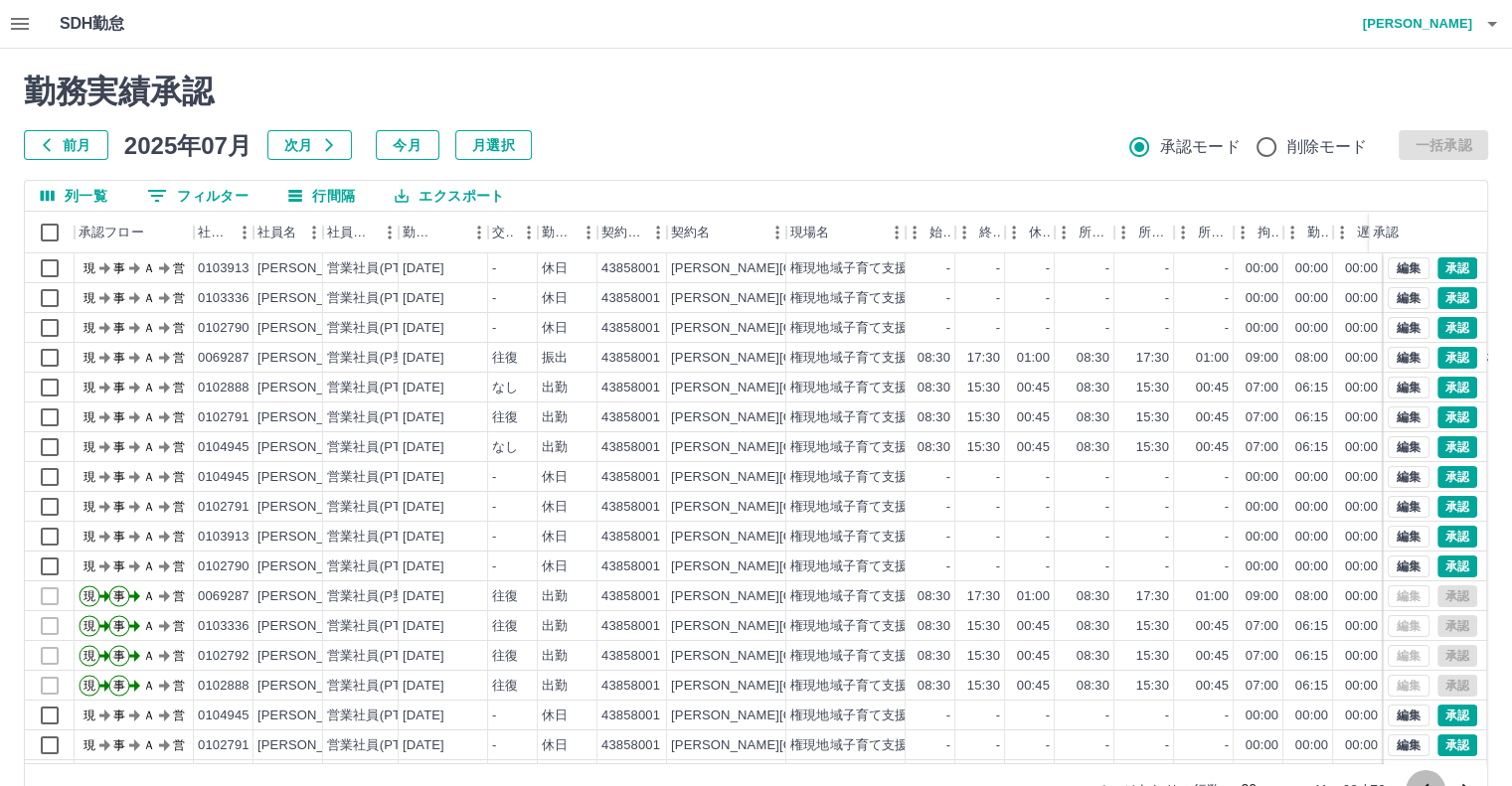 click 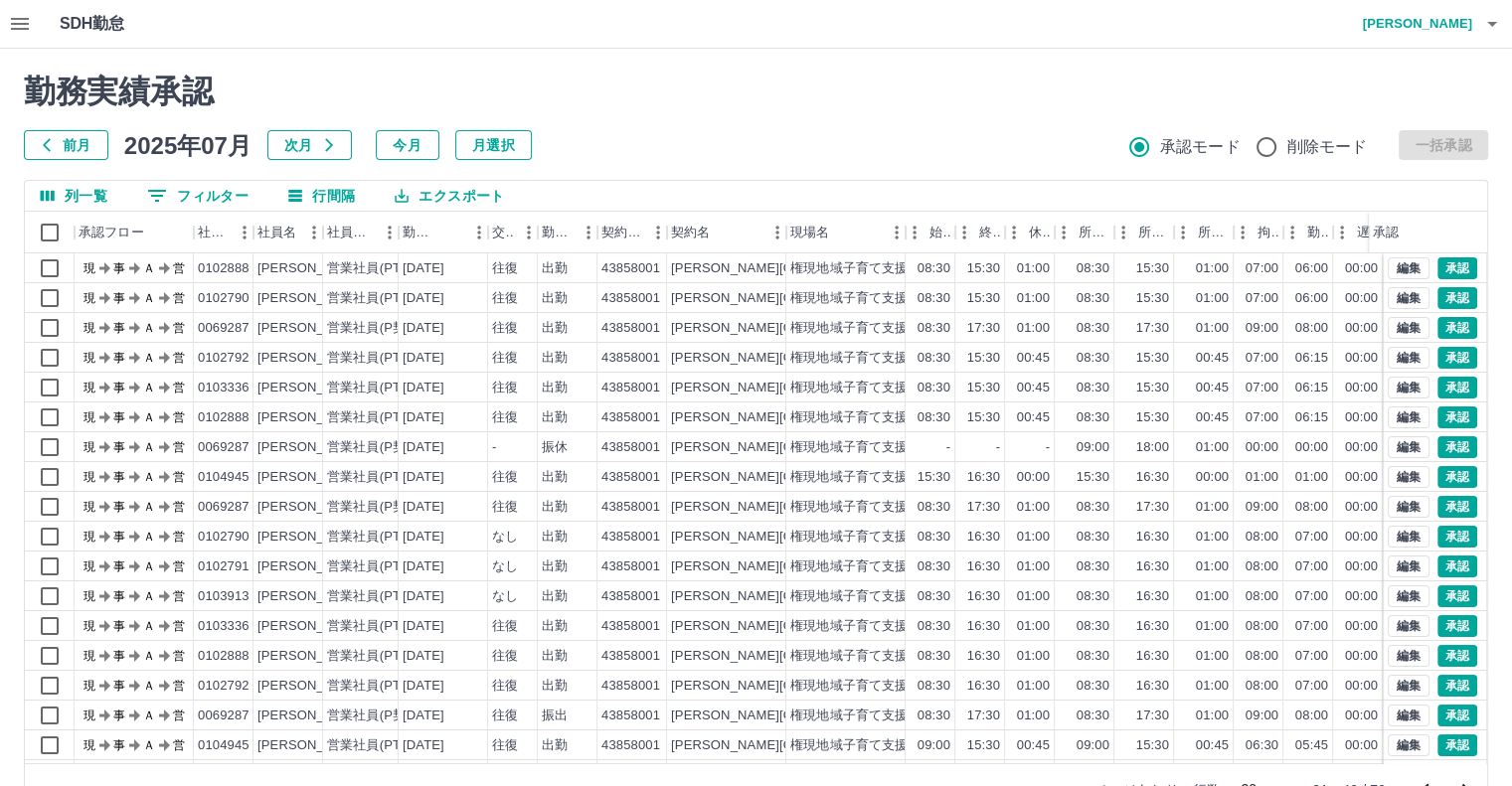click 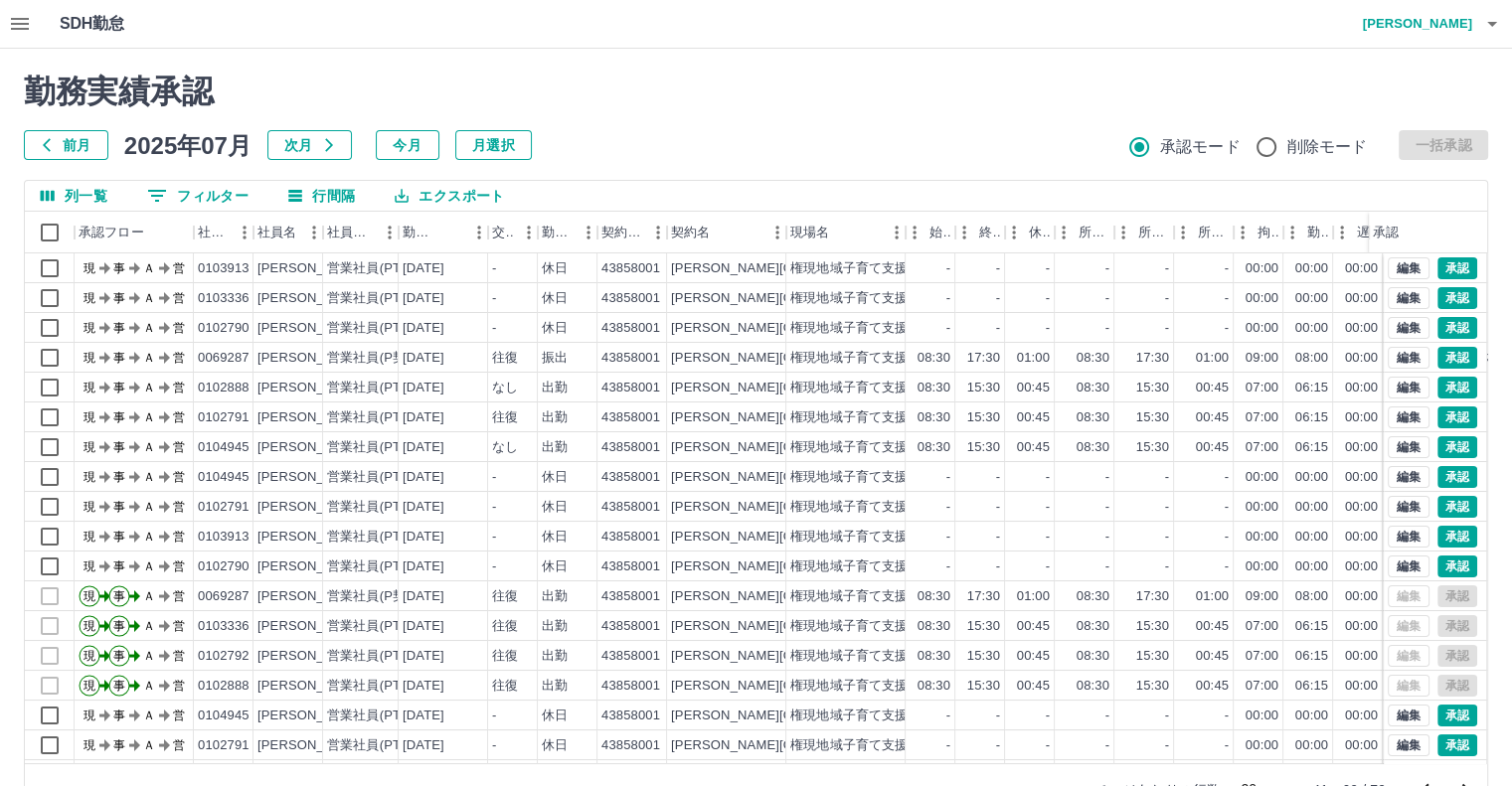 click 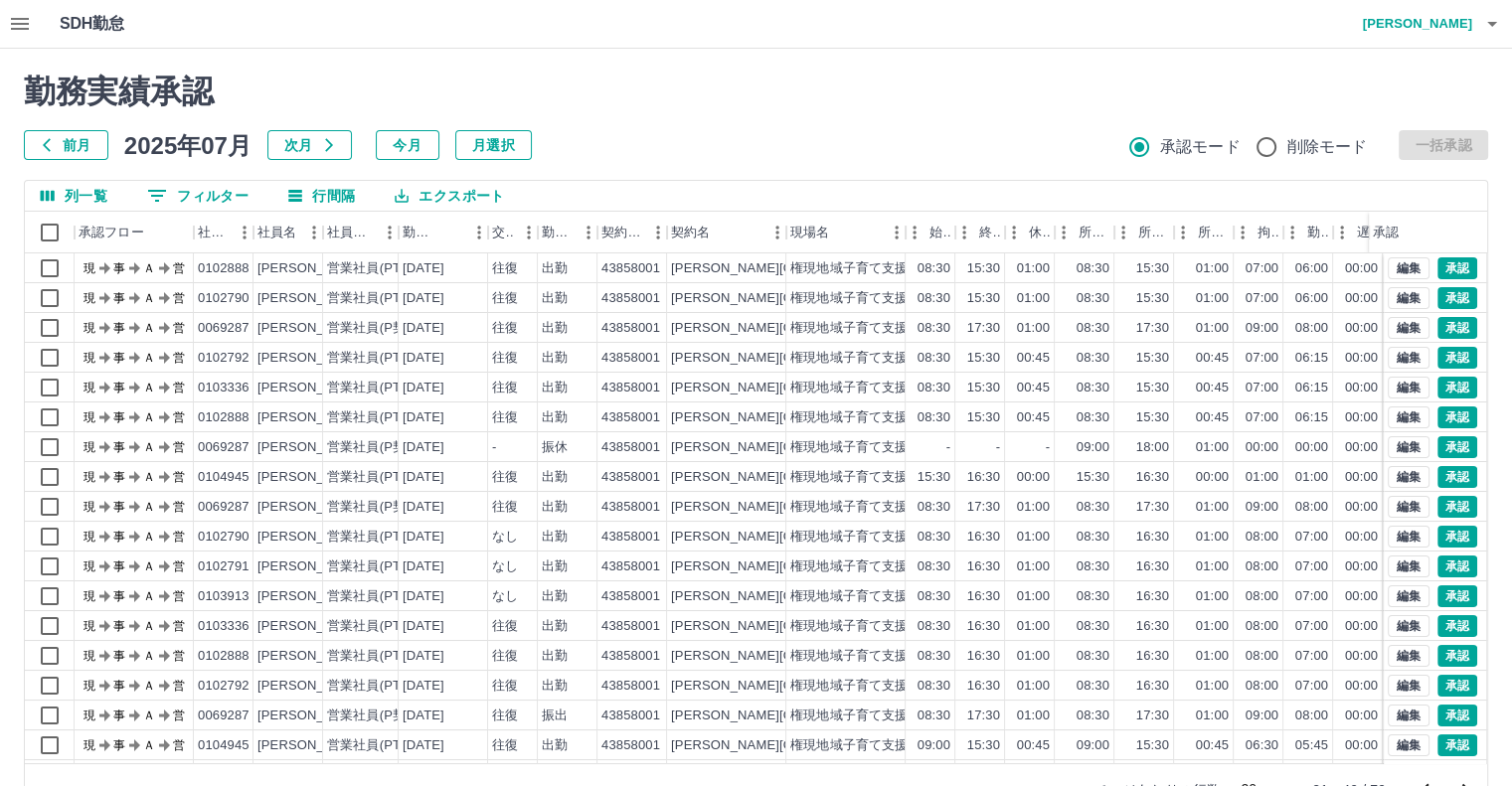 click 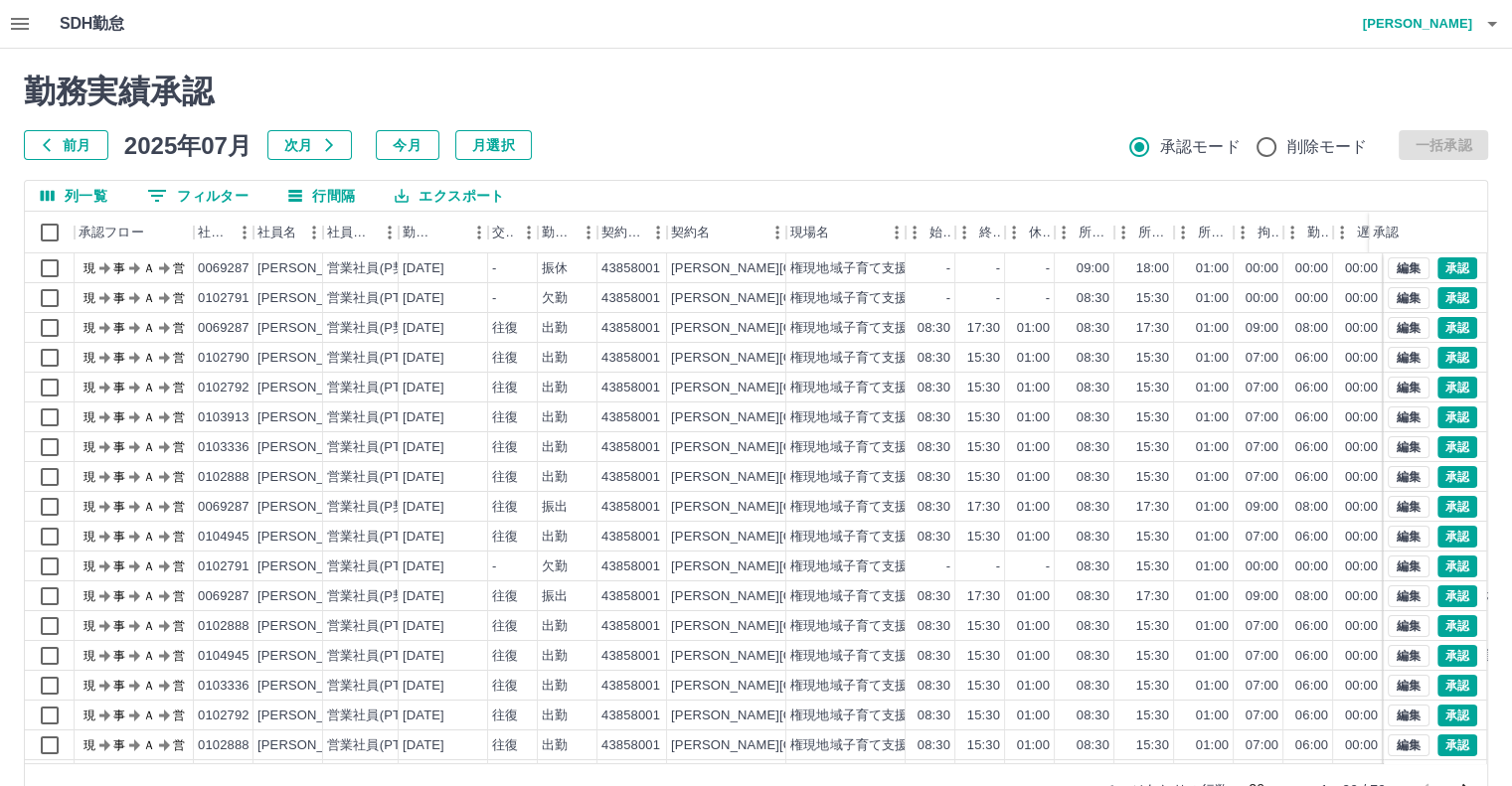 scroll, scrollTop: 100, scrollLeft: 0, axis: vertical 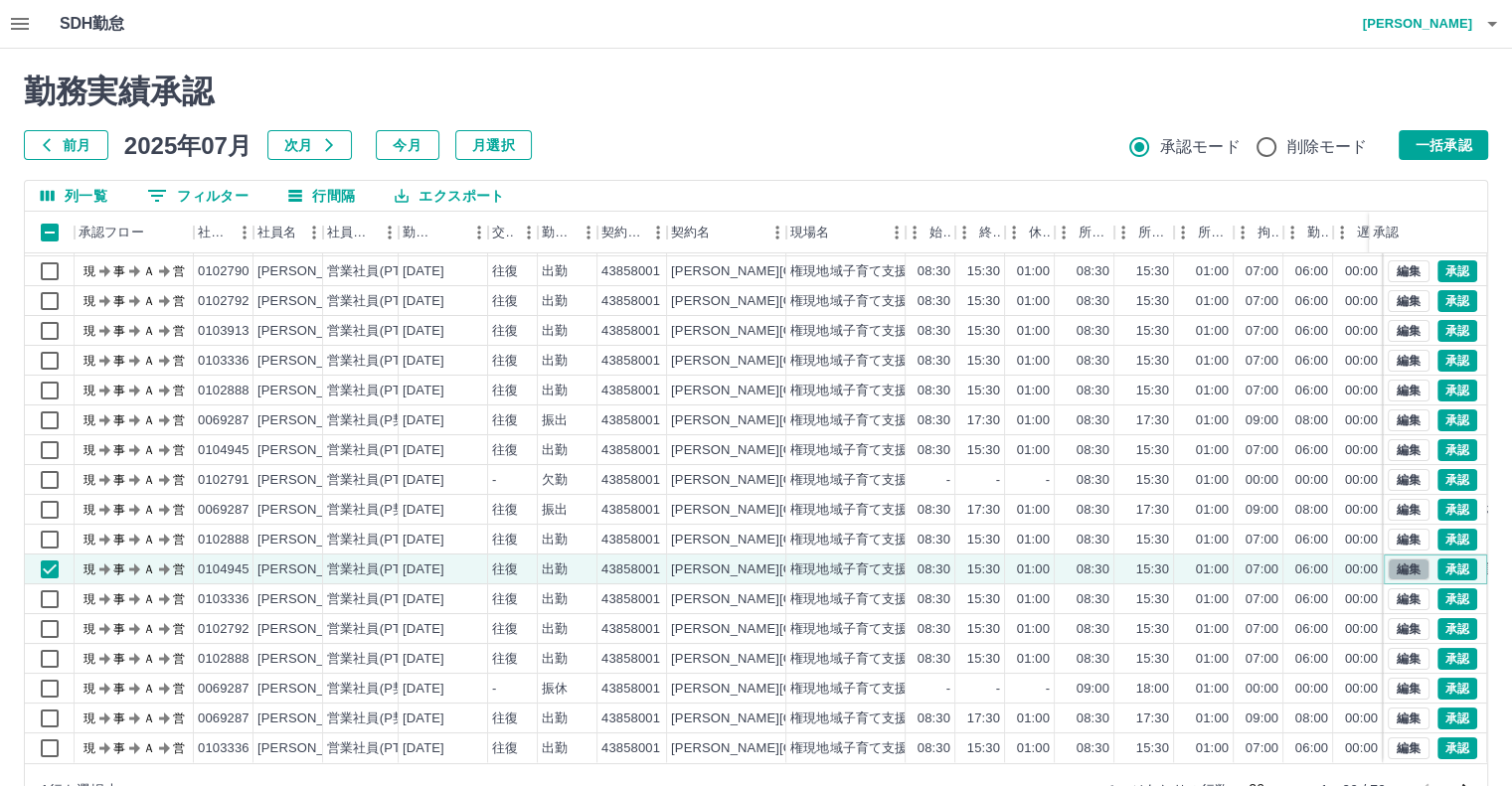 click on "編集" at bounding box center (1409, 569) 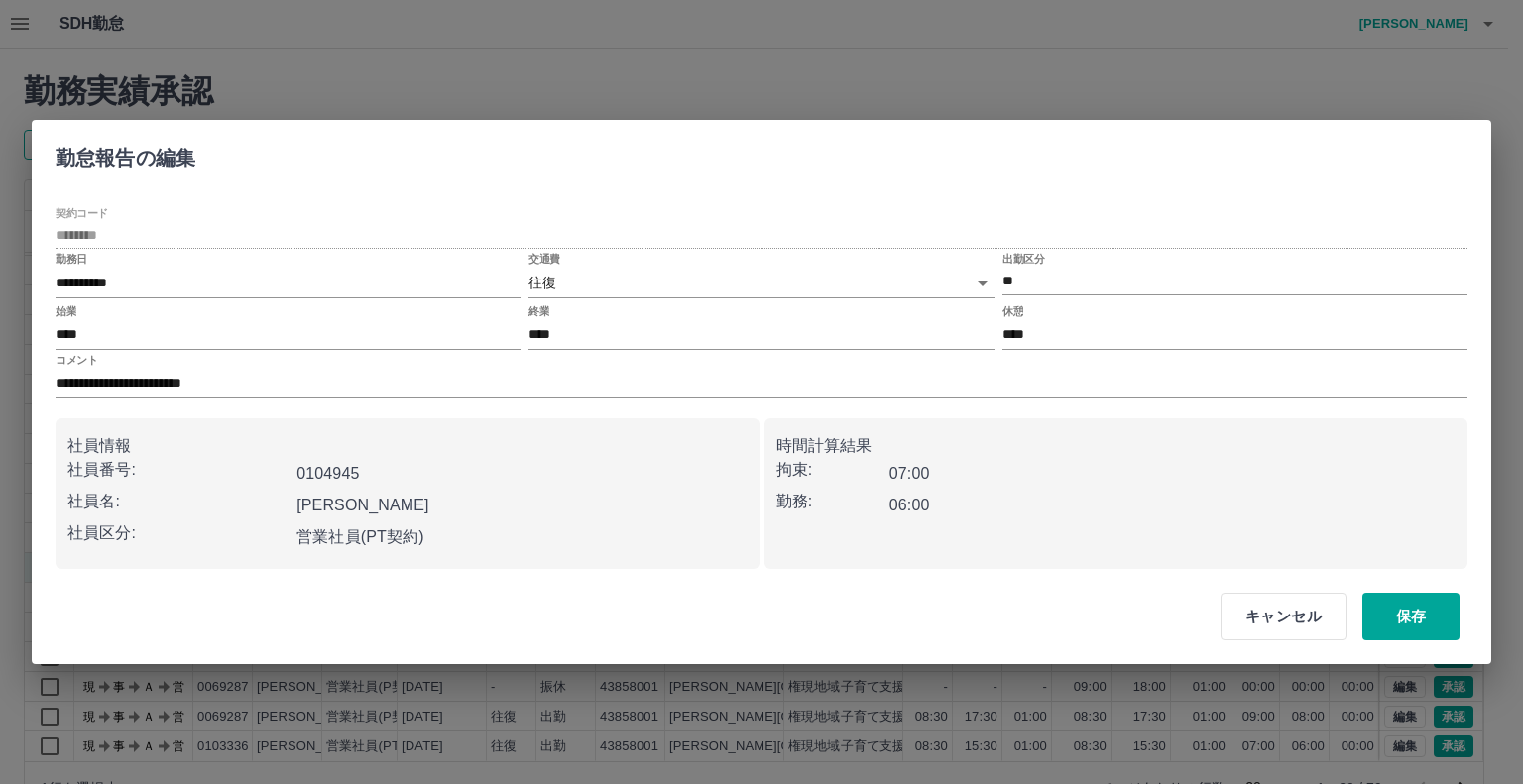 click on "SDH勤怠 日髙　ひとみ 勤務実績承認 前月 2025年07月 次月 今月 月選択 承認モード 削除モード 一括承認 列一覧 0 フィルター 行間隔 エクスポート 承認フロー 社員番号 社員名 社員区分 勤務日 交通費 勤務区分 契約コード 契約名 現場名 始業 終業 休憩 所定開始 所定終業 所定休憩 拘束 勤務 遅刻等 コメント ステータス 承認 現 事 Ａ 営 0102791 芳野　裕恵 営業社員(PT契約) 2025-07-14  -  欠勤 43858001 宮崎市 権現地域子育て支援センター - - - 08:30 15:30 01:00 00:00 00:00 00:00 忌引きのため 現場責任者承認待 現 事 Ａ 営 0069287 日髙　ひとみ 営業社員(P契約) 2025-07-14 往復 出勤 43858001 宮崎市 権現地域子育て支援センター 08:30 17:30 01:00 08:30 17:30 01:00 09:00 08:00 00:00 現場責任者承認待 現 事 Ａ 営 0102790 山本　直美 営業社員(PT契約) 2025-07-14 往復 出勤 43858001 宮崎市 08:30 15:30 01:00 08:30" at bounding box center (762, 418) 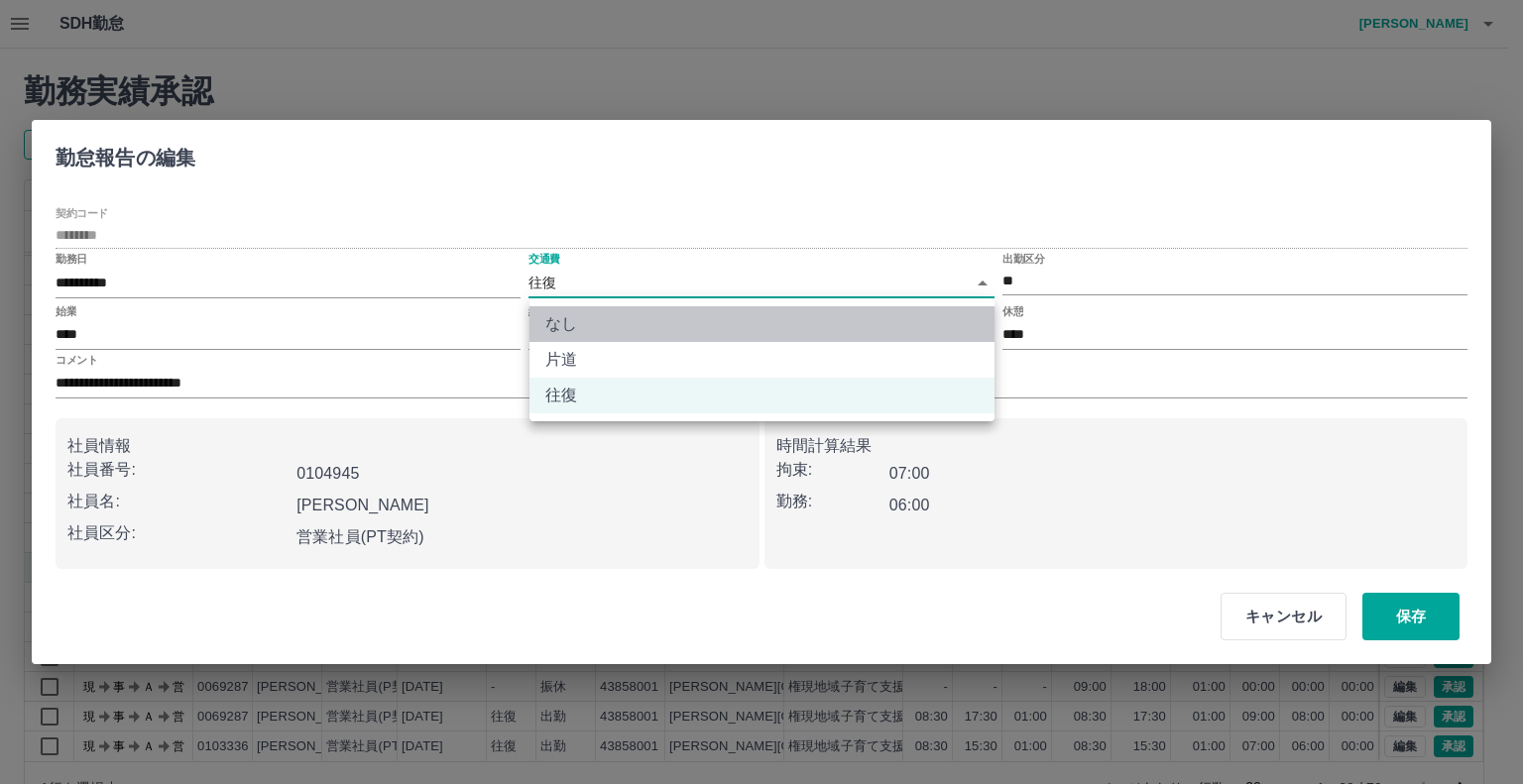 click on "なし" at bounding box center [762, 324] 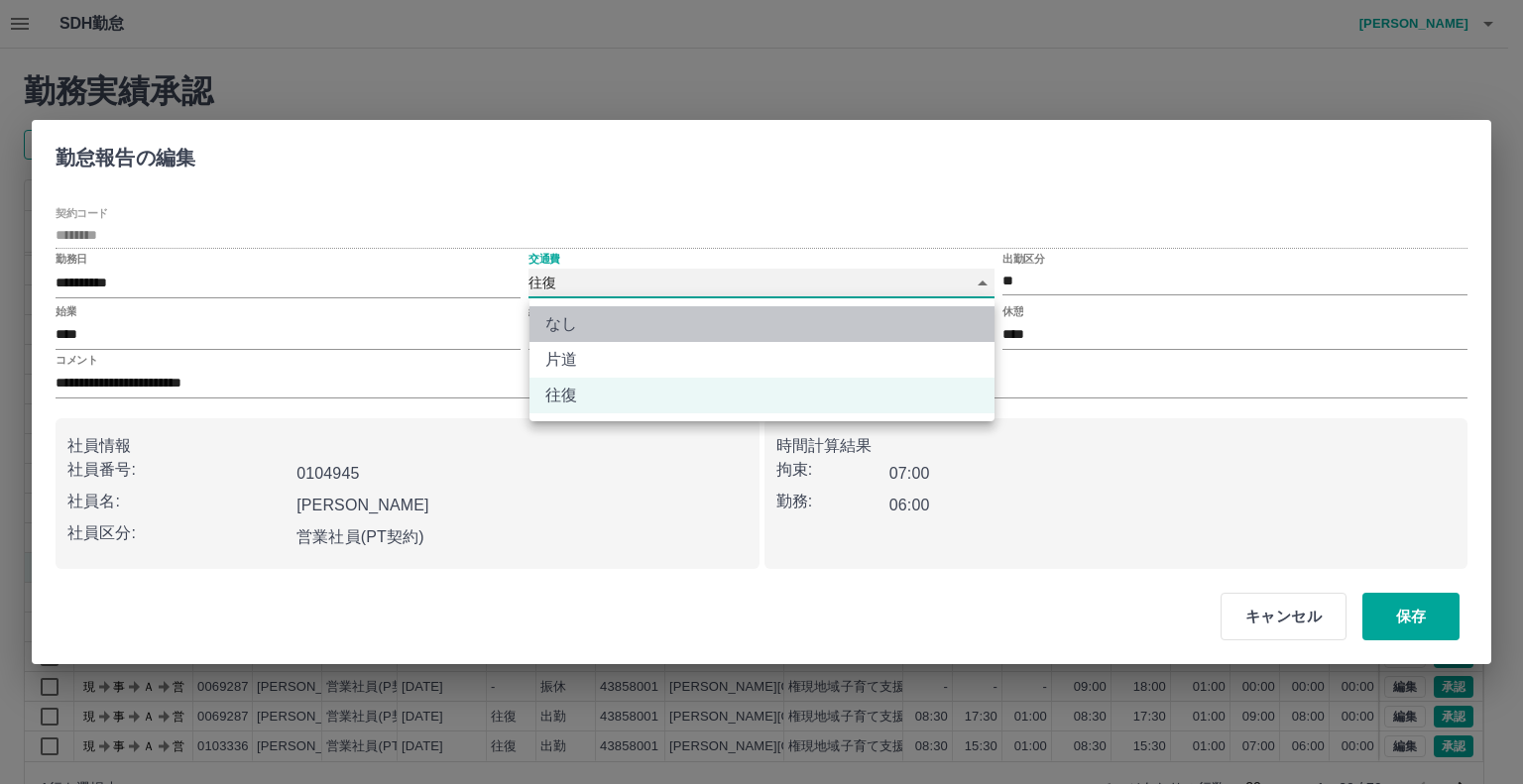 type on "****" 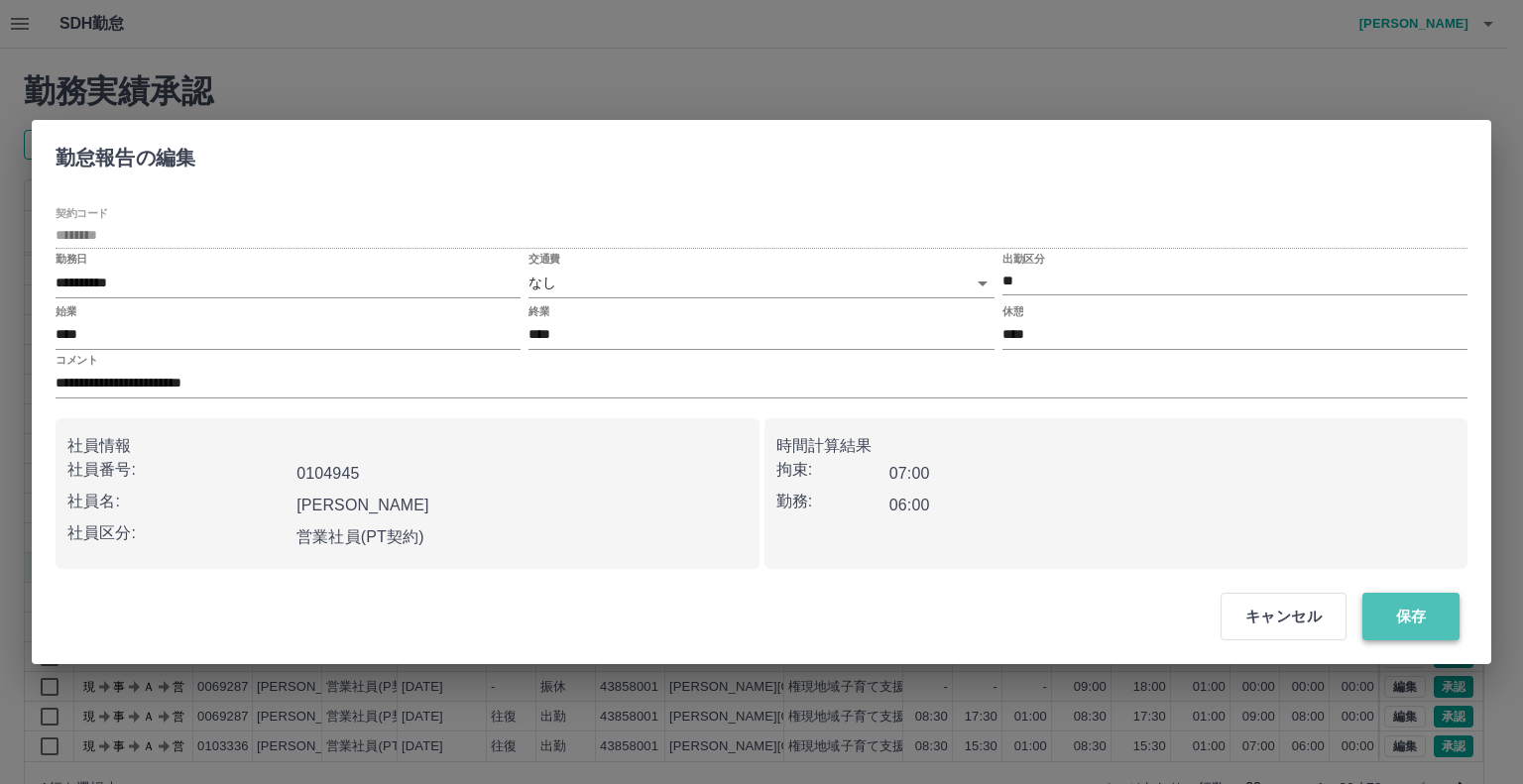 click on "保存" at bounding box center [1411, 616] 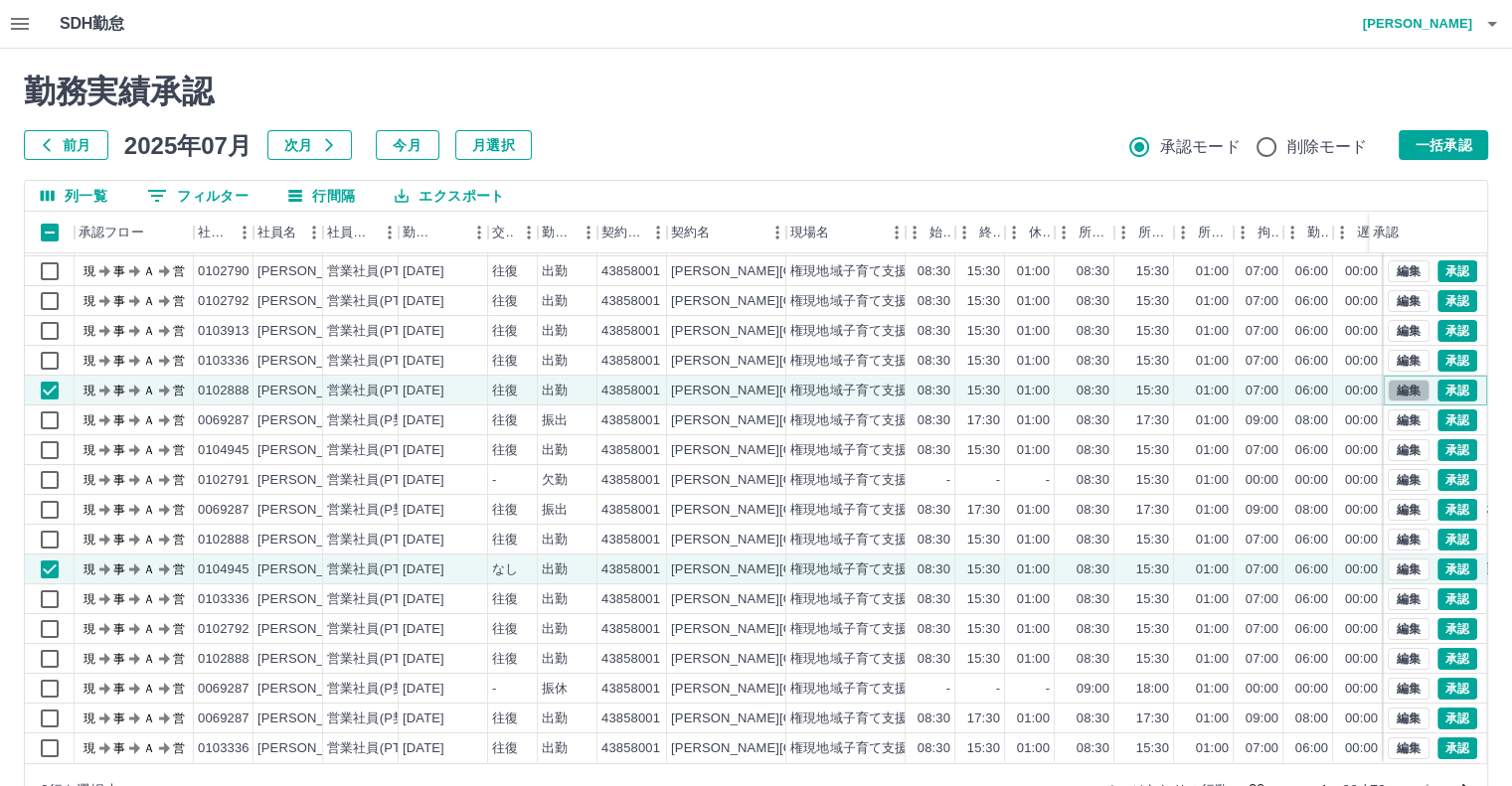 click on "編集" at bounding box center (1409, 391) 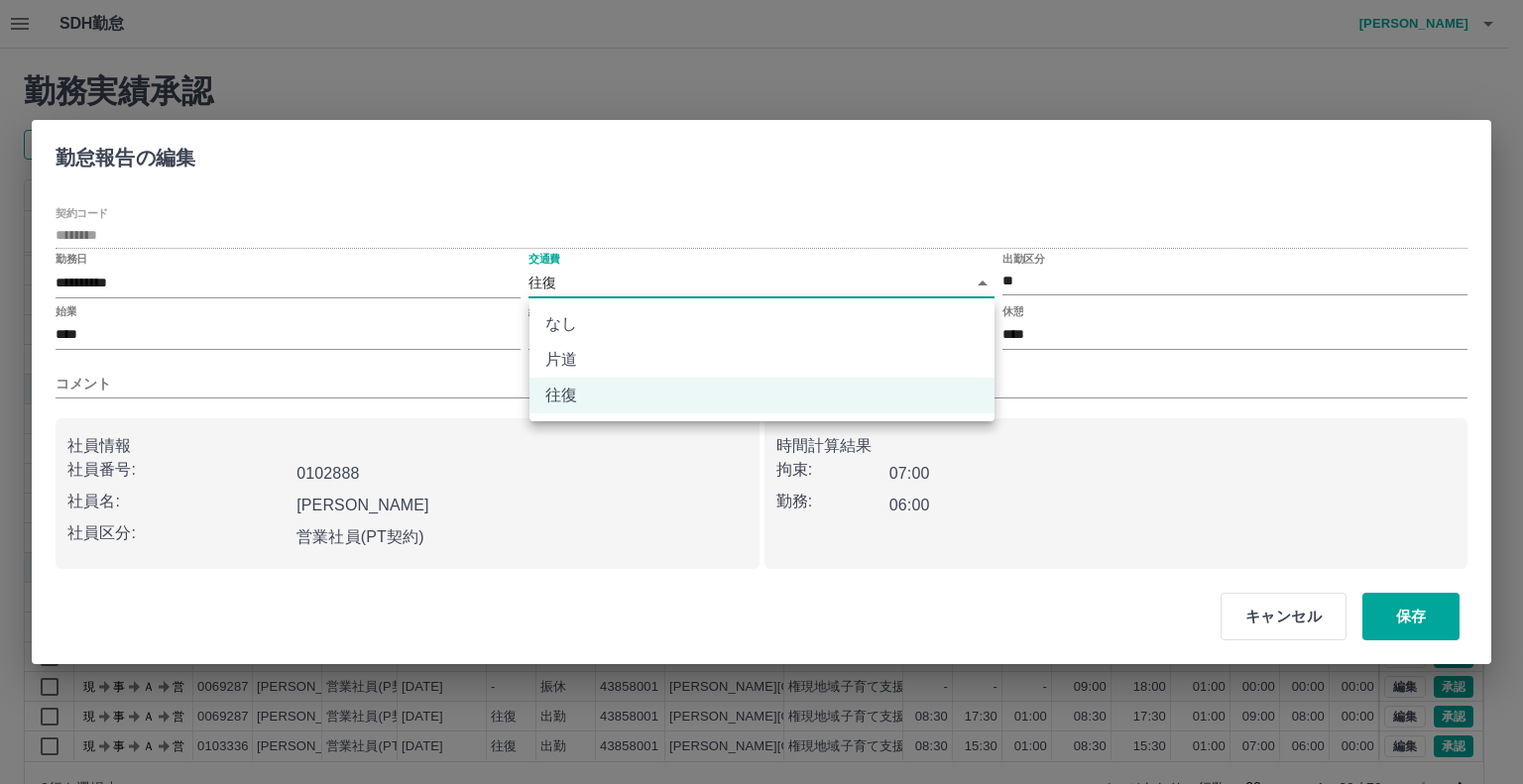 click on "SDH勤怠 日髙　ひとみ 勤務実績承認 前月 2025年07月 次月 今月 月選択 承認モード 削除モード 一括承認 列一覧 0 フィルター 行間隔 エクスポート 承認フロー 社員番号 社員名 社員区分 勤務日 交通費 勤務区分 契約コード 契約名 現場名 始業 終業 休憩 所定開始 所定終業 所定休憩 拘束 勤務 遅刻等 コメント ステータス 承認 現 事 Ａ 営 0102791 芳野　裕恵 営業社員(PT契約) 2025-07-14  -  欠勤 43858001 宮崎市 権現地域子育て支援センター - - - 08:30 15:30 01:00 00:00 00:00 00:00 忌引きのため 現場責任者承認待 現 事 Ａ 営 0069287 日髙　ひとみ 営業社員(P契約) 2025-07-14 往復 出勤 43858001 宮崎市 権現地域子育て支援センター 08:30 17:30 01:00 08:30 17:30 01:00 09:00 08:00 00:00 現場責任者承認待 現 事 Ａ 営 0102790 山本　直美 営業社員(PT契約) 2025-07-14 往復 出勤 43858001 宮崎市 08:30 15:30 01:00 08:30" at bounding box center (762, 418) 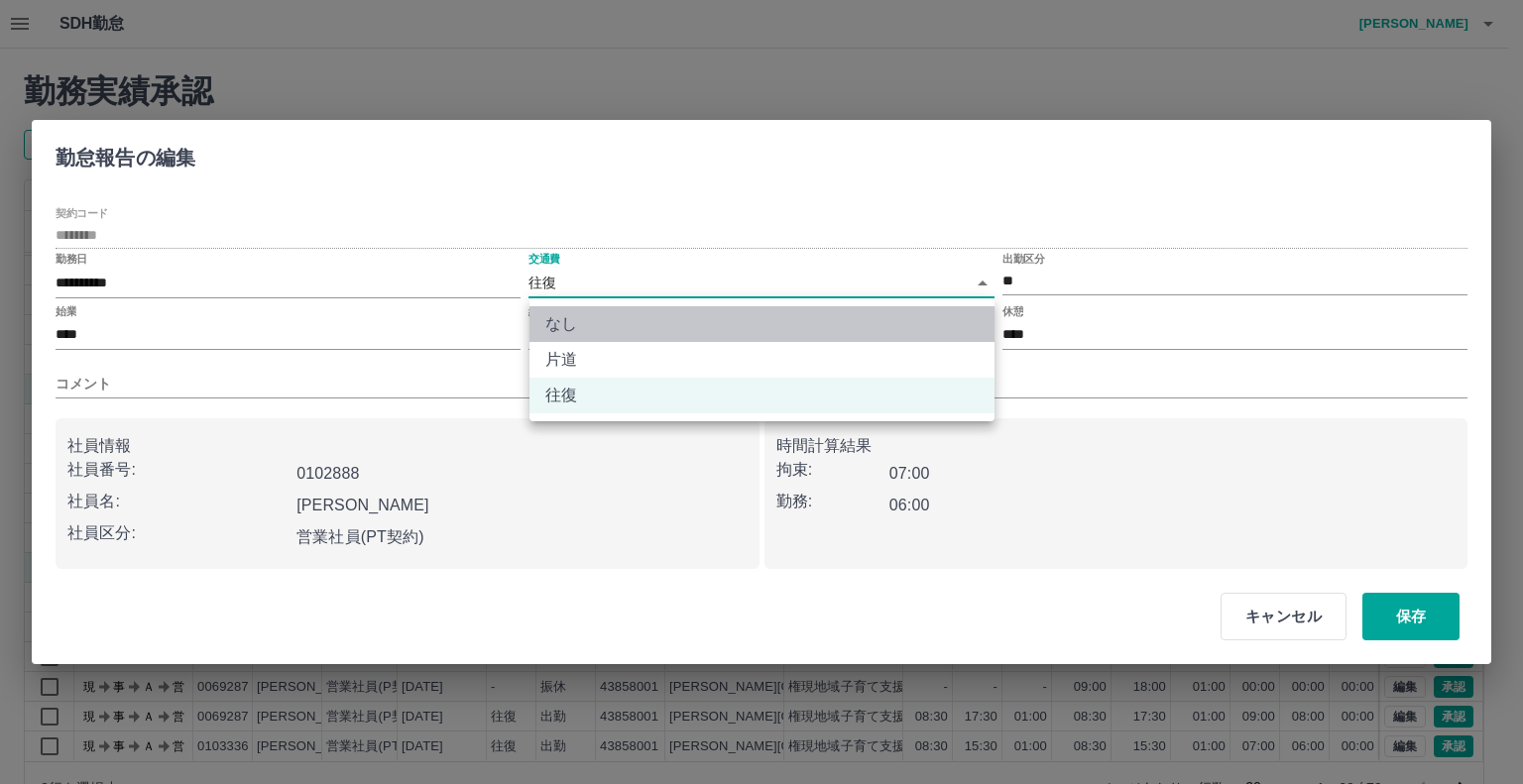 click on "なし" at bounding box center (762, 324) 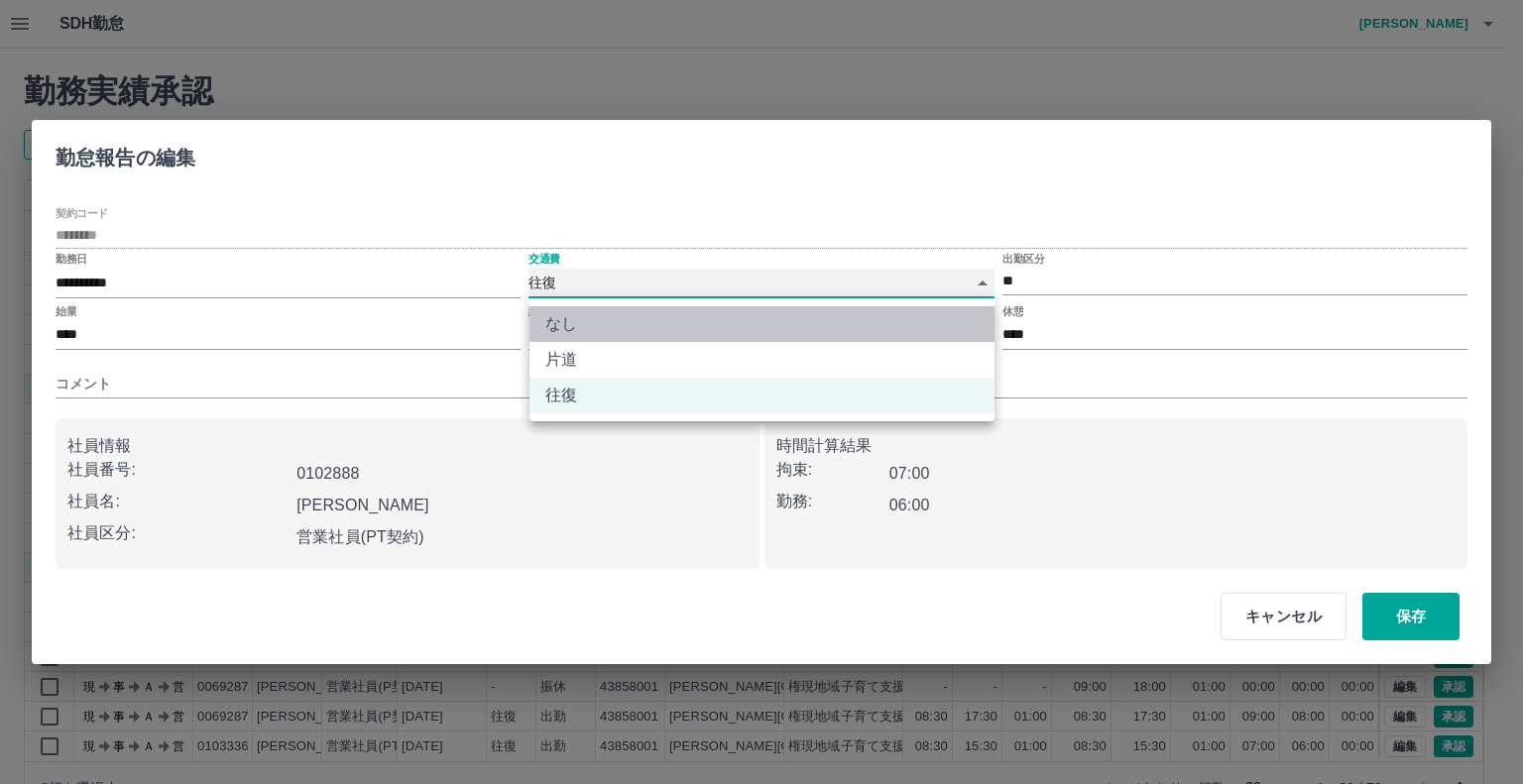 type on "****" 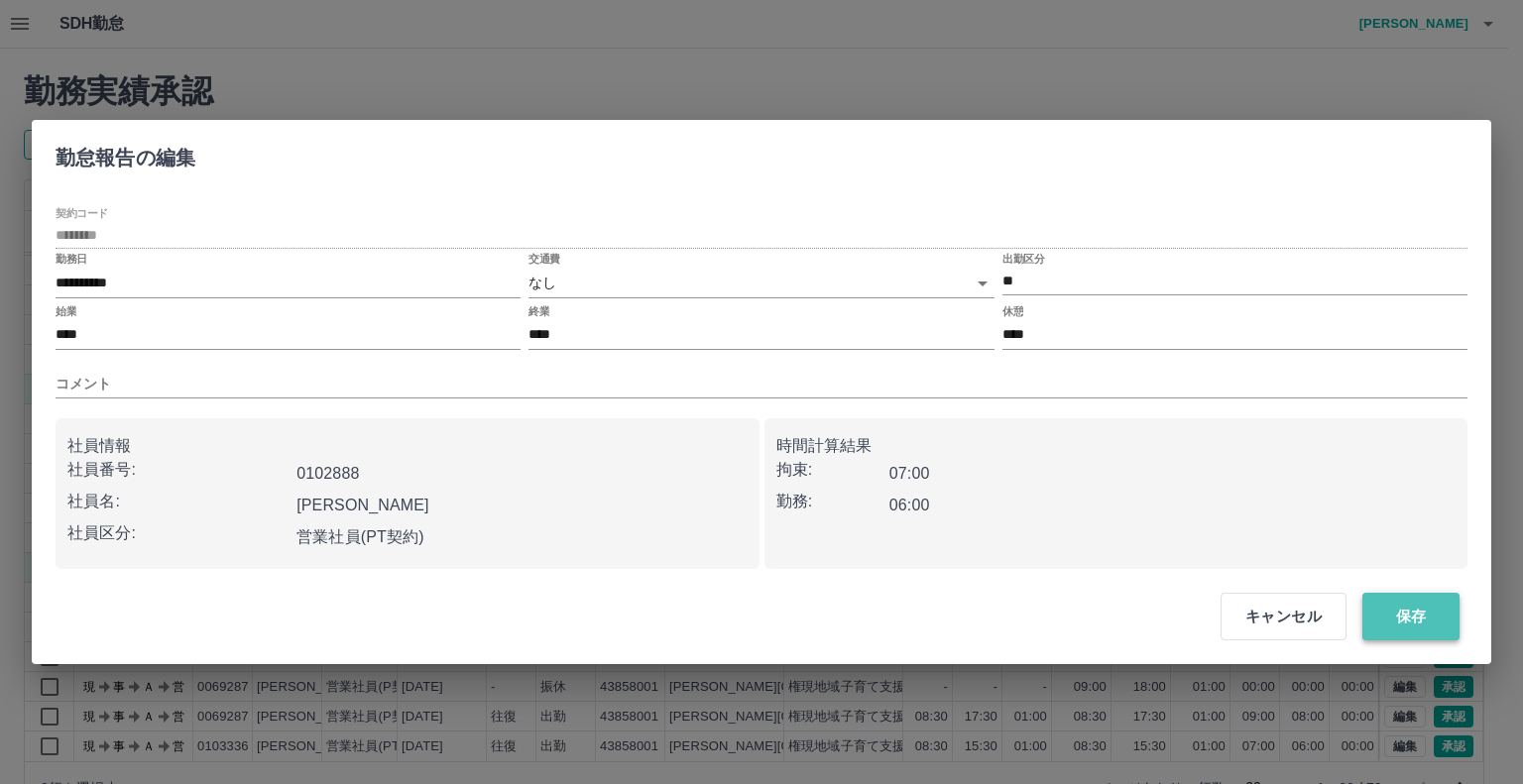 click on "保存" at bounding box center (1411, 616) 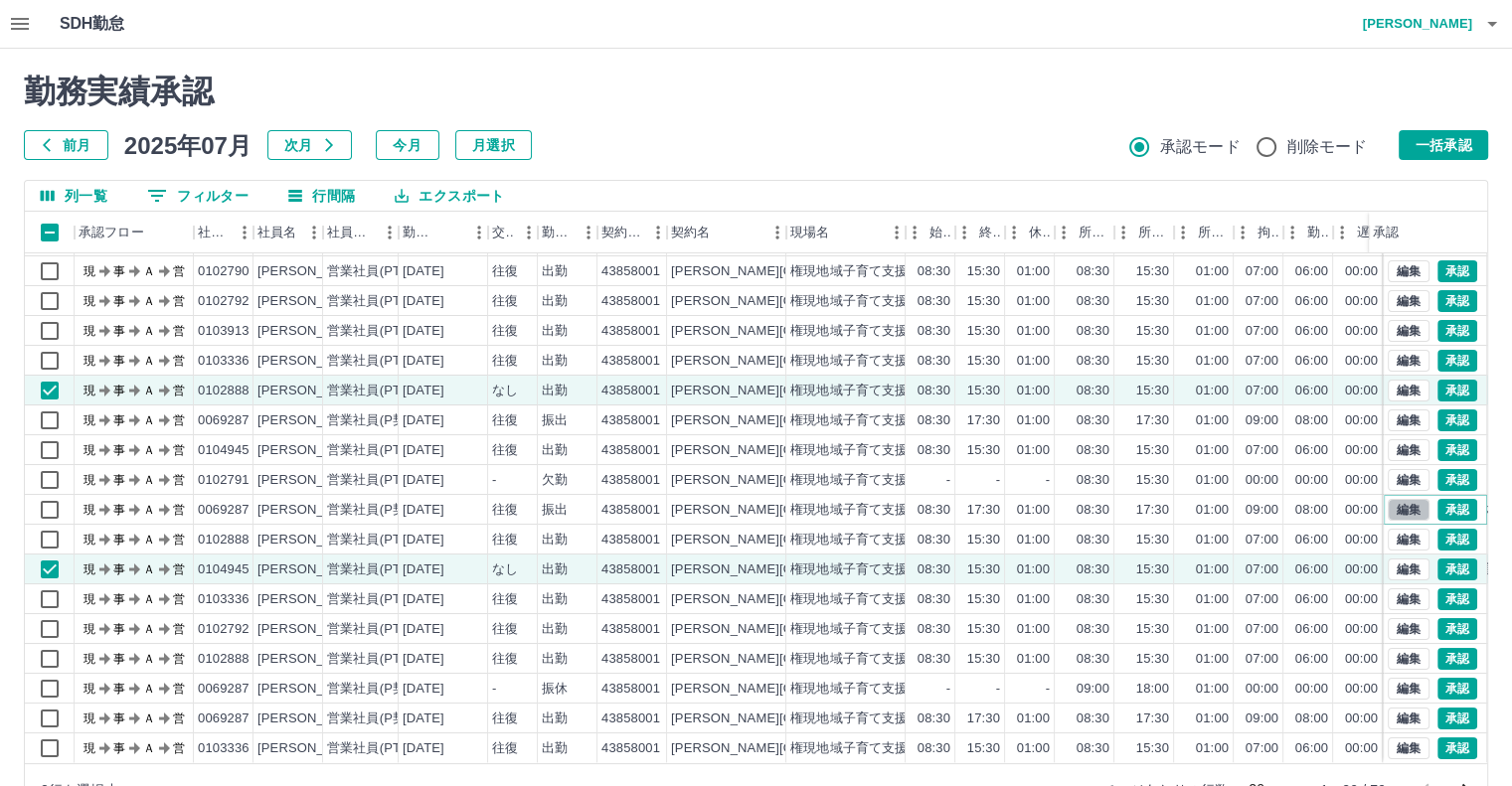 click on "編集" at bounding box center [1409, 510] 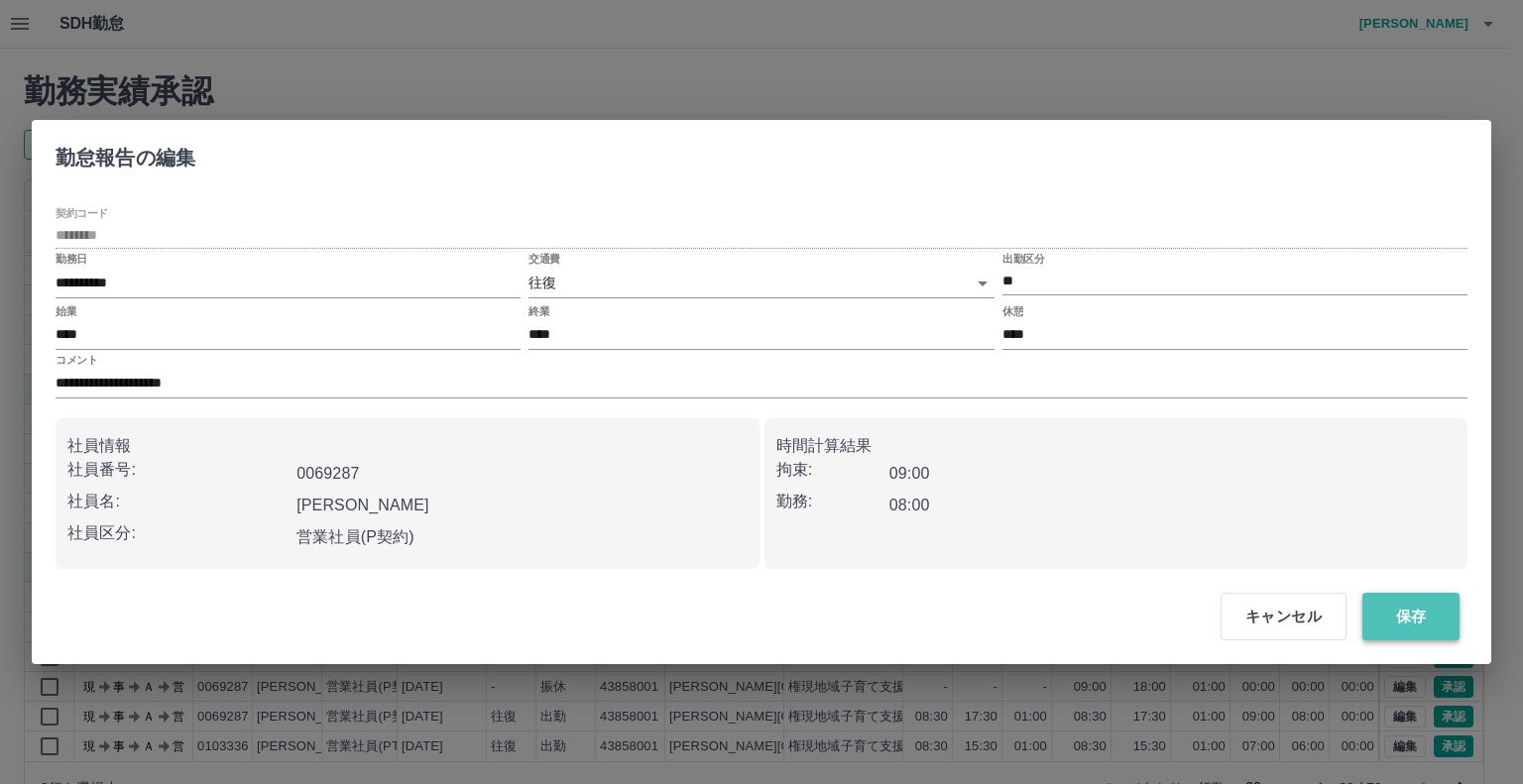click on "保存" at bounding box center [1411, 616] 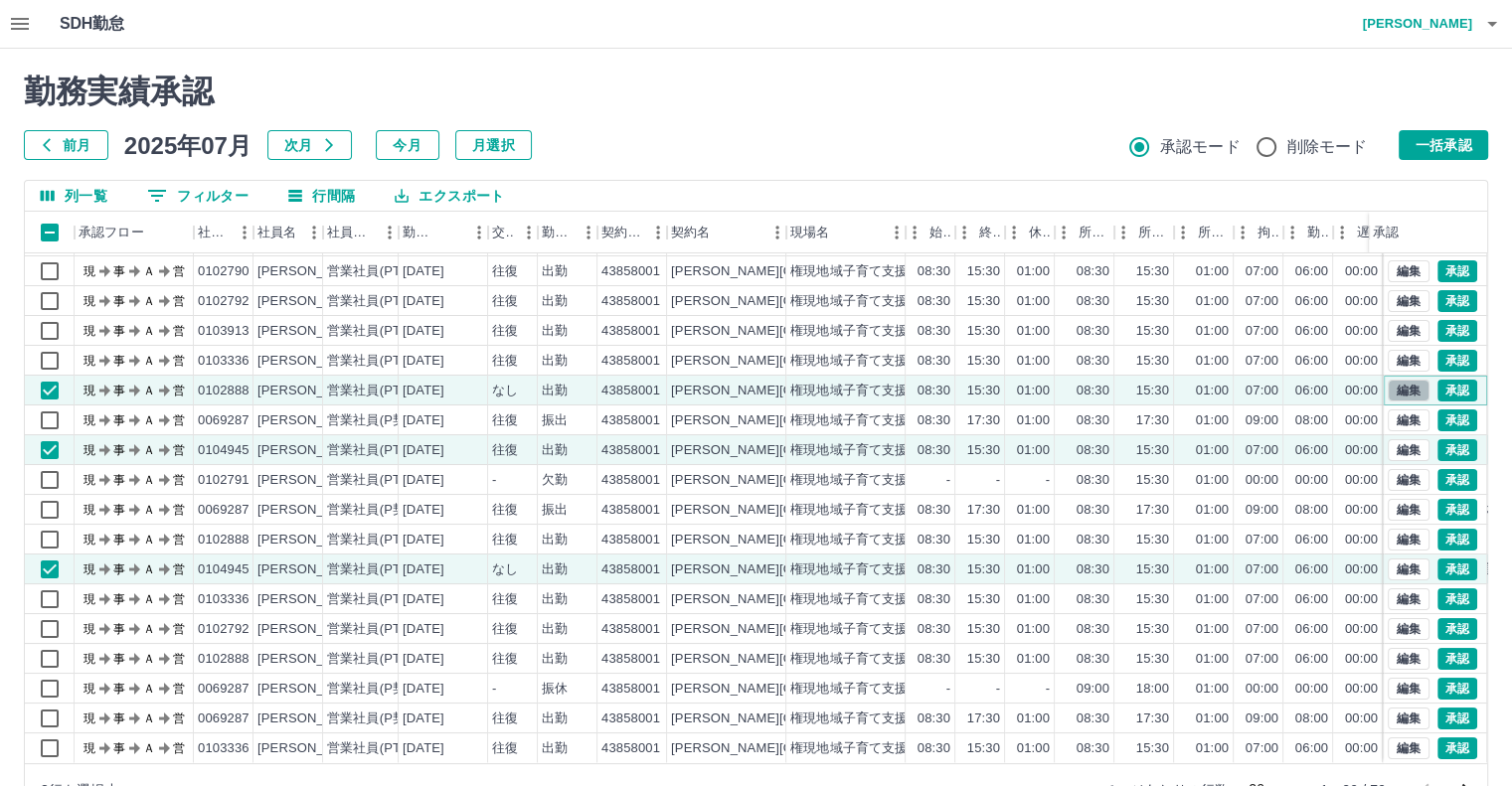 click on "編集" at bounding box center [1409, 391] 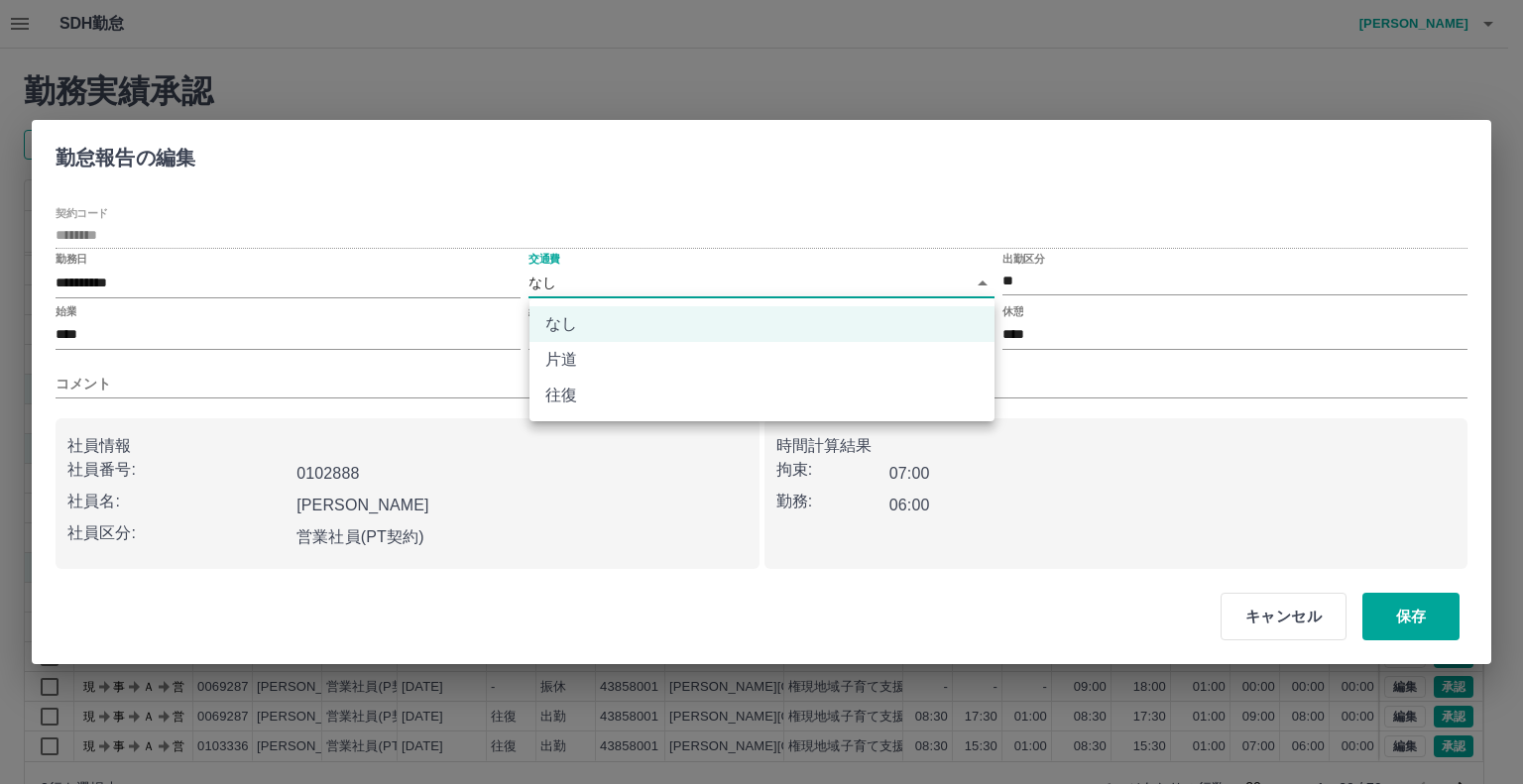 click on "SDH勤怠 日髙　ひとみ 勤務実績承認 前月 2025年07月 次月 今月 月選択 承認モード 削除モード 一括承認 列一覧 0 フィルター 行間隔 エクスポート 承認フロー 社員番号 社員名 社員区分 勤務日 交通費 勤務区分 契約コード 契約名 現場名 始業 終業 休憩 所定開始 所定終業 所定休憩 拘束 勤務 遅刻等 コメント ステータス 承認 現 事 Ａ 営 0102791 芳野　裕恵 営業社員(PT契約) 2025-07-14  -  欠勤 43858001 宮崎市 権現地域子育て支援センター - - - 08:30 15:30 01:00 00:00 00:00 00:00 忌引きのため 現場責任者承認待 現 事 Ａ 営 0069287 日髙　ひとみ 営業社員(P契約) 2025-07-14 往復 出勤 43858001 宮崎市 権現地域子育て支援センター 08:30 17:30 01:00 08:30 17:30 01:00 09:00 08:00 00:00 現場責任者承認待 現 事 Ａ 営 0102790 山本　直美 営業社員(PT契約) 2025-07-14 往復 出勤 43858001 宮崎市 08:30 15:30 01:00 08:30" at bounding box center (762, 418) 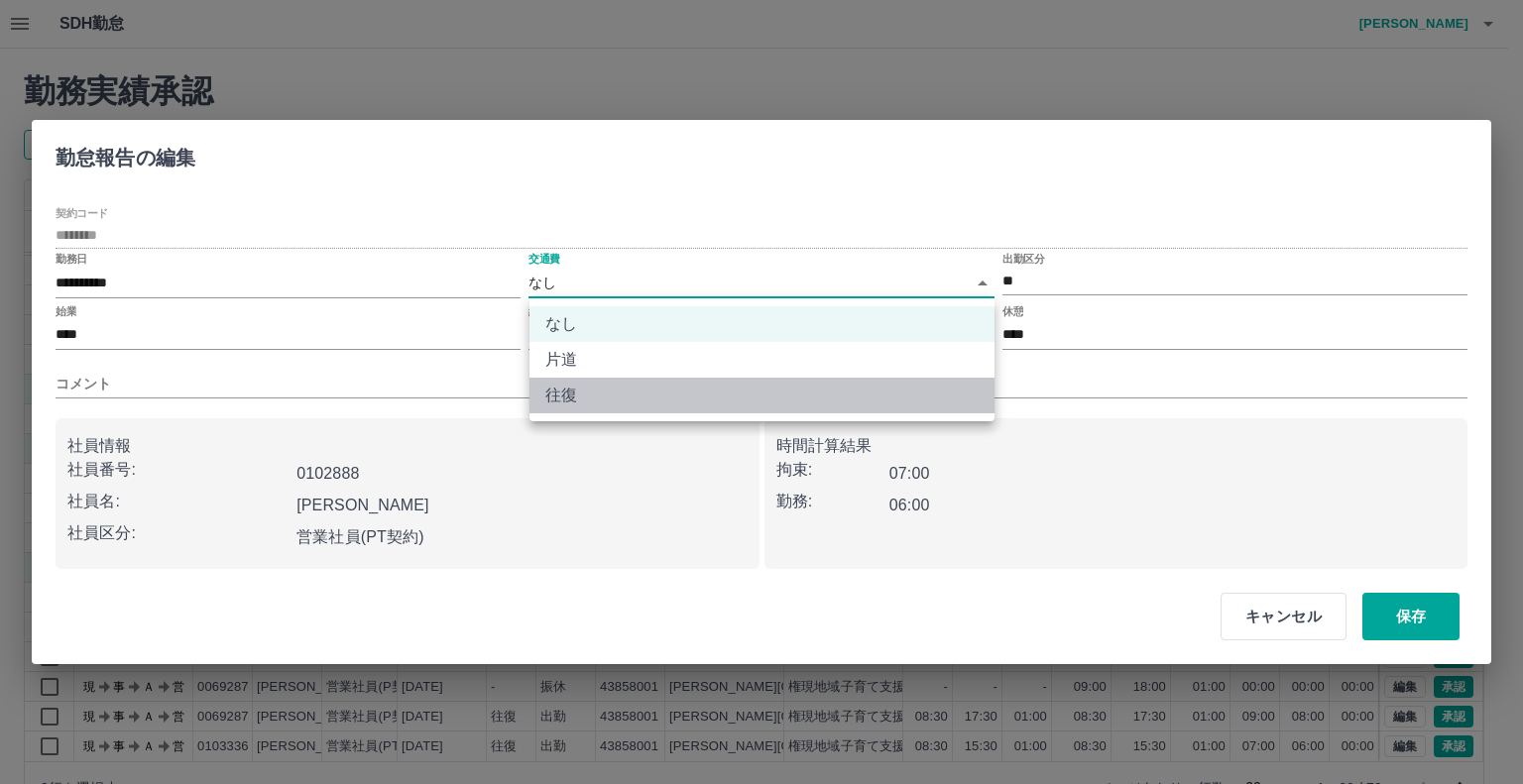 click on "往復" at bounding box center (762, 395) 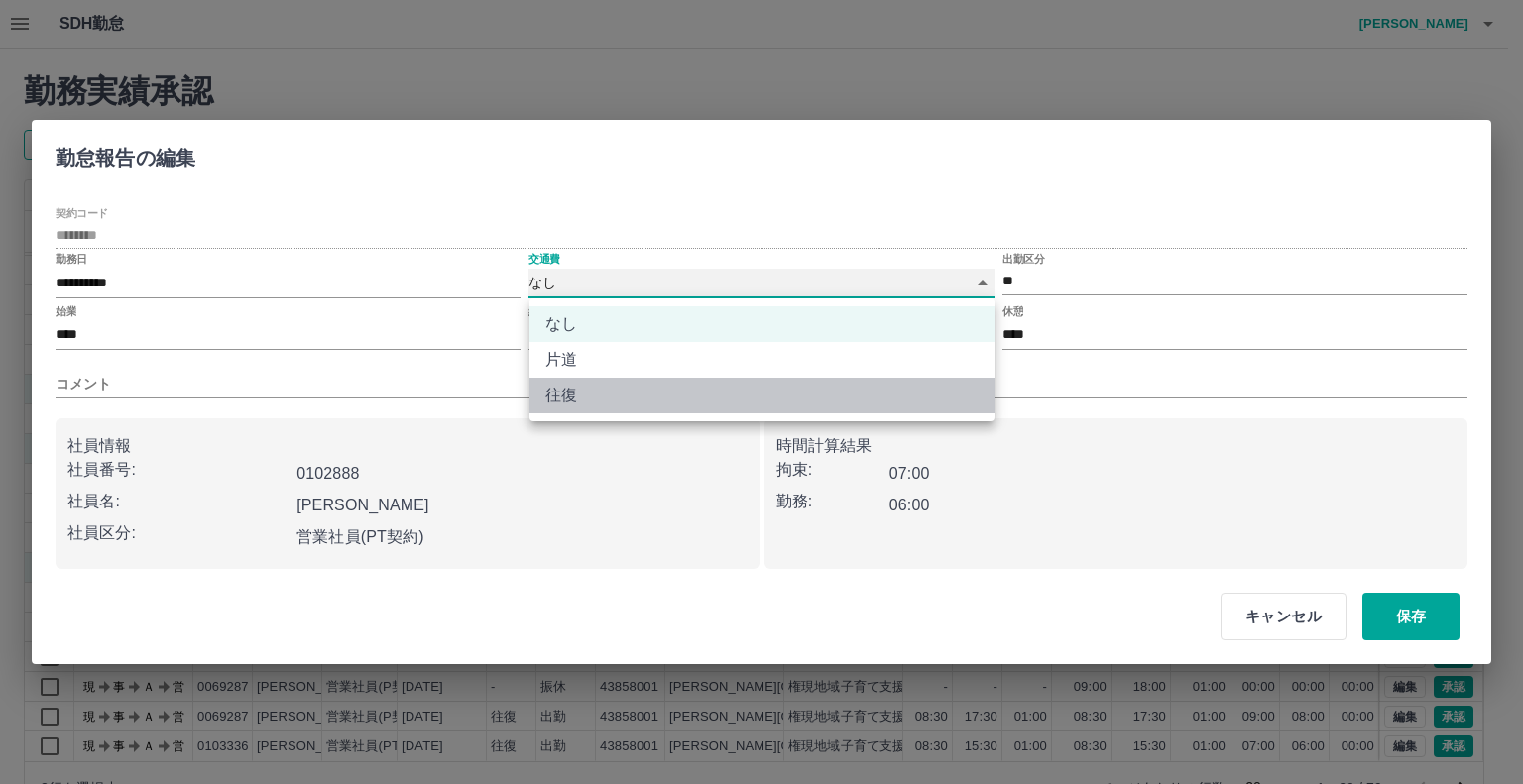 type on "******" 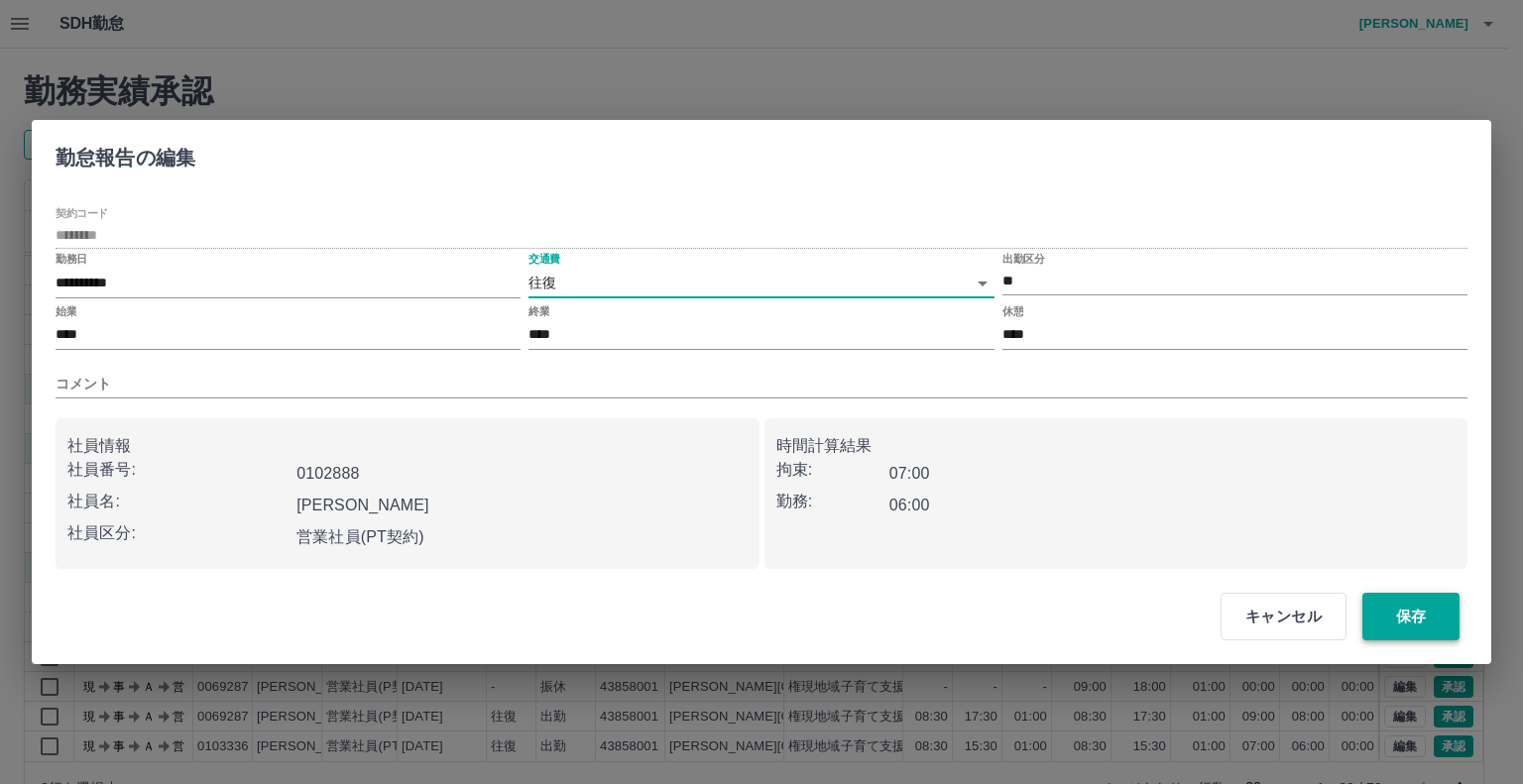 click on "保存" at bounding box center [1411, 616] 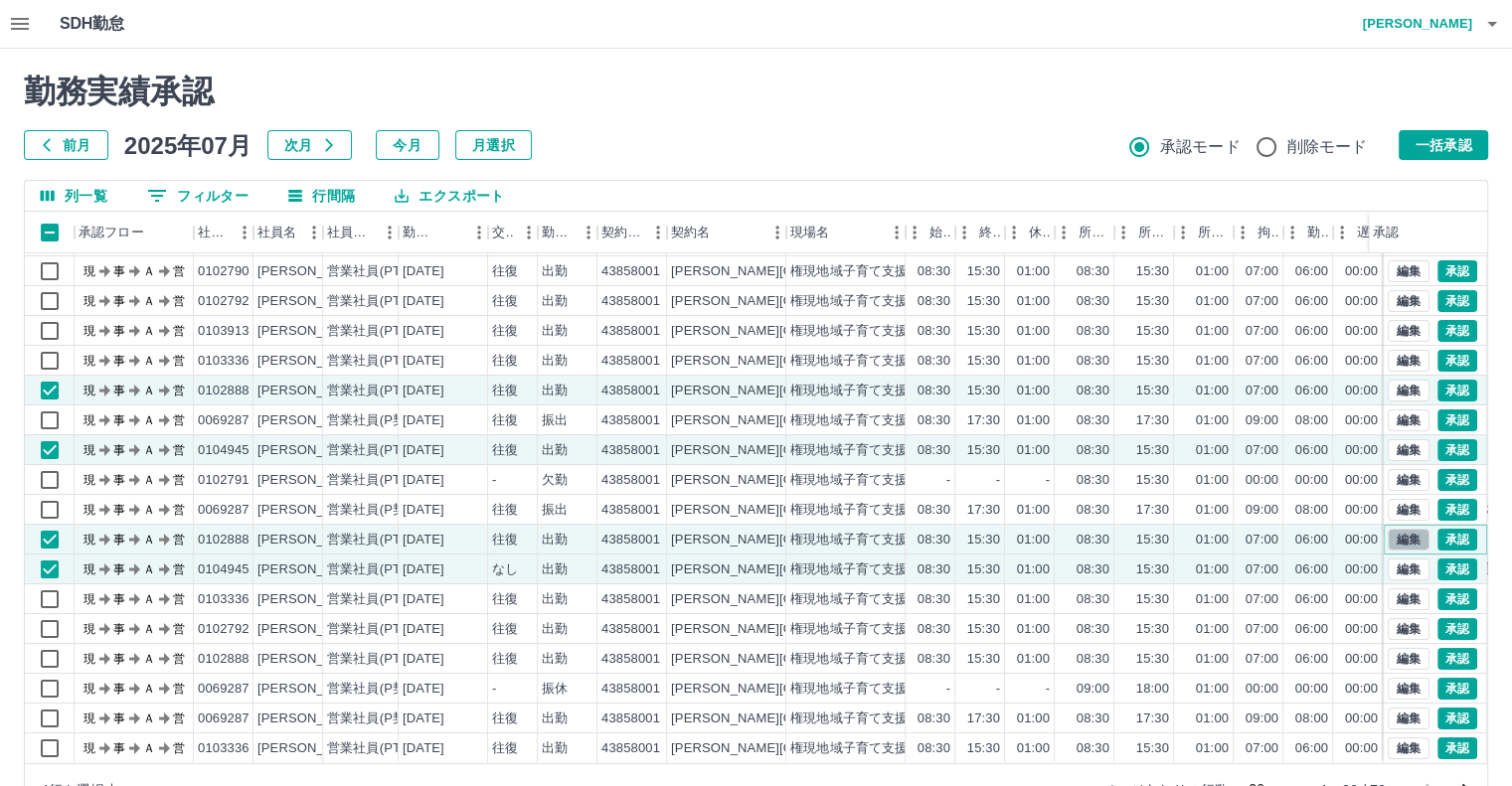 click on "編集" at bounding box center [1409, 540] 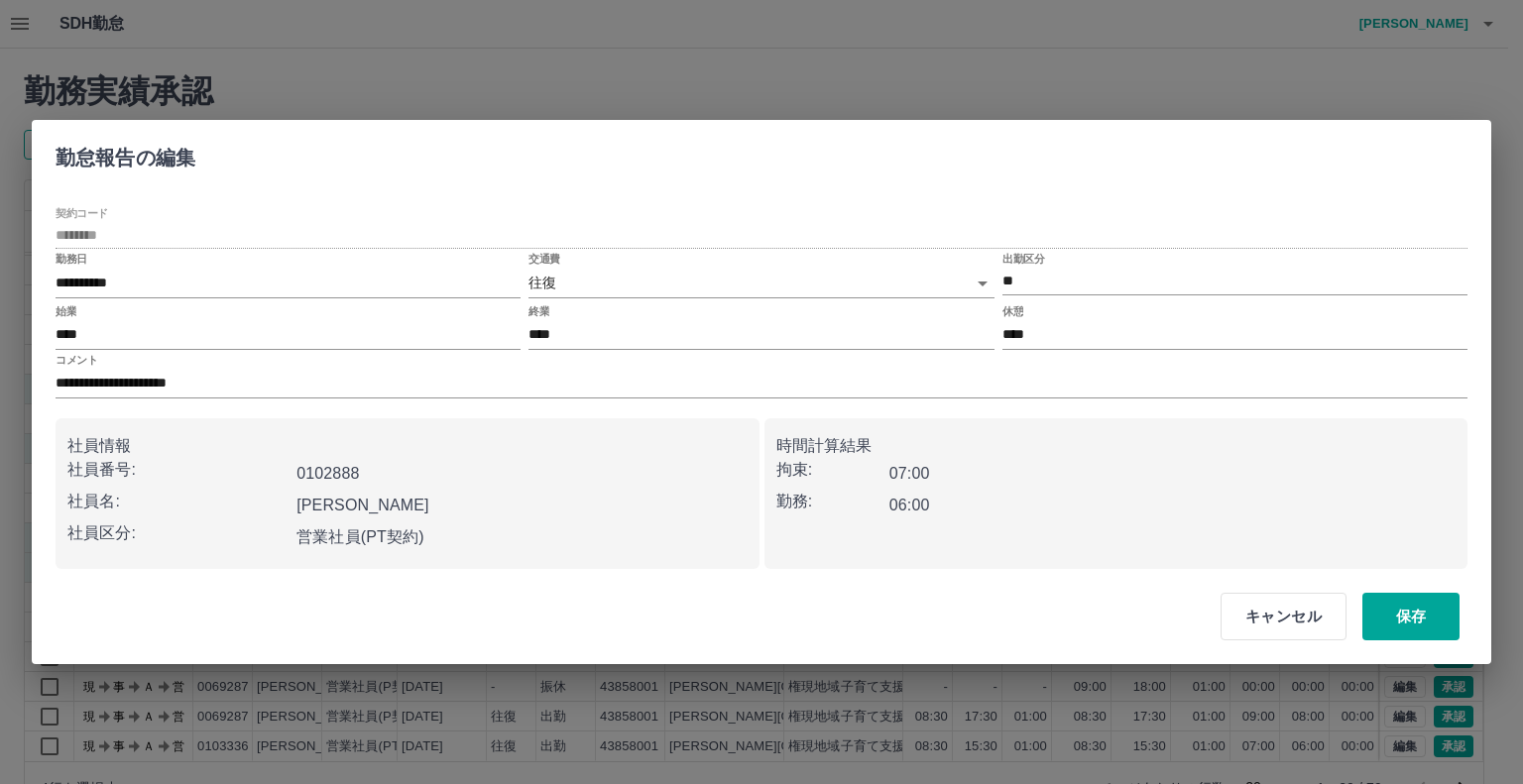 click on "SDH勤怠 日髙　ひとみ 勤務実績承認 前月 2025年07月 次月 今月 月選択 承認モード 削除モード 一括承認 列一覧 0 フィルター 行間隔 エクスポート 承認フロー 社員番号 社員名 社員区分 勤務日 交通費 勤務区分 契約コード 契約名 現場名 始業 終業 休憩 所定開始 所定終業 所定休憩 拘束 勤務 遅刻等 コメント ステータス 承認 現 事 Ａ 営 0102791 芳野　裕恵 営業社員(PT契約) 2025-07-14  -  欠勤 43858001 宮崎市 権現地域子育て支援センター - - - 08:30 15:30 01:00 00:00 00:00 00:00 忌引きのため 現場責任者承認待 現 事 Ａ 営 0069287 日髙　ひとみ 営業社員(P契約) 2025-07-14 往復 出勤 43858001 宮崎市 権現地域子育て支援センター 08:30 17:30 01:00 08:30 17:30 01:00 09:00 08:00 00:00 現場責任者承認待 現 事 Ａ 営 0102790 山本　直美 営業社員(PT契約) 2025-07-14 往復 出勤 43858001 宮崎市 08:30 15:30 01:00 08:30" at bounding box center (762, 418) 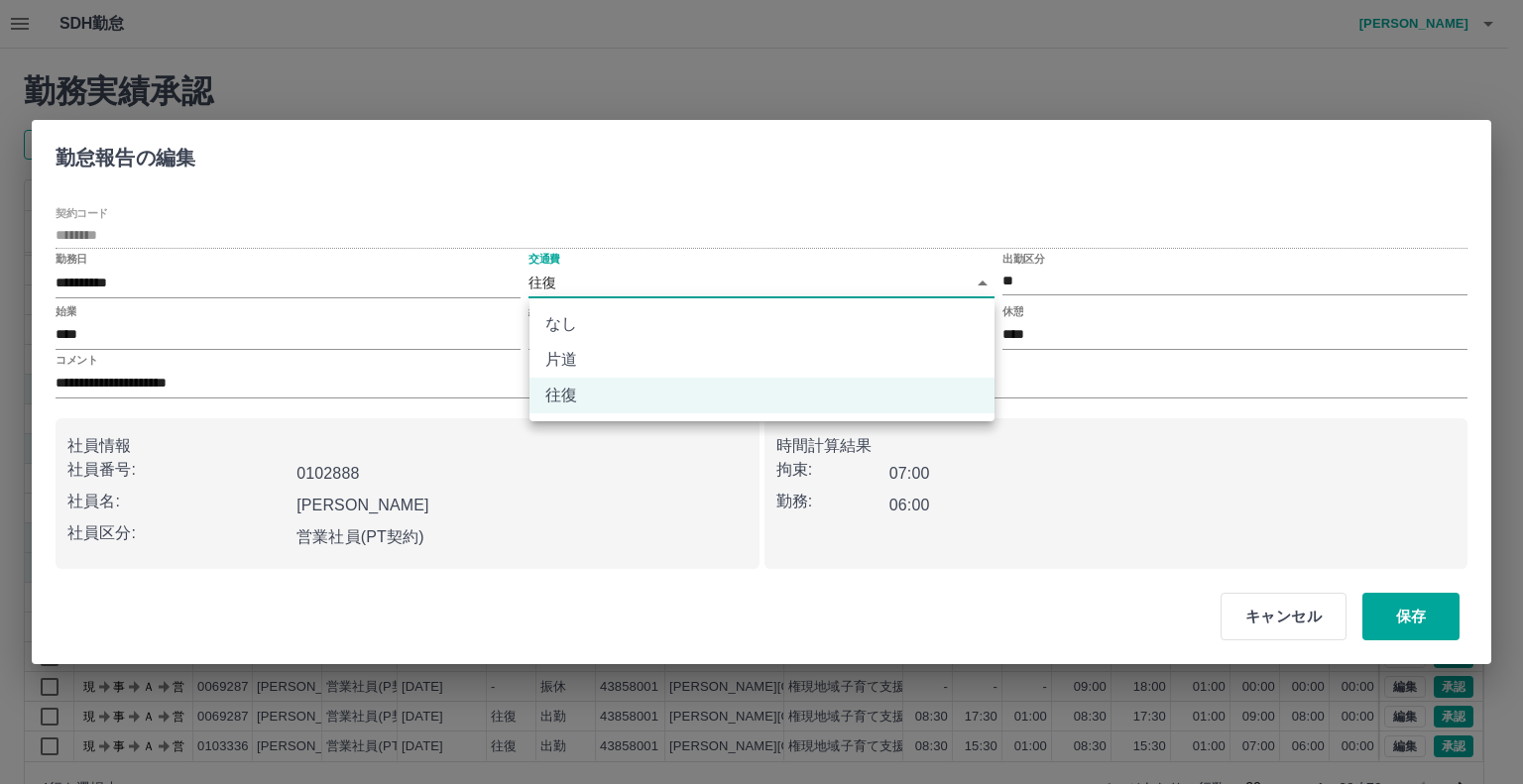 click on "なし" at bounding box center [762, 324] 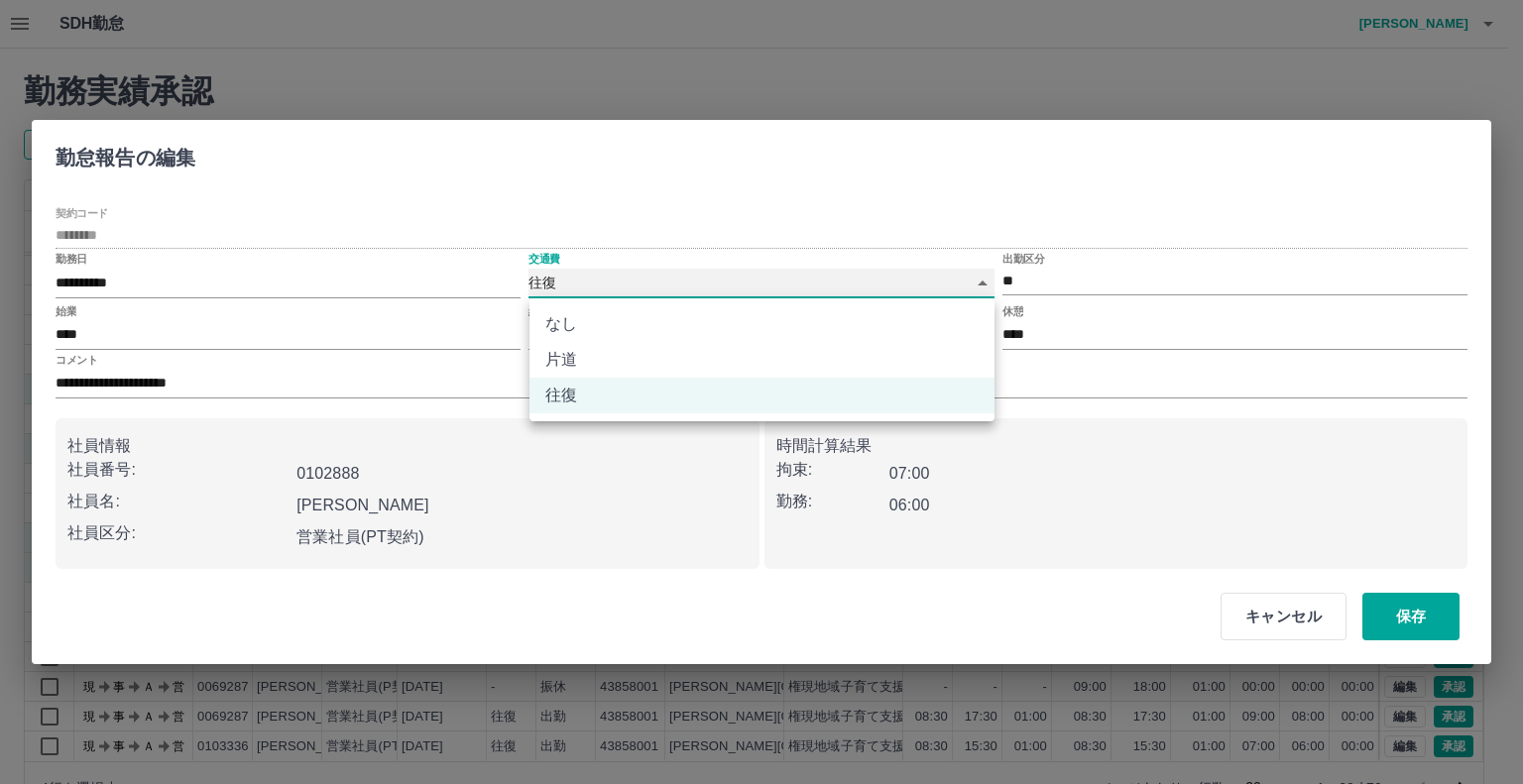 type on "****" 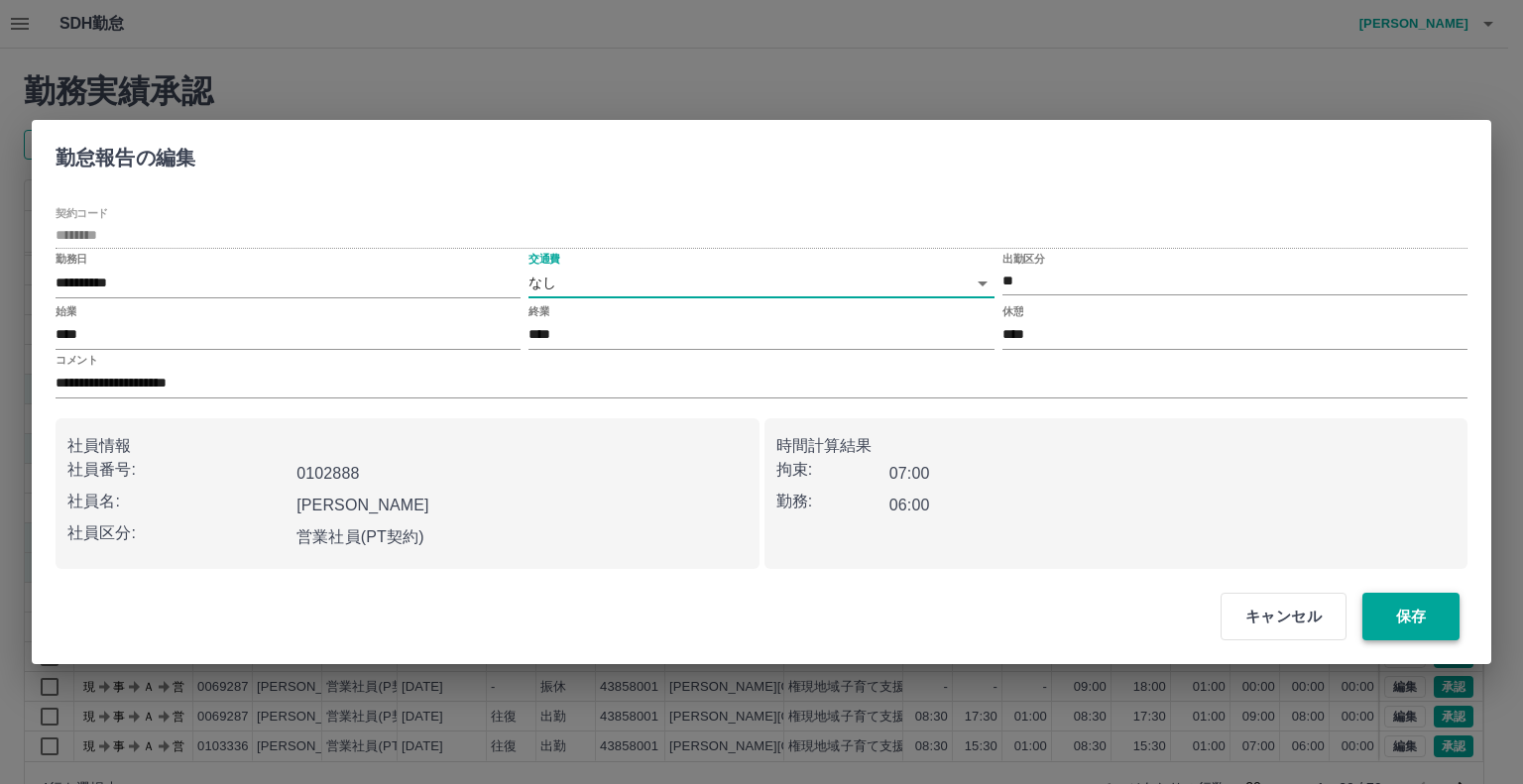 click on "保存" at bounding box center [1411, 616] 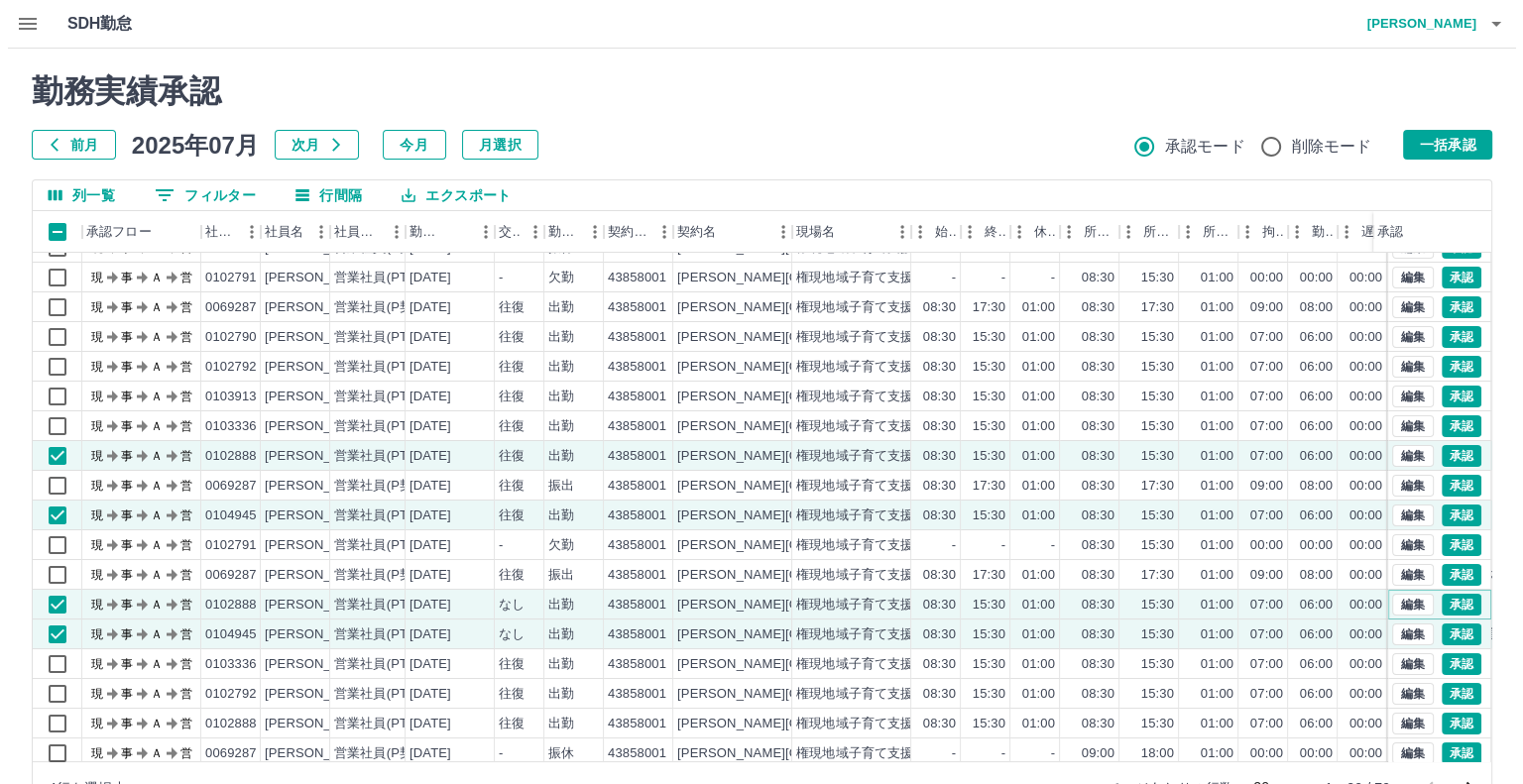 scroll, scrollTop: 0, scrollLeft: 0, axis: both 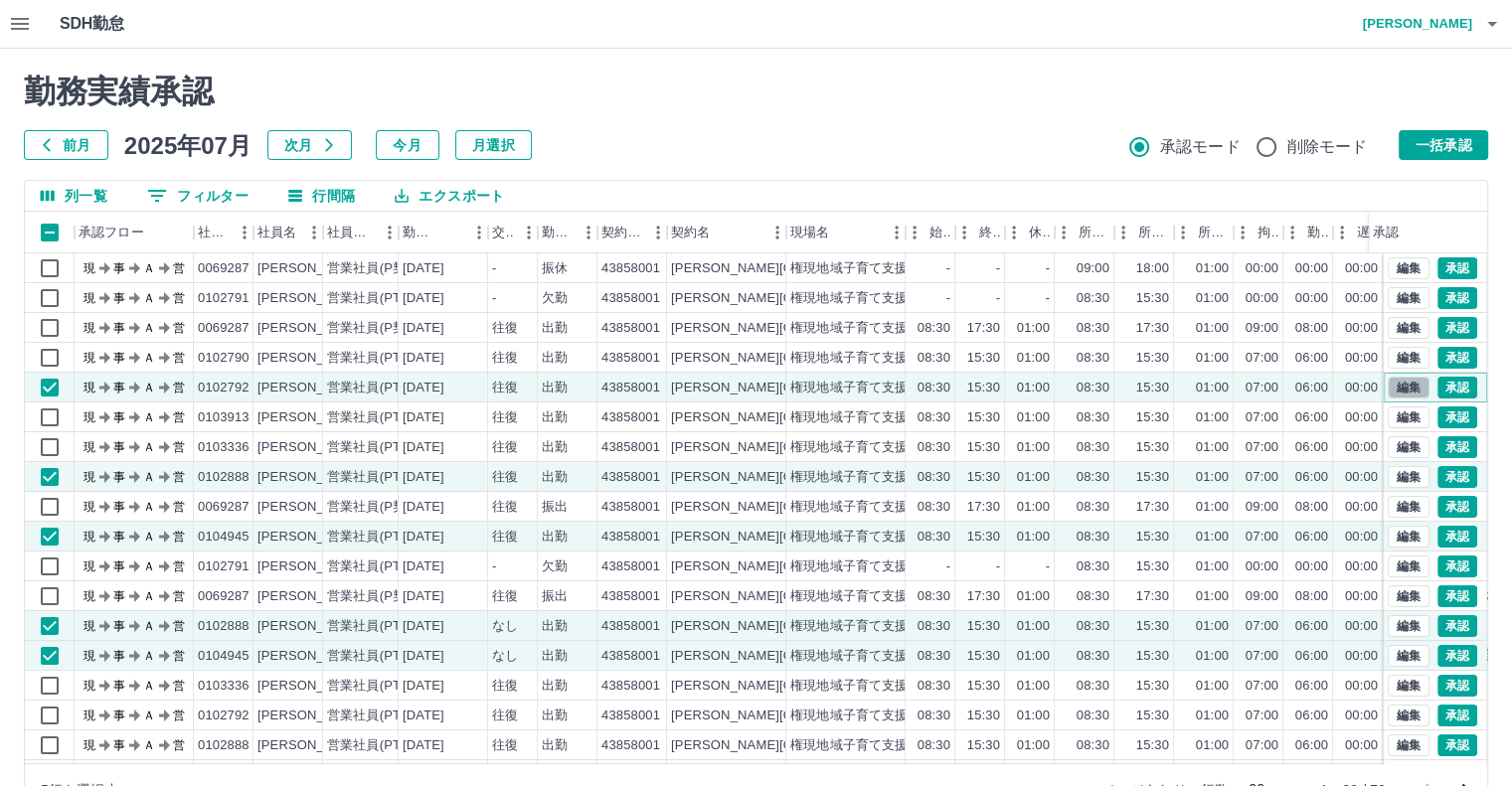 click on "編集" at bounding box center [1409, 388] 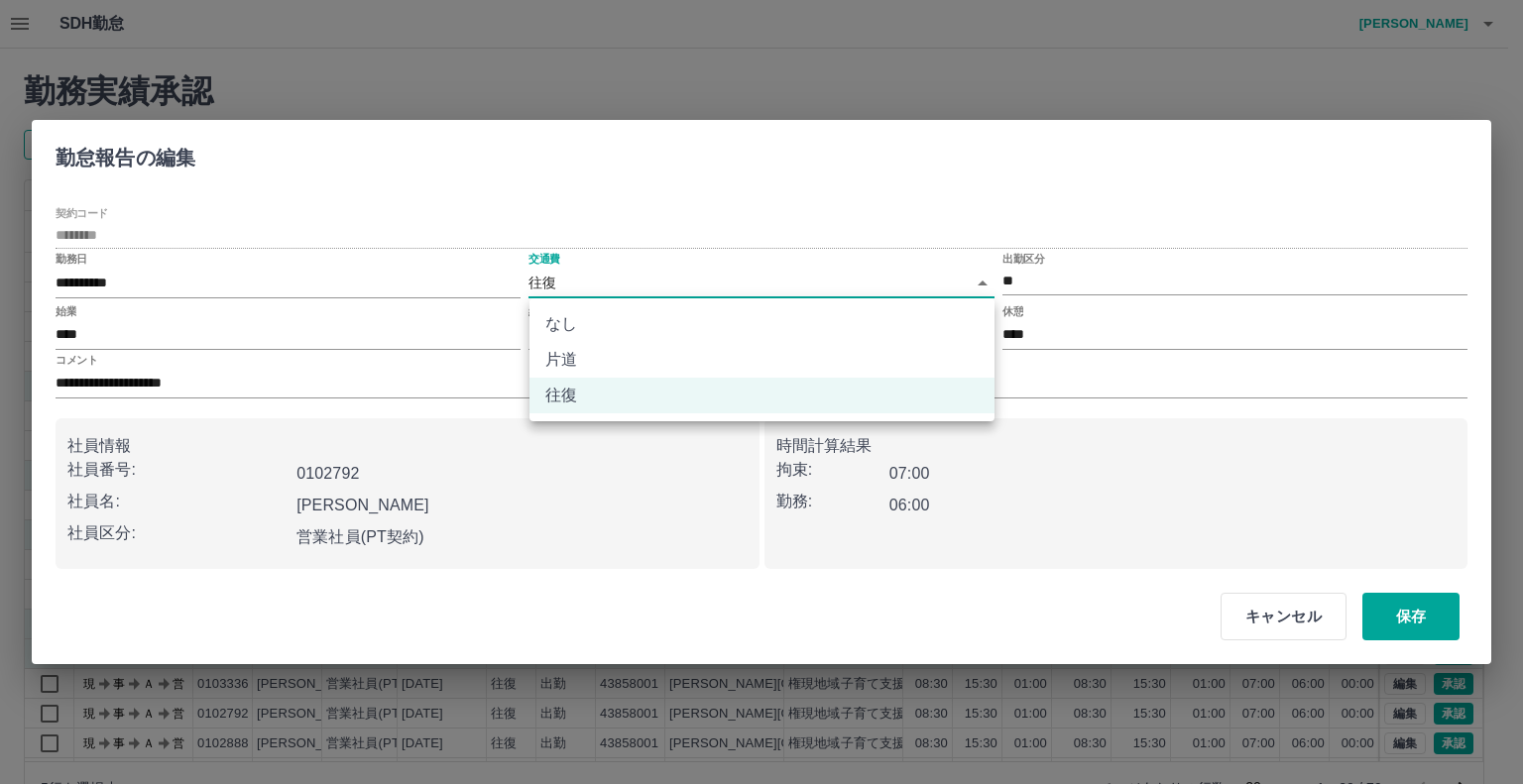 click on "SDH勤怠 日髙　ひとみ 勤務実績承認 前月 2025年07月 次月 今月 月選択 承認モード 削除モード 一括承認 列一覧 0 フィルター 行間隔 エクスポート 承認フロー 社員番号 社員名 社員区分 勤務日 交通費 勤務区分 契約コード 契約名 現場名 始業 終業 休憩 所定開始 所定終業 所定休憩 拘束 勤務 遅刻等 コメント ステータス 承認 現 事 Ａ 営 0069287 日髙　ひとみ 営業社員(P契約) 2025-07-15  -  振休 43858001 宮崎市 権現地域子育て支援センター - - - 09:00 18:00 01:00 00:00 00:00 00:00 7月１９日の振休 現場責任者承認待 現 事 Ａ 営 0102791 芳野　裕恵 営業社員(PT契約) 2025-07-14  -  欠勤 43858001 宮崎市 権現地域子育て支援センター - - - 08:30 15:30 01:00 00:00 00:00 00:00 忌引きのため 現場責任者承認待 現 事 Ａ 営 0069287 日髙　ひとみ 営業社員(P契約) 2025-07-14 往復 出勤 43858001 宮崎市 08:30 17:30 -" at bounding box center [762, 418] 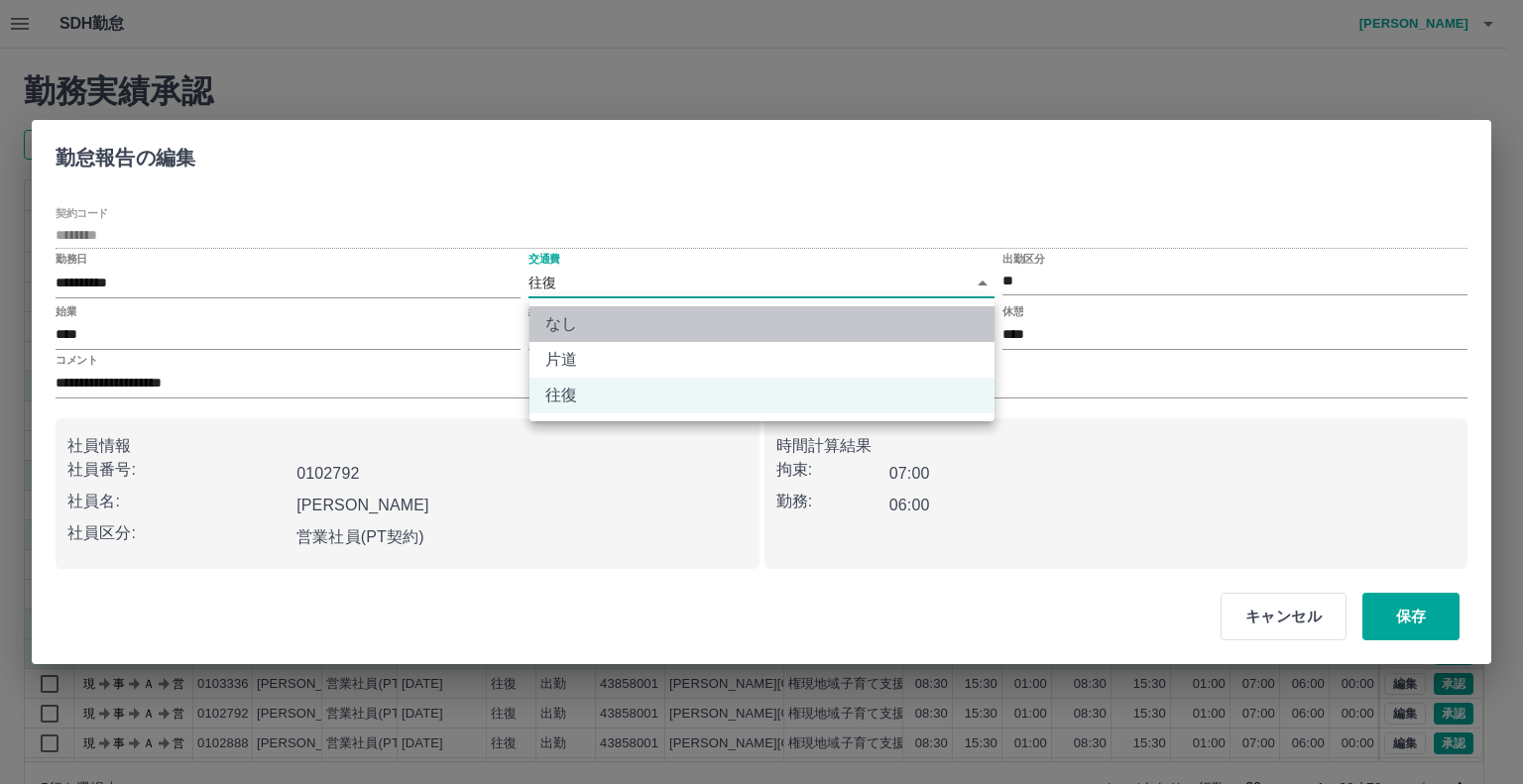 click on "なし" at bounding box center [762, 324] 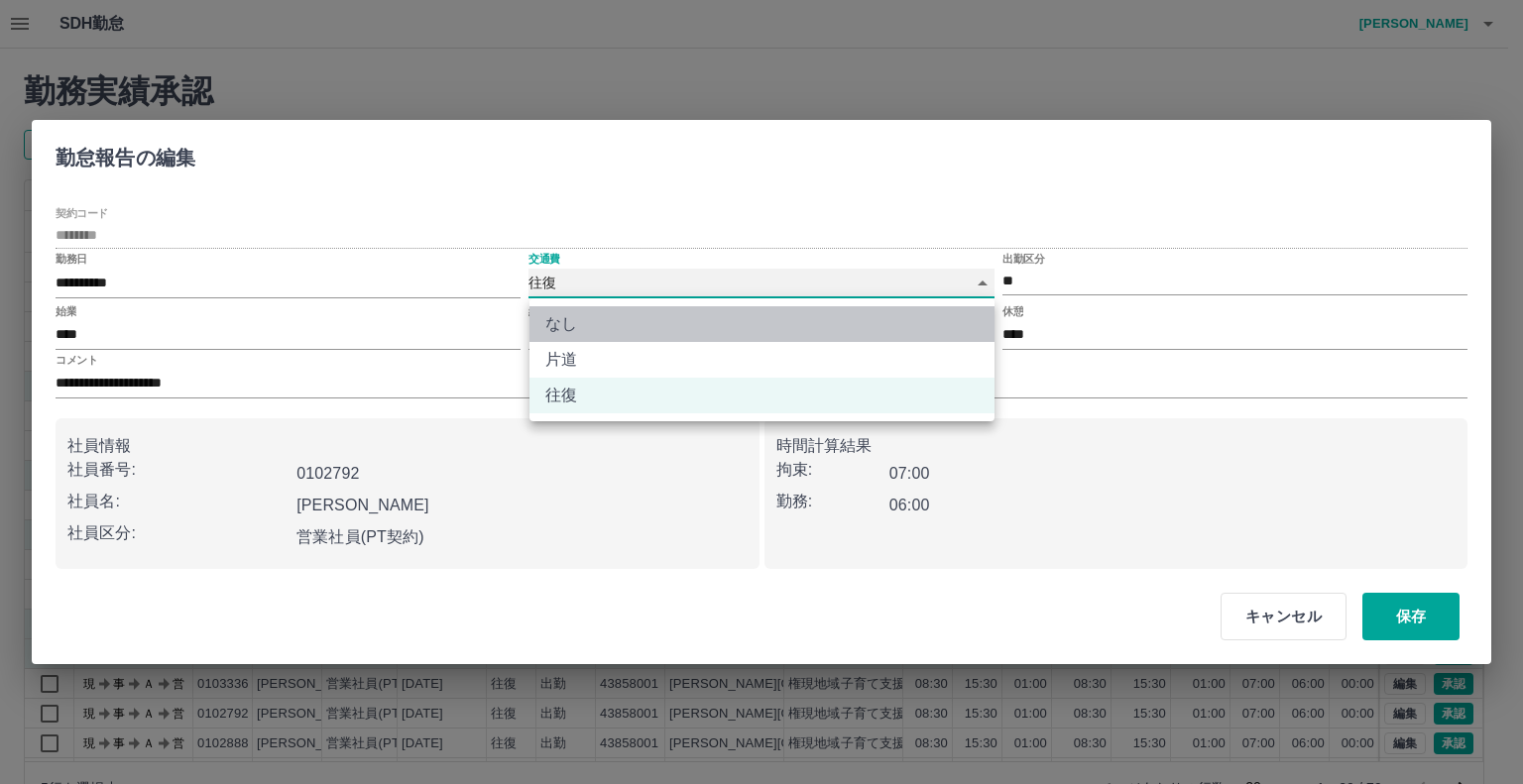 type on "****" 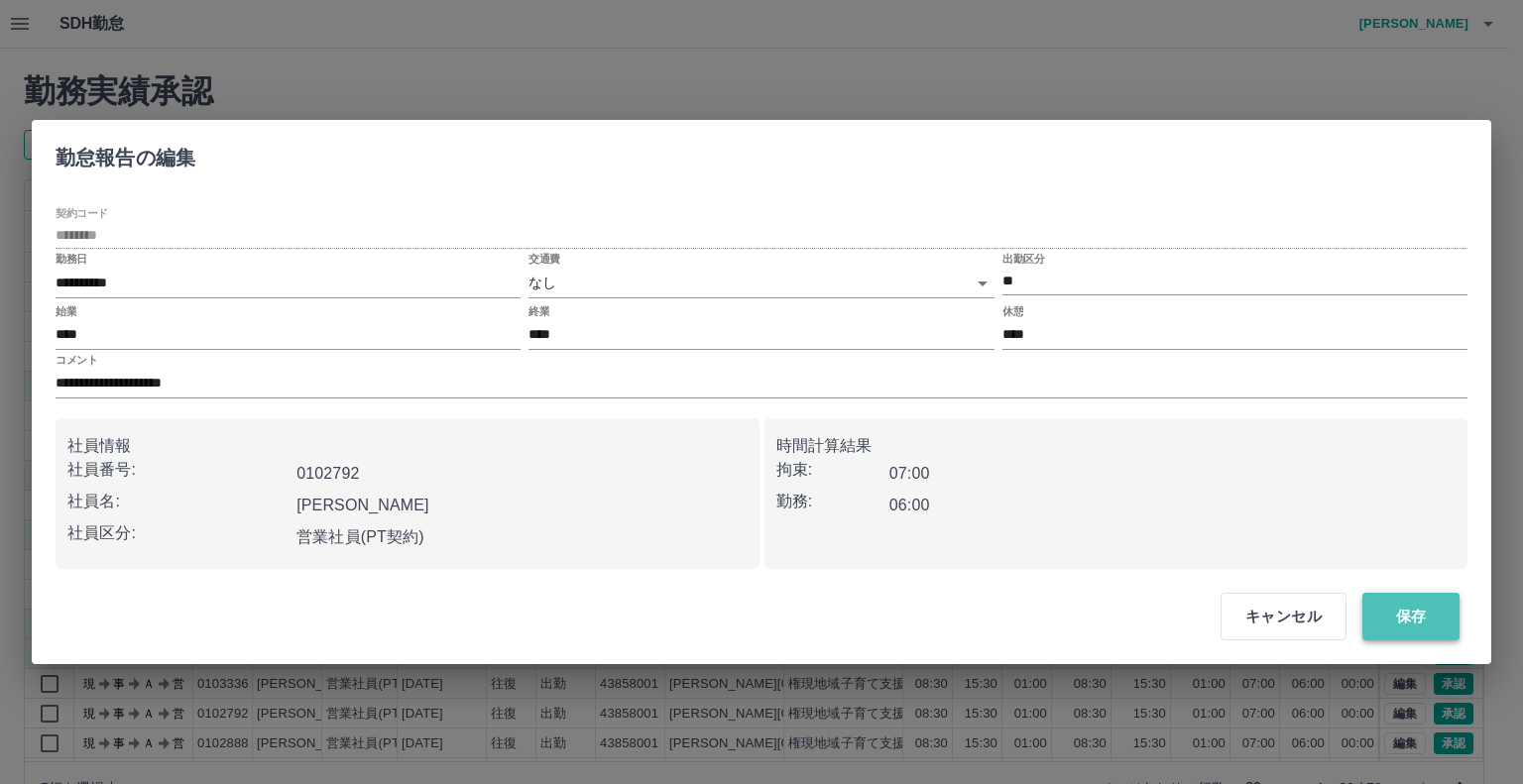 click on "保存" at bounding box center (1411, 616) 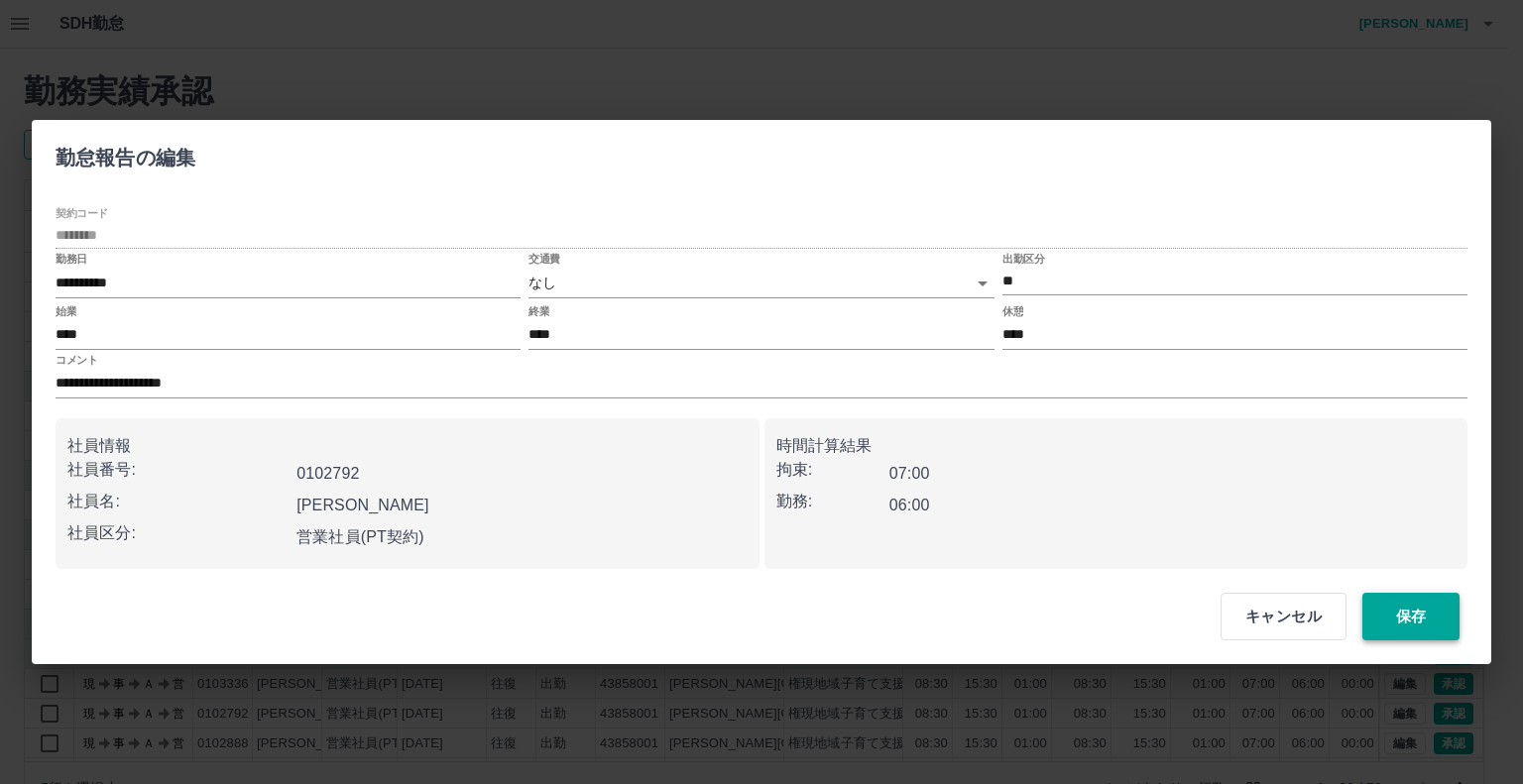 click on "保存" at bounding box center (1411, 616) 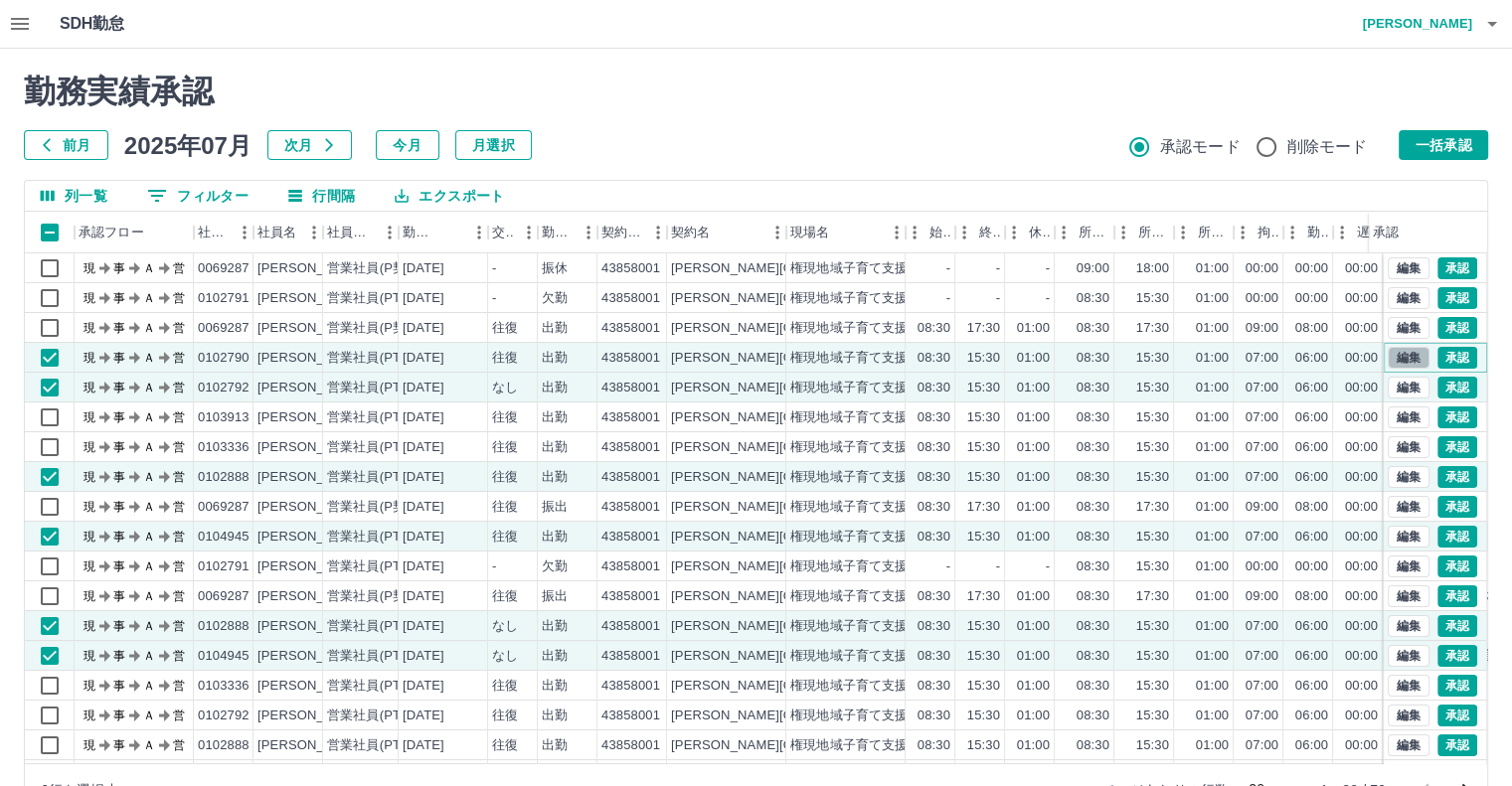 click on "編集" at bounding box center (1409, 358) 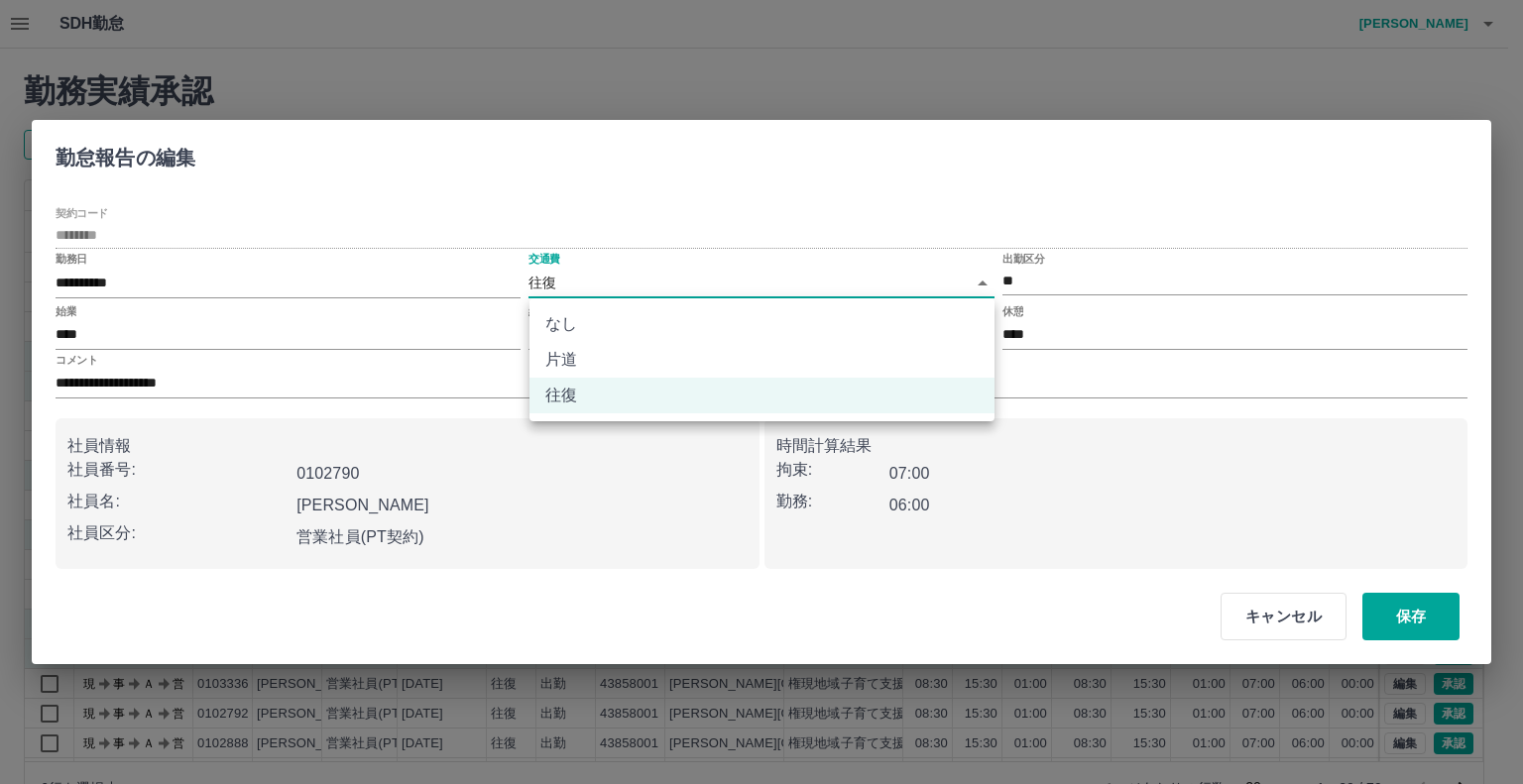 click on "SDH勤怠 日髙　ひとみ 勤務実績承認 前月 2025年07月 次月 今月 月選択 承認モード 削除モード 一括承認 列一覧 0 フィルター 行間隔 エクスポート 承認フロー 社員番号 社員名 社員区分 勤務日 交通費 勤務区分 契約コード 契約名 現場名 始業 終業 休憩 所定開始 所定終業 所定休憩 拘束 勤務 遅刻等 コメント ステータス 承認 現 事 Ａ 営 0069287 日髙　ひとみ 営業社員(P契約) 2025-07-15  -  振休 43858001 宮崎市 権現地域子育て支援センター - - - 09:00 18:00 01:00 00:00 00:00 00:00 7月１９日の振休 現場責任者承認待 現 事 Ａ 営 0102791 芳野　裕恵 営業社員(PT契約) 2025-07-14  -  欠勤 43858001 宮崎市 権現地域子育て支援センター - - - 08:30 15:30 01:00 00:00 00:00 00:00 忌引きのため 現場責任者承認待 現 事 Ａ 営 0069287 日髙　ひとみ 営業社員(P契約) 2025-07-14 往復 出勤 43858001 宮崎市 08:30 17:30 -" at bounding box center [762, 418] 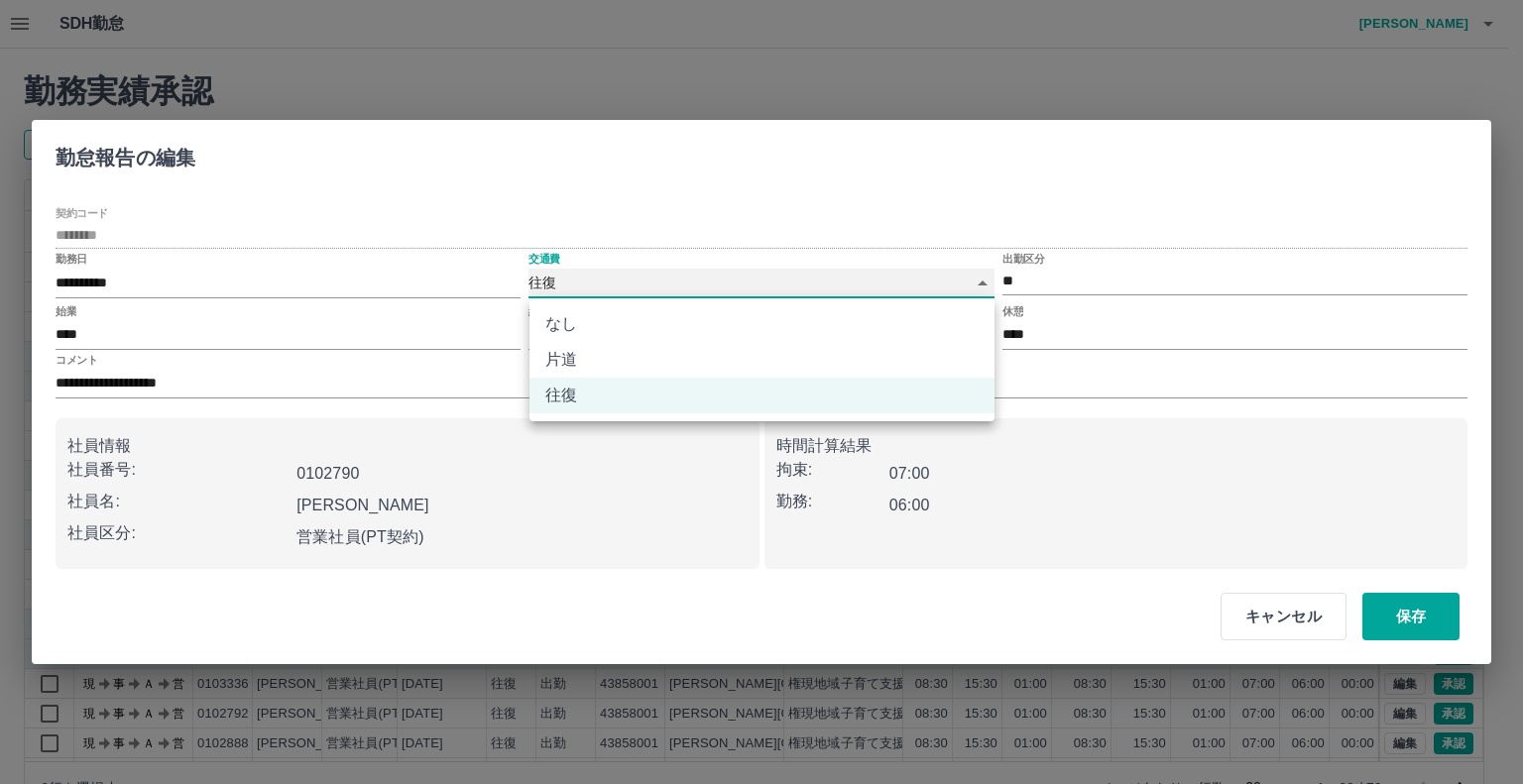 type on "****" 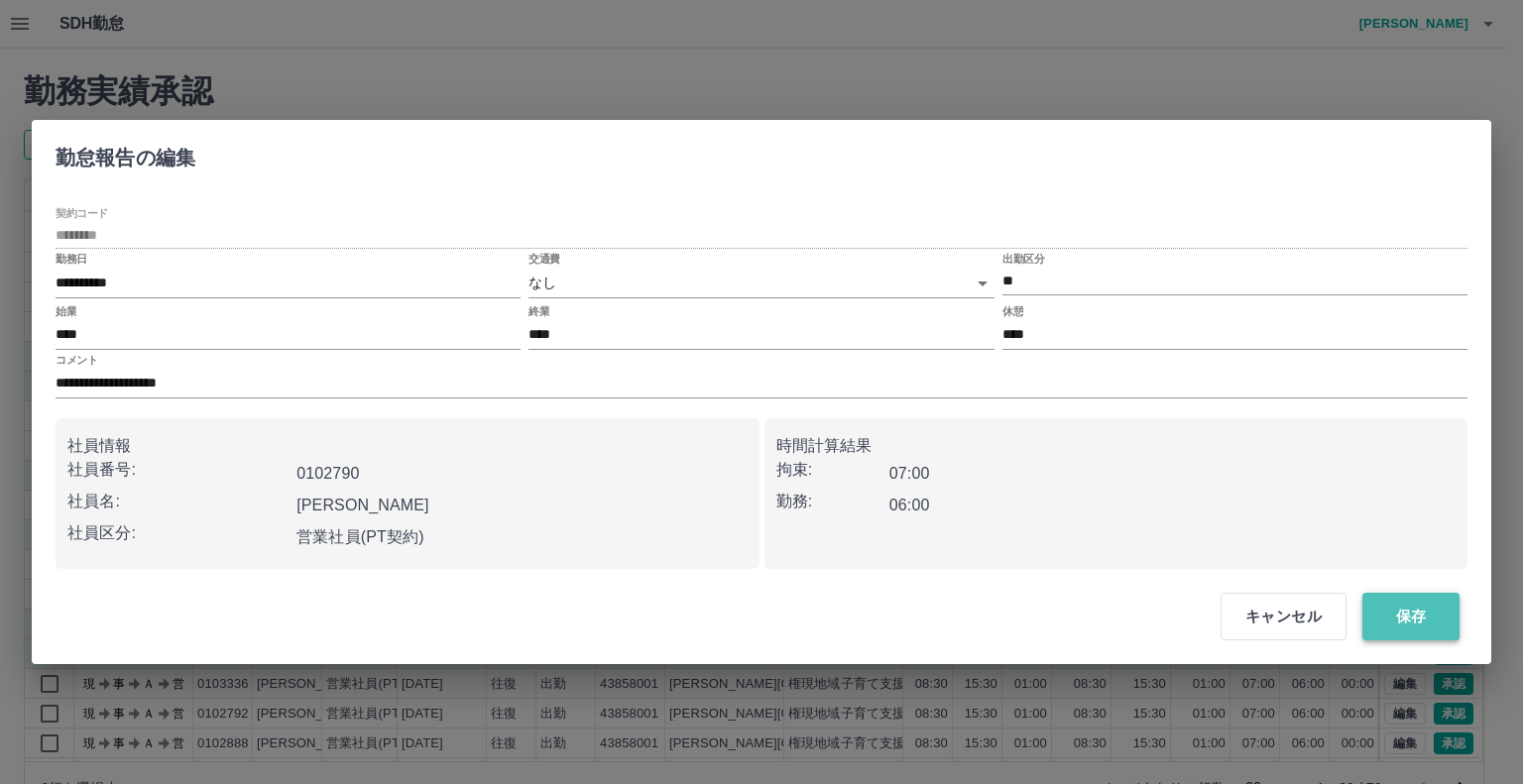 click on "保存" at bounding box center (1411, 616) 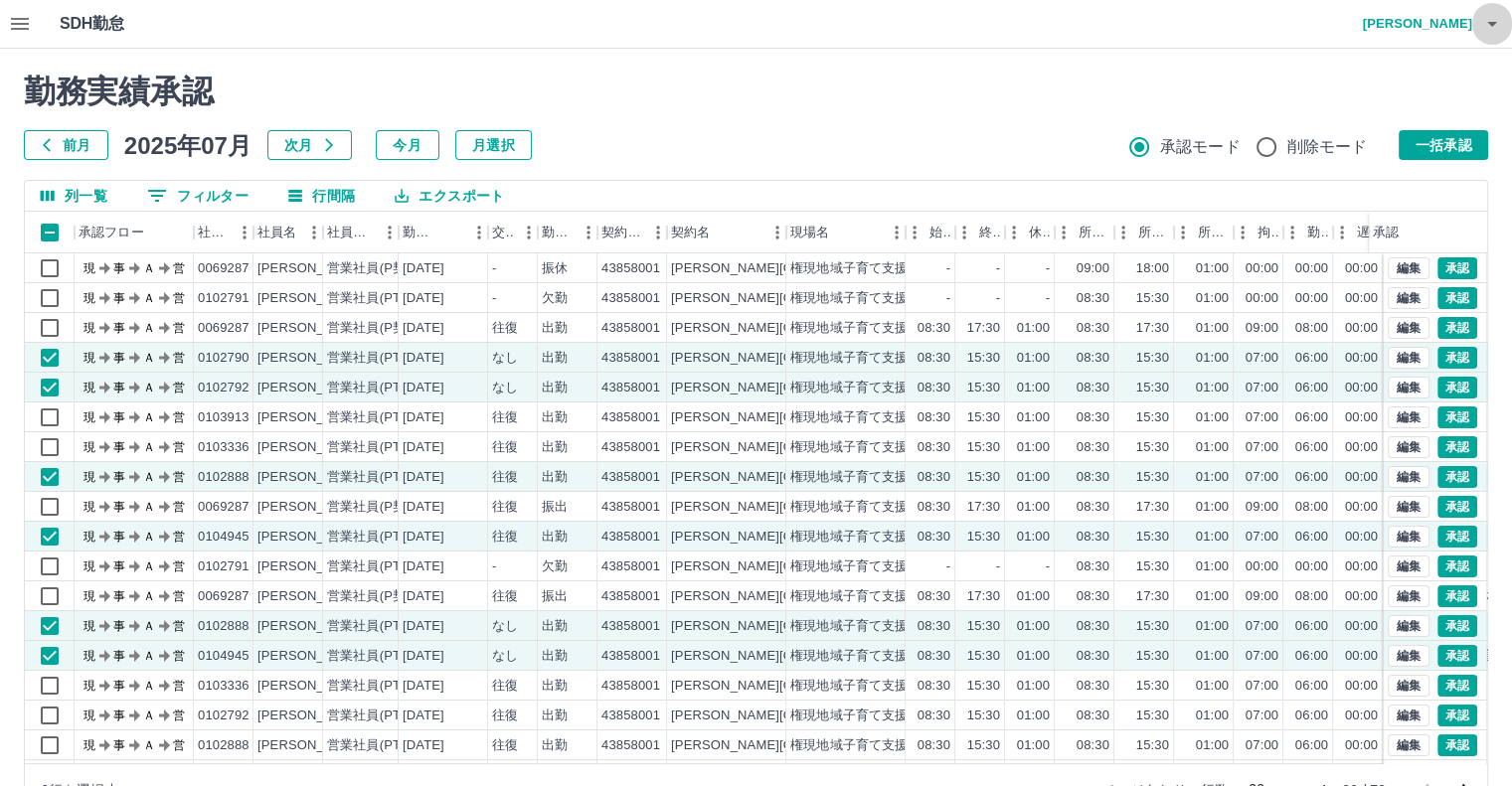 click 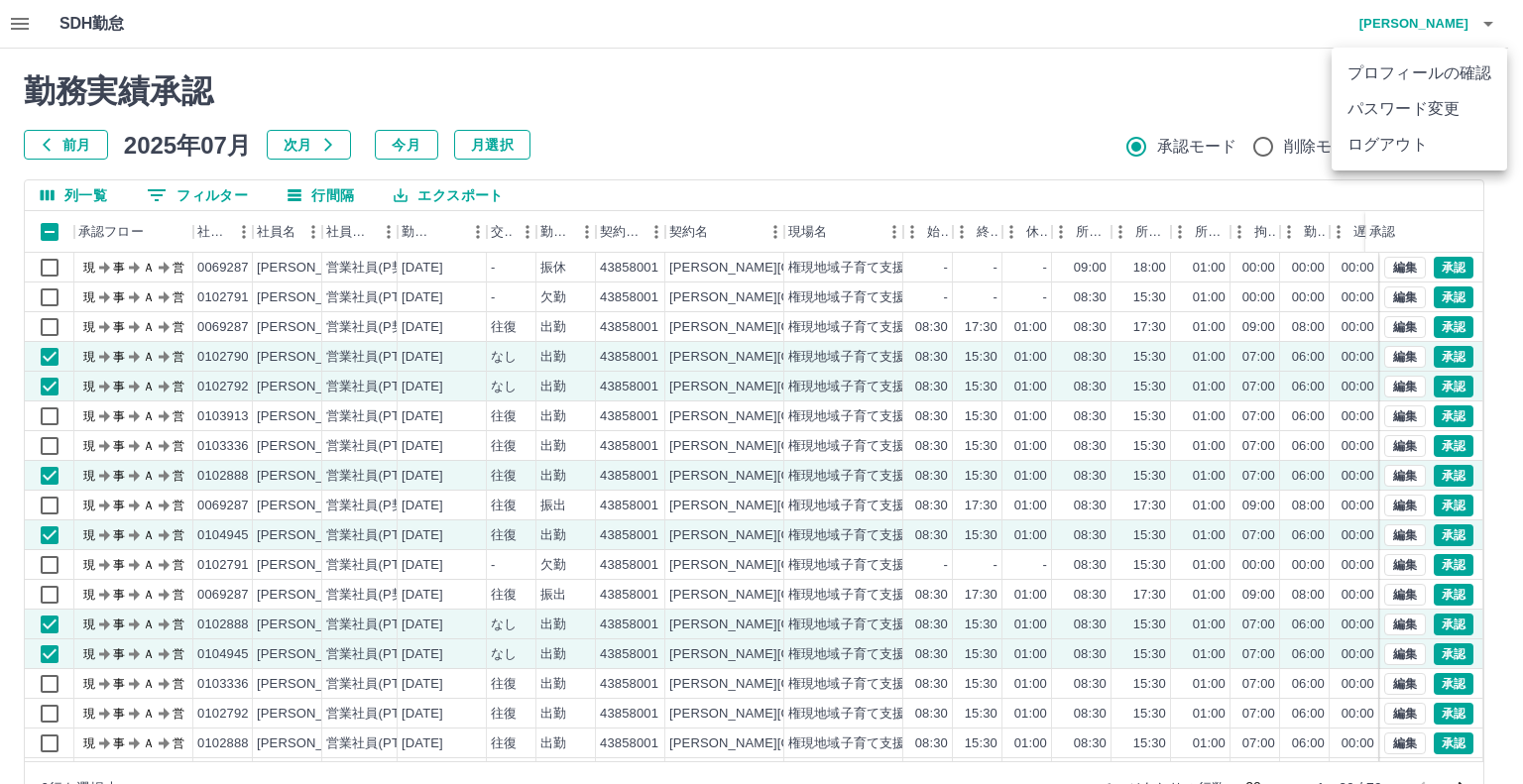 click on "ログアウト" at bounding box center [1419, 145] 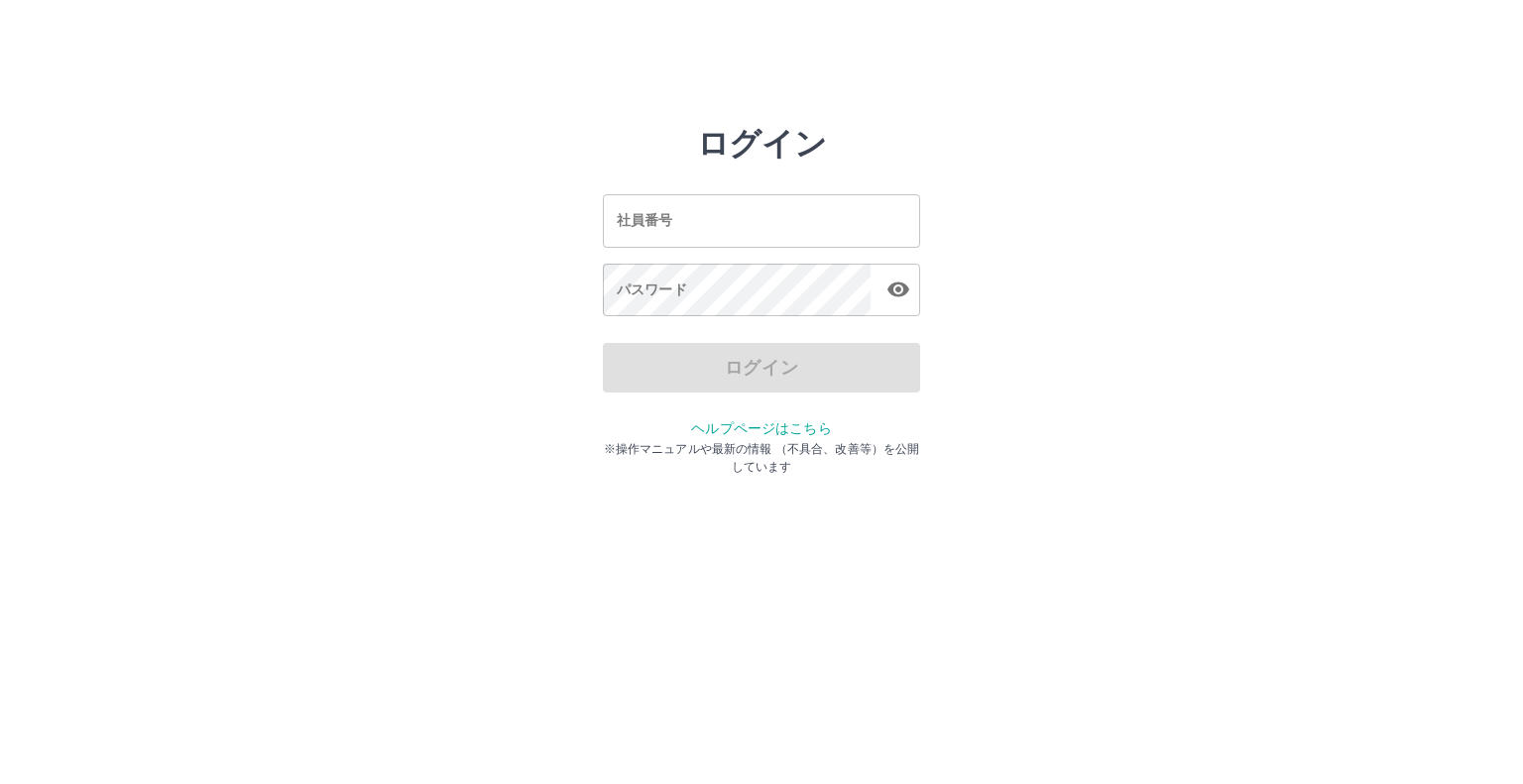 scroll, scrollTop: 0, scrollLeft: 0, axis: both 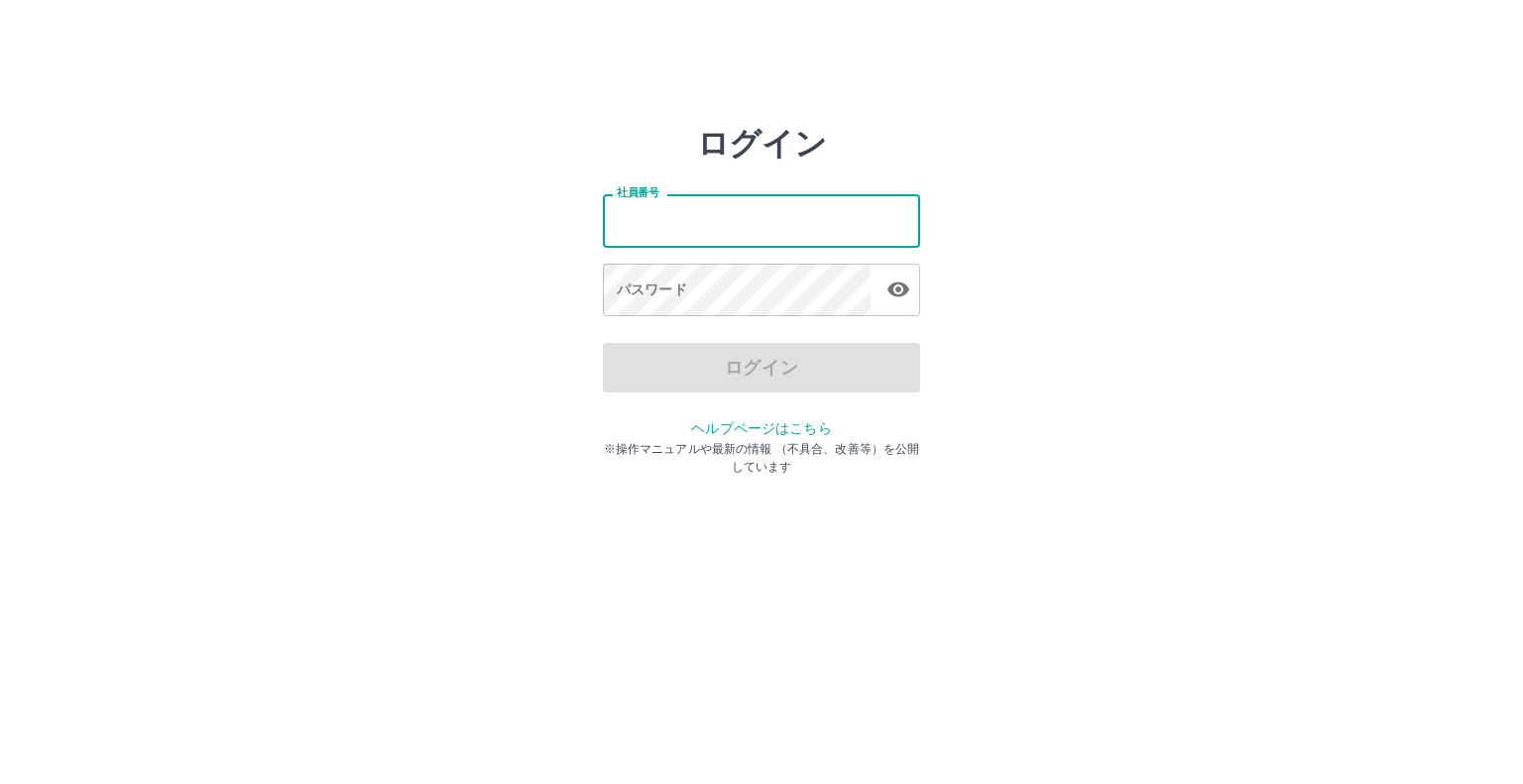 click on "社員番号" at bounding box center (762, 220) 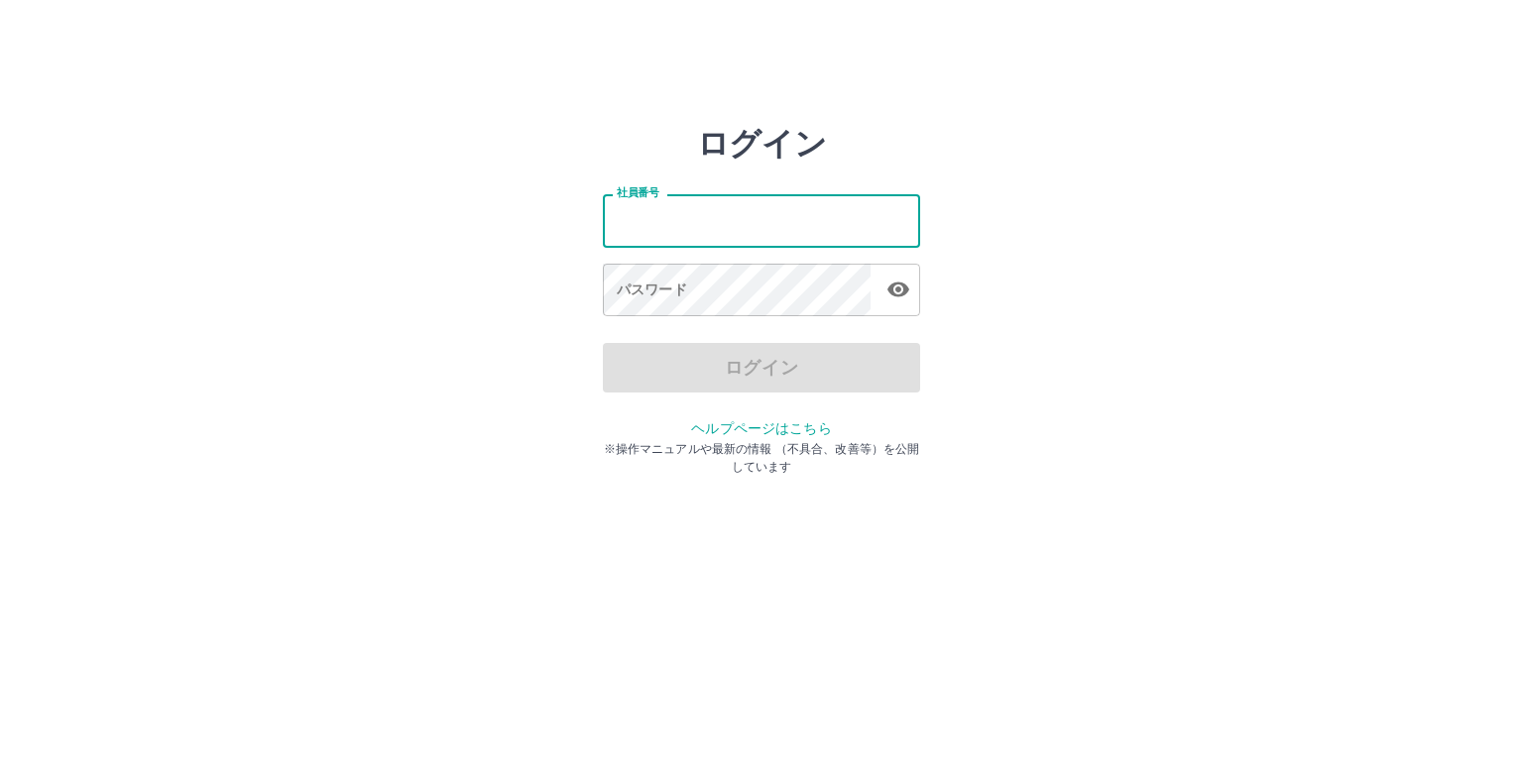 type on "*******" 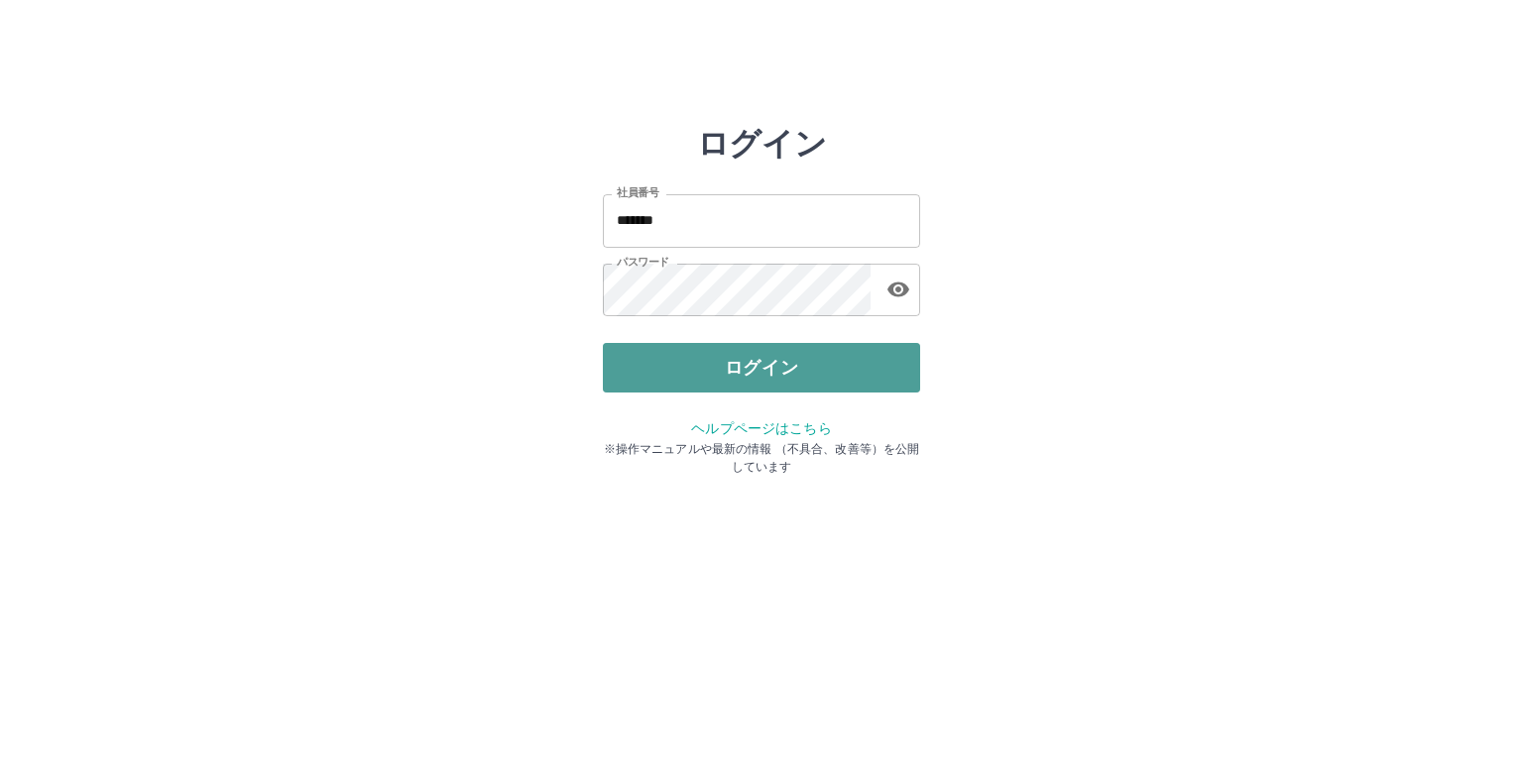 click on "ログイン" at bounding box center (762, 368) 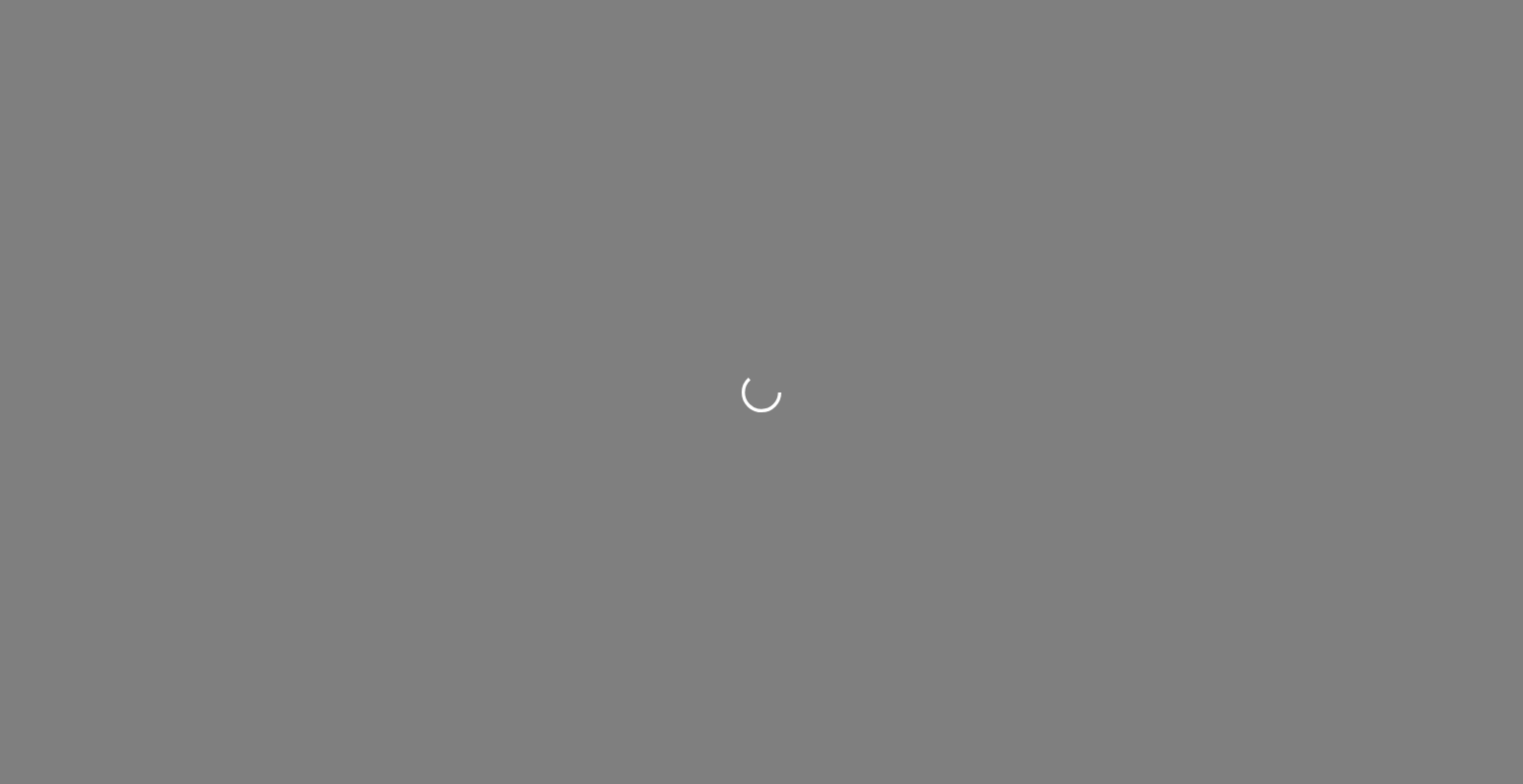 scroll, scrollTop: 0, scrollLeft: 0, axis: both 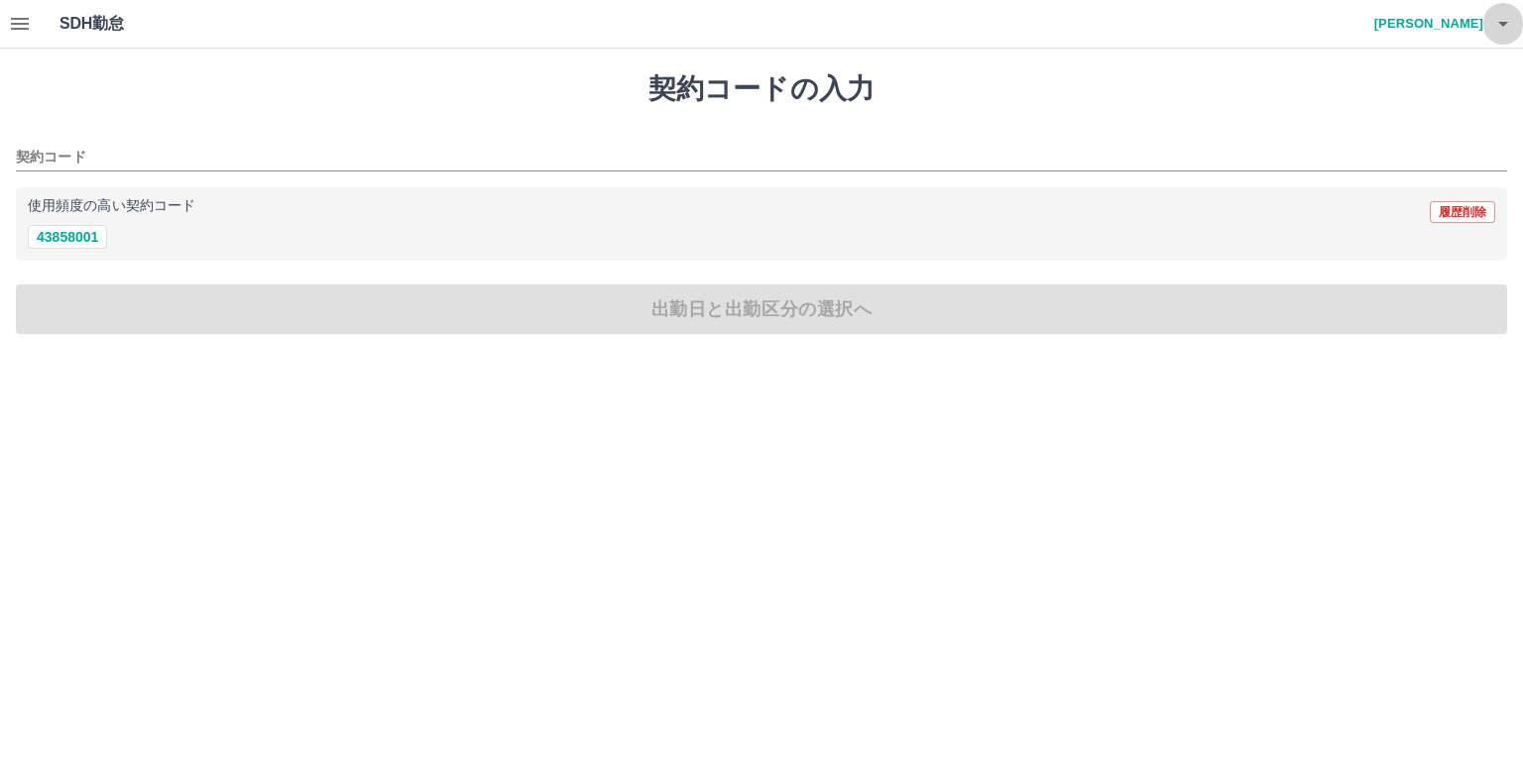 click 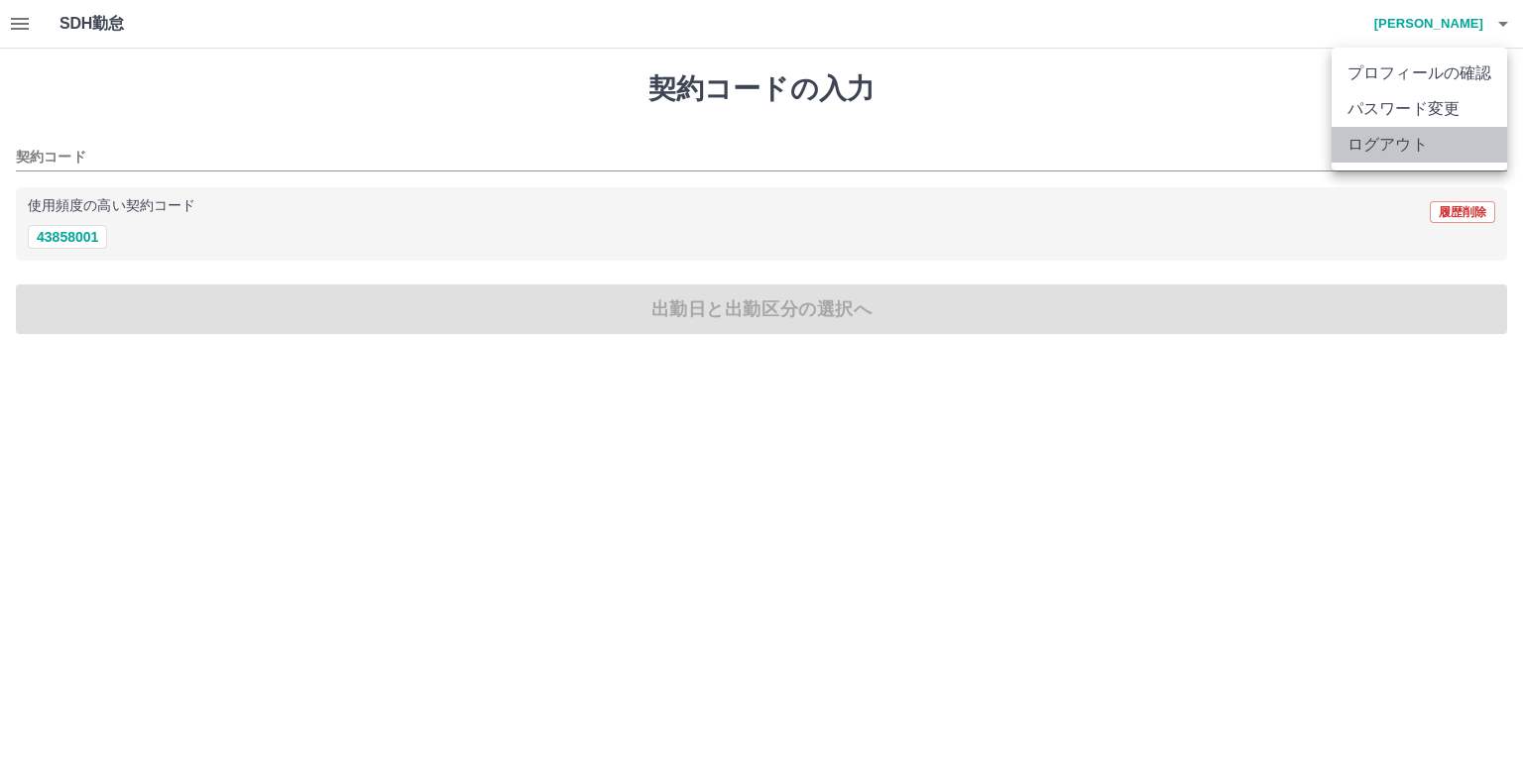 click on "ログアウト" at bounding box center [1419, 145] 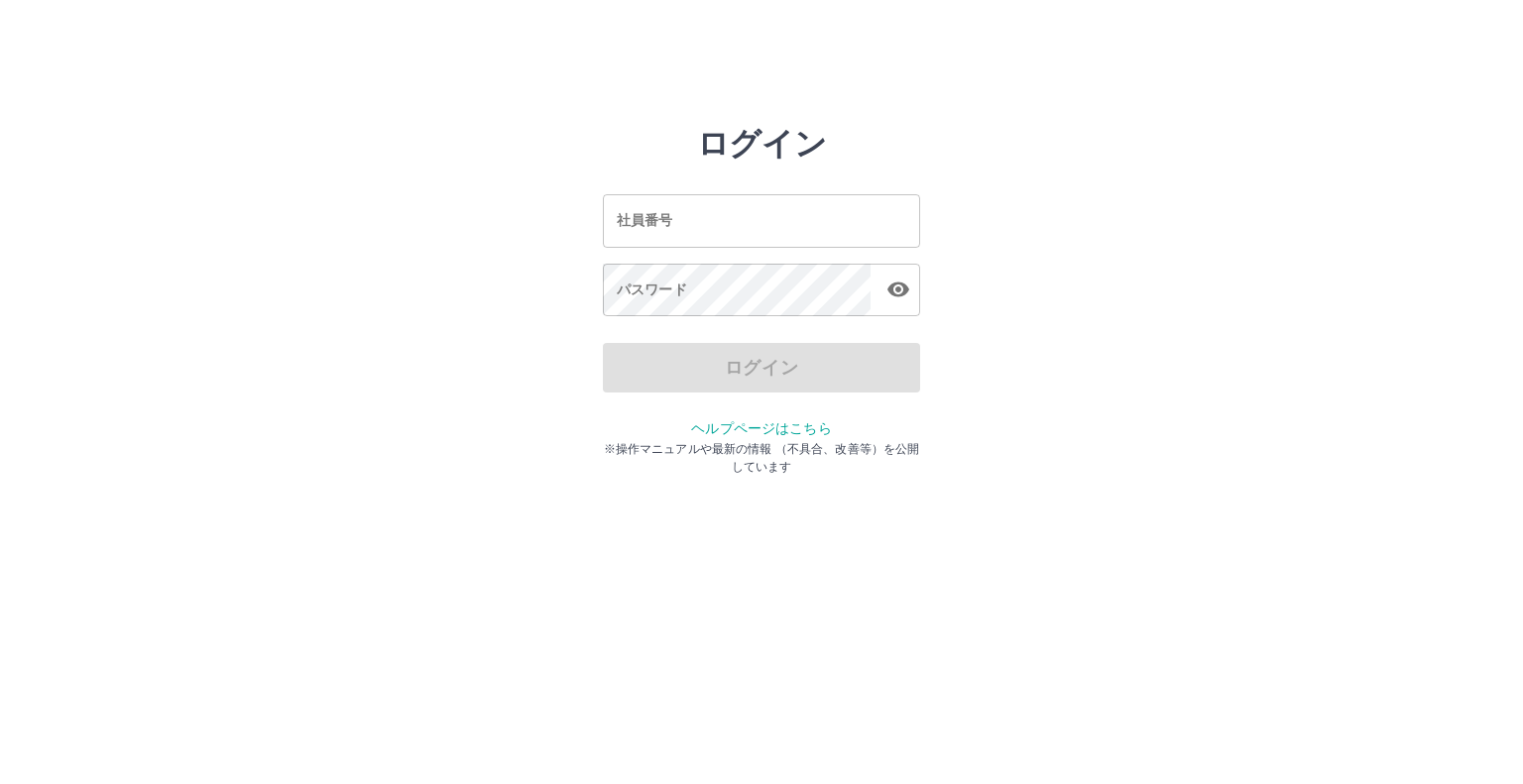 scroll, scrollTop: 0, scrollLeft: 0, axis: both 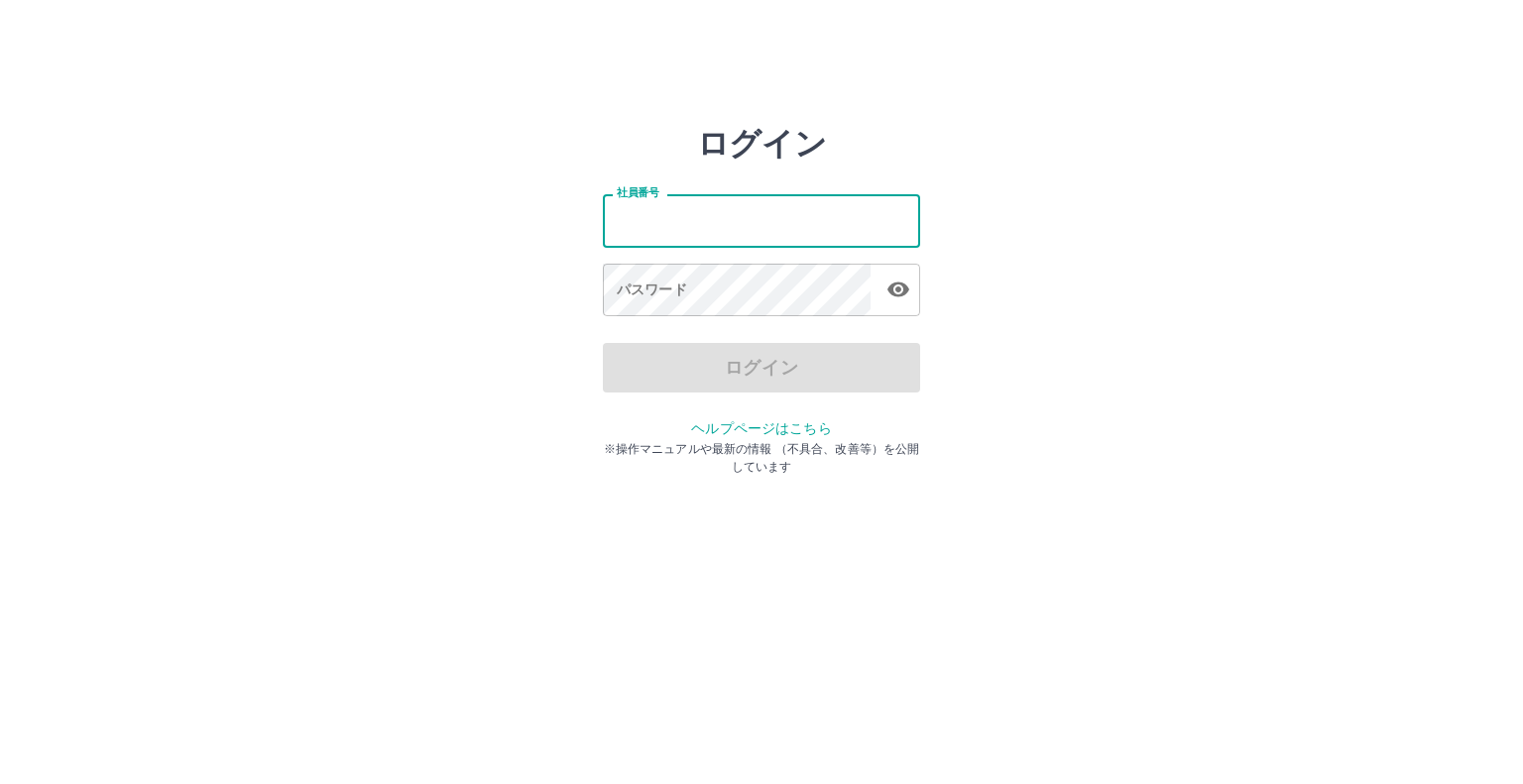 click on "社員番号" at bounding box center [762, 220] 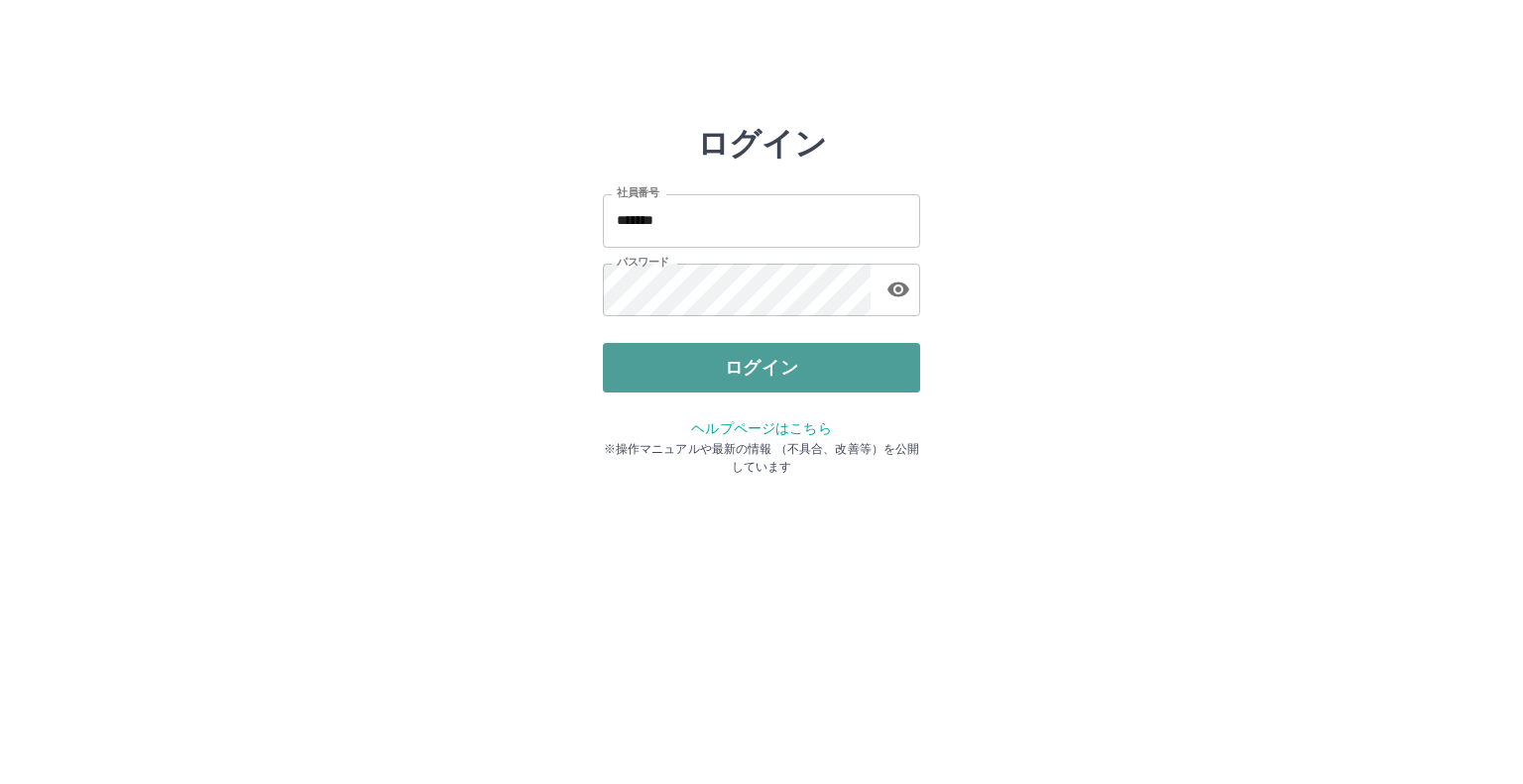 click on "ログイン" at bounding box center [762, 368] 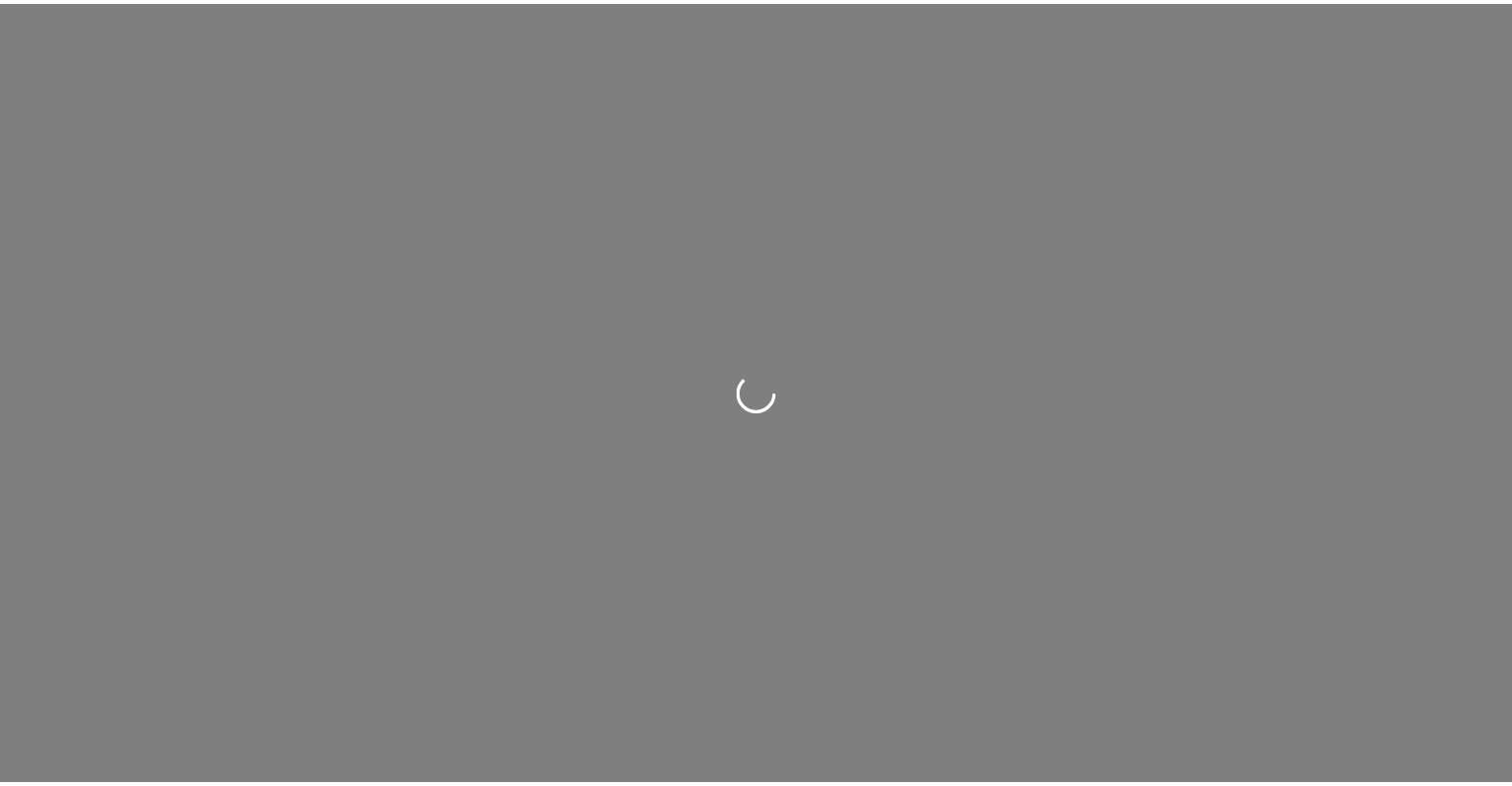 scroll, scrollTop: 0, scrollLeft: 0, axis: both 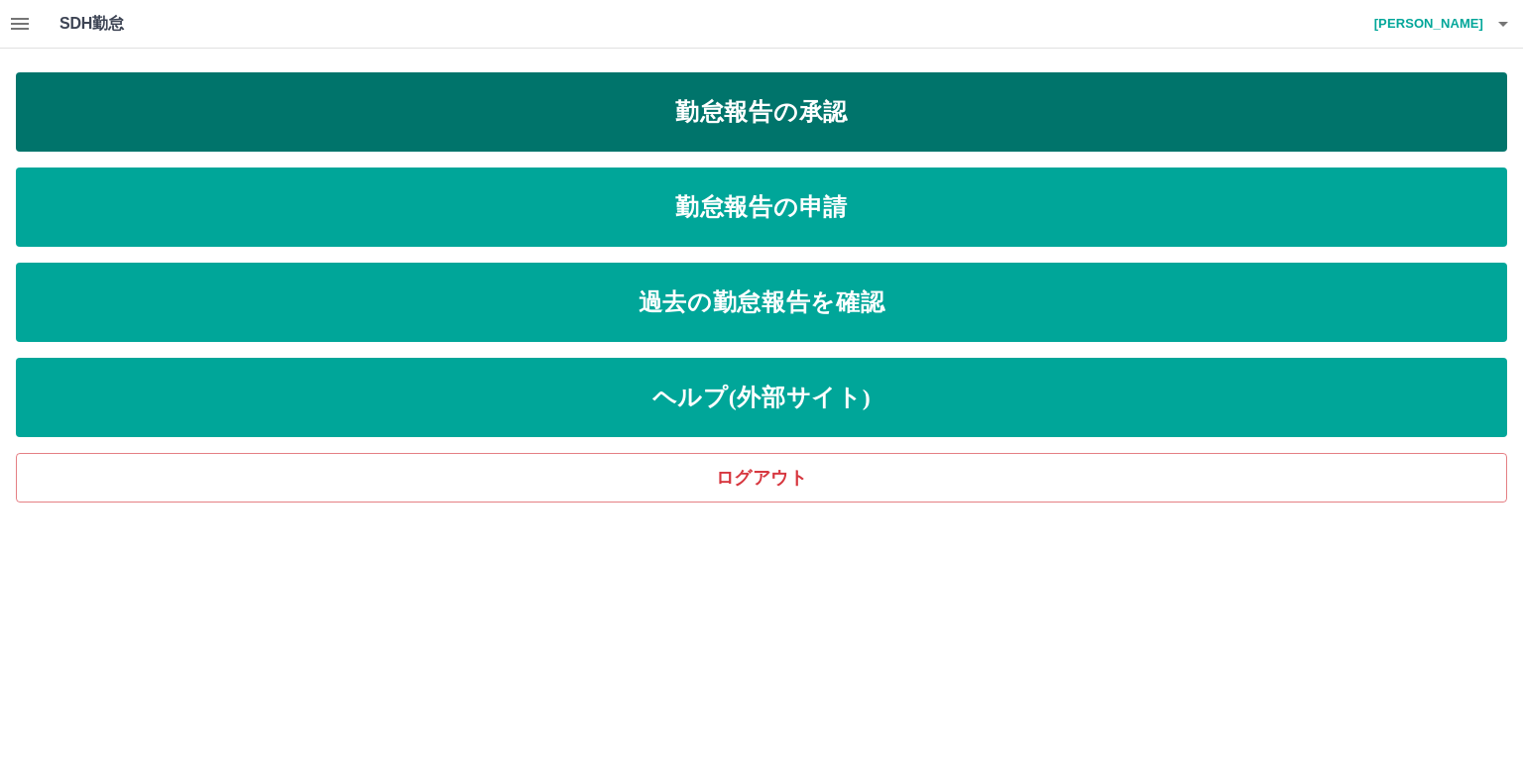 click on "勤怠報告の承認" at bounding box center [762, 112] 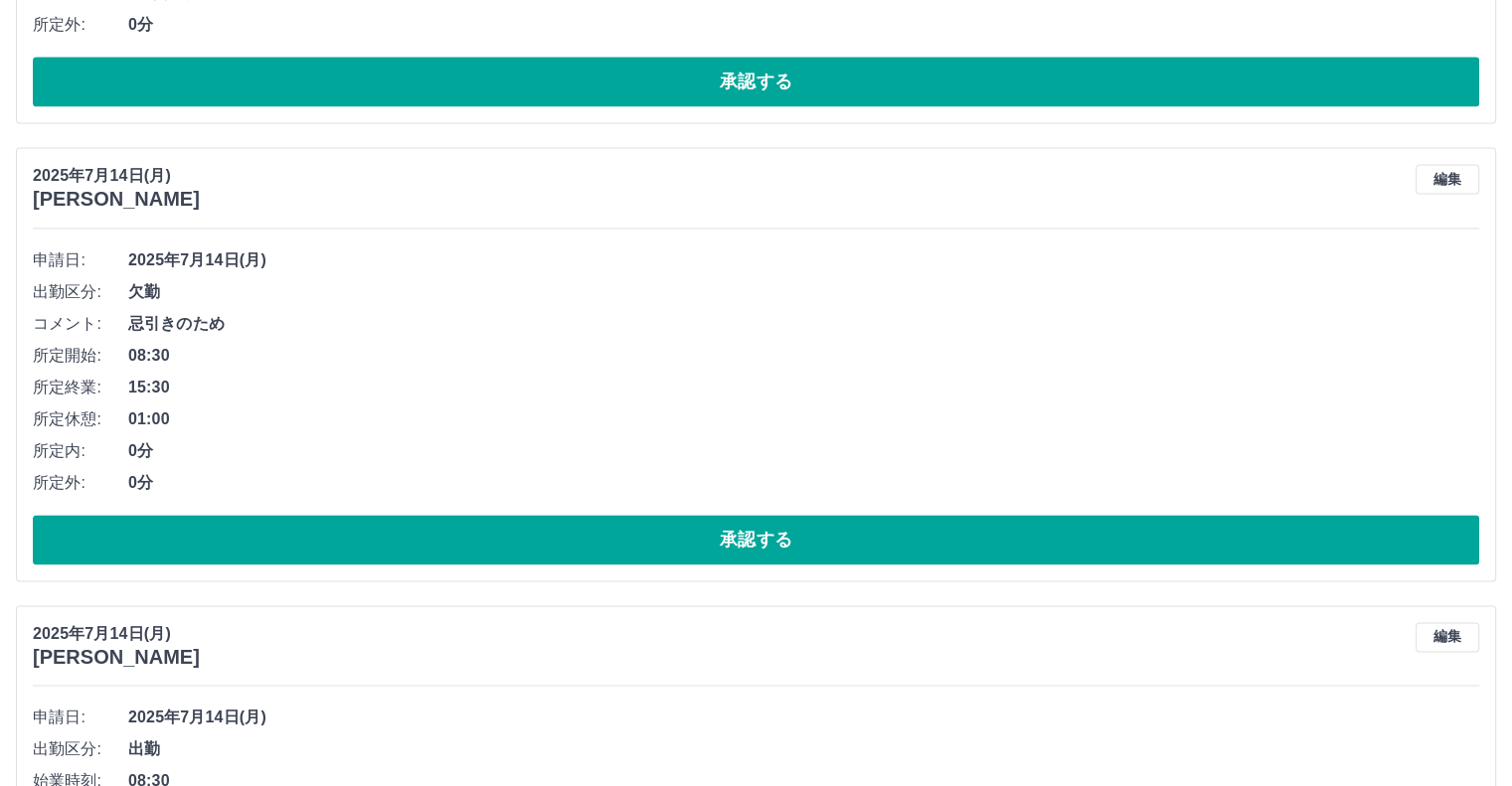scroll, scrollTop: 2799, scrollLeft: 0, axis: vertical 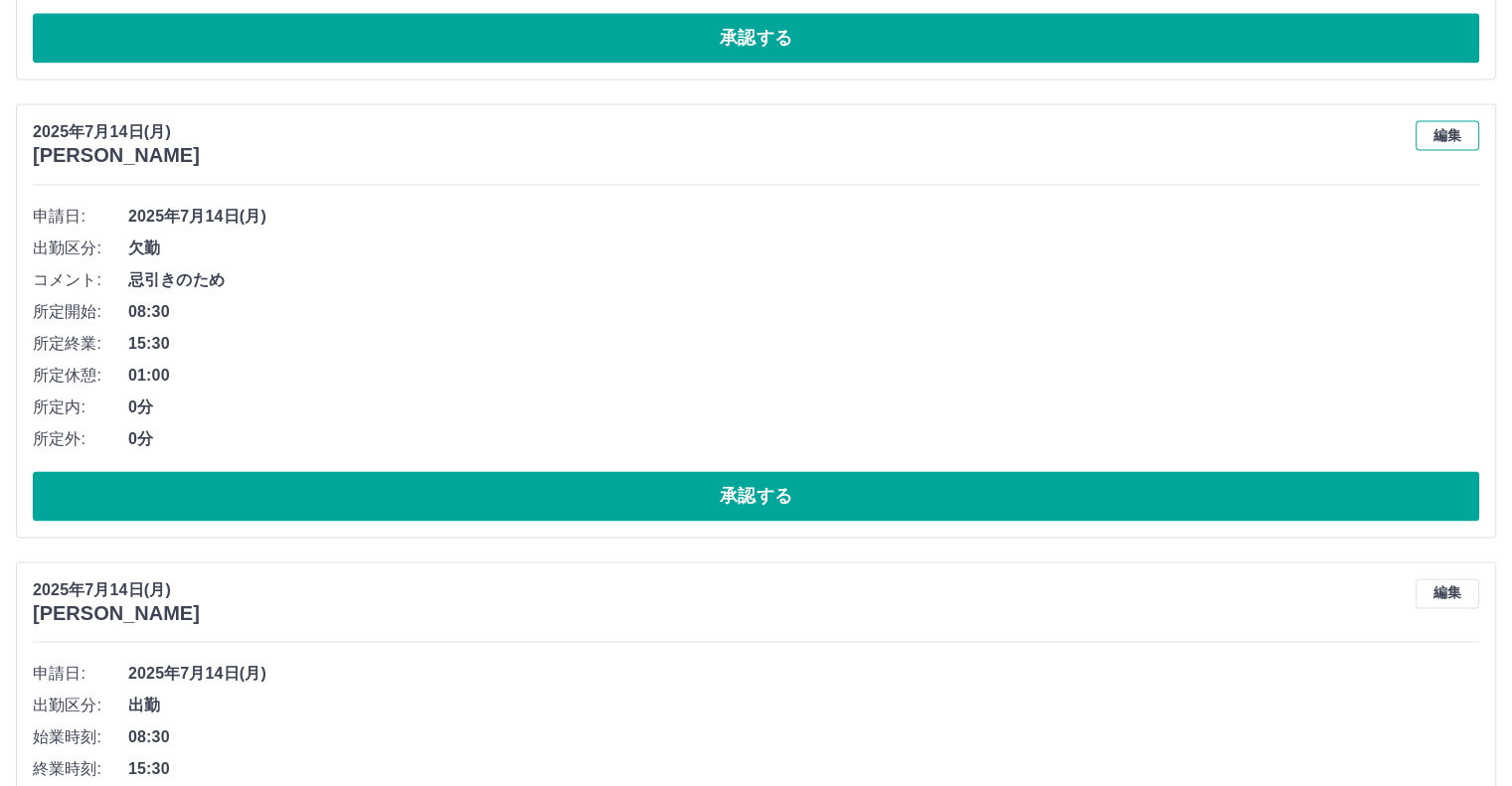 click on "編集" at bounding box center [1447, 135] 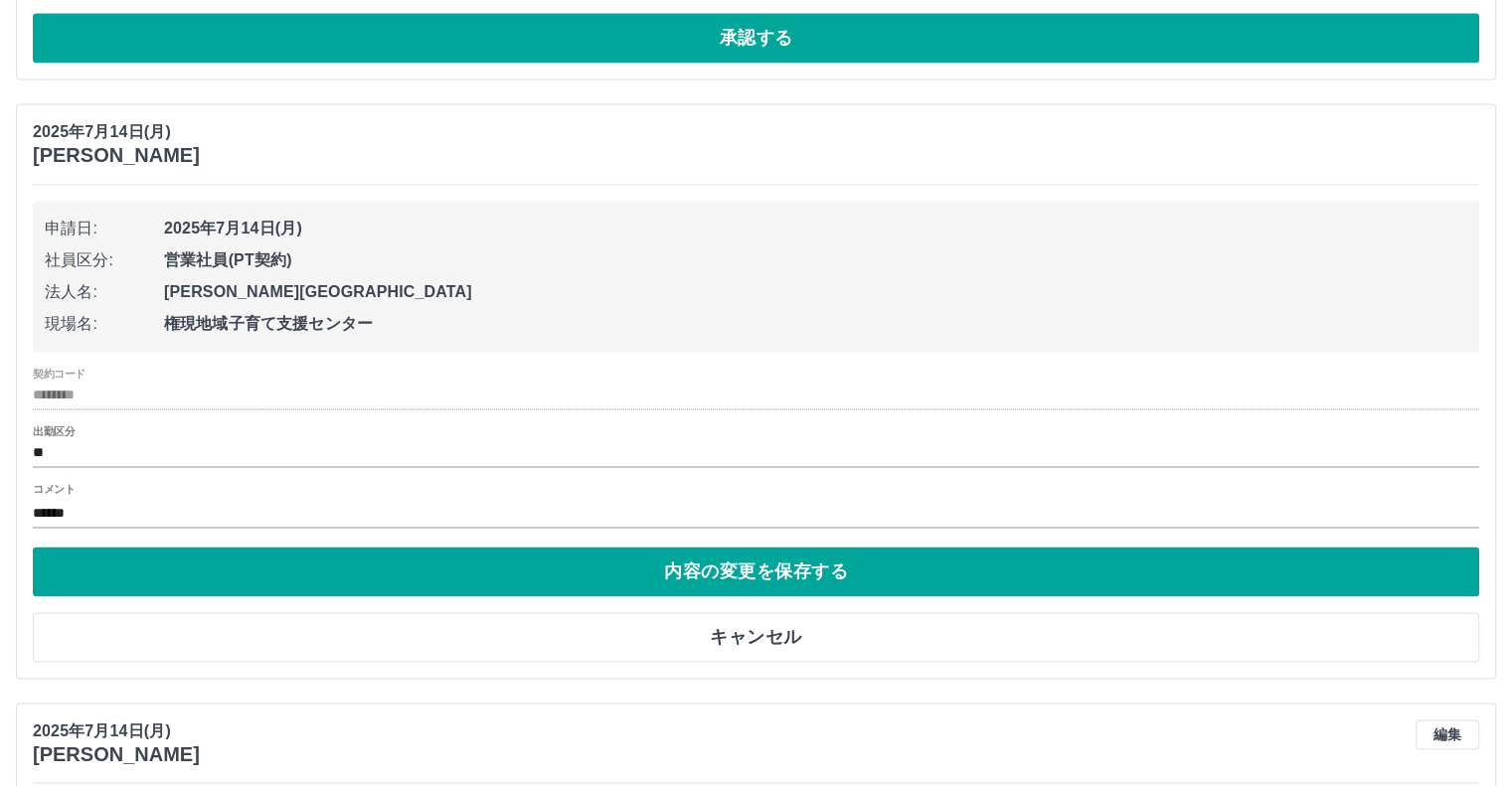 click on "******" at bounding box center [756, 513] 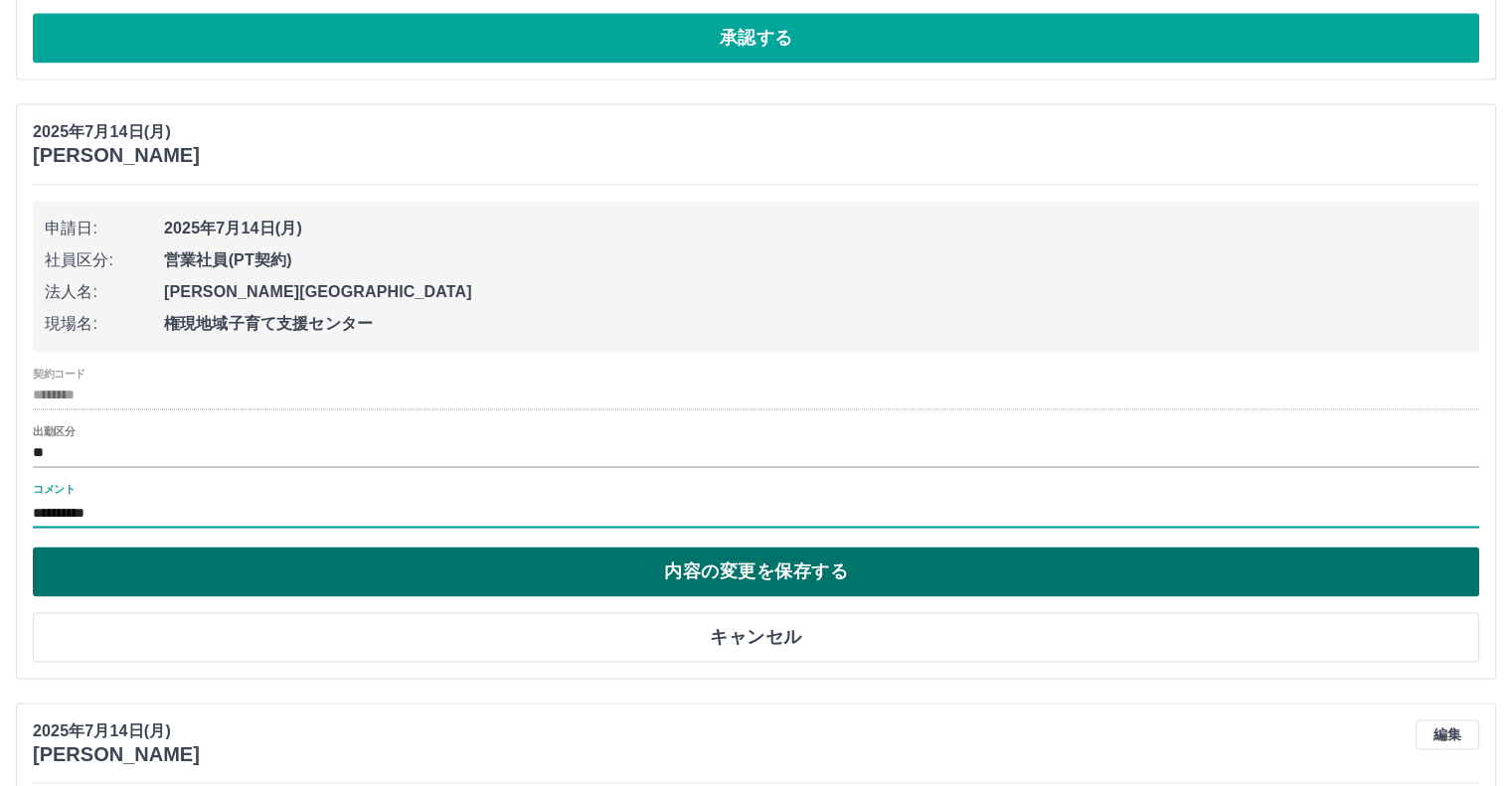 type on "**********" 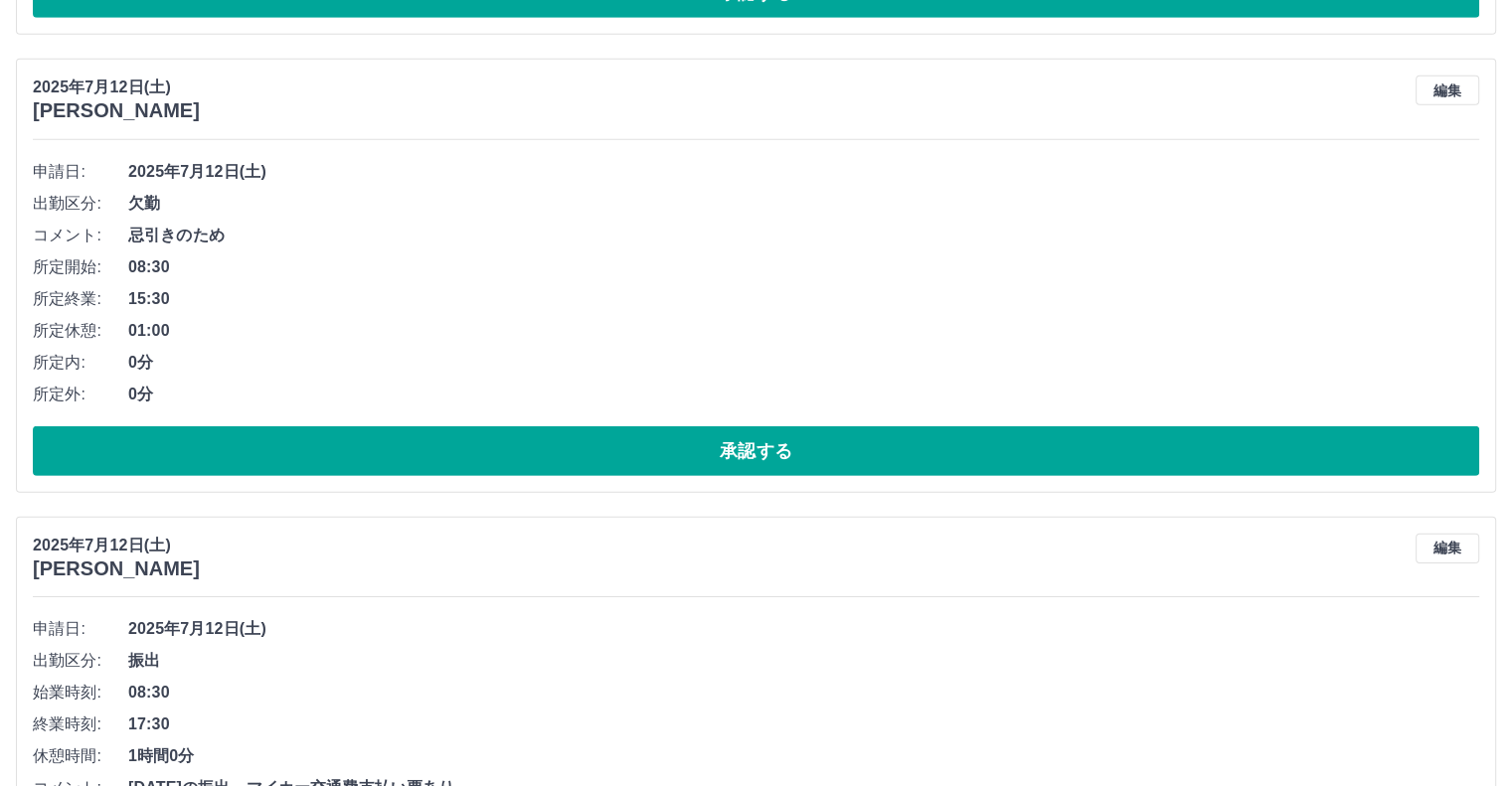 scroll, scrollTop: 6138, scrollLeft: 0, axis: vertical 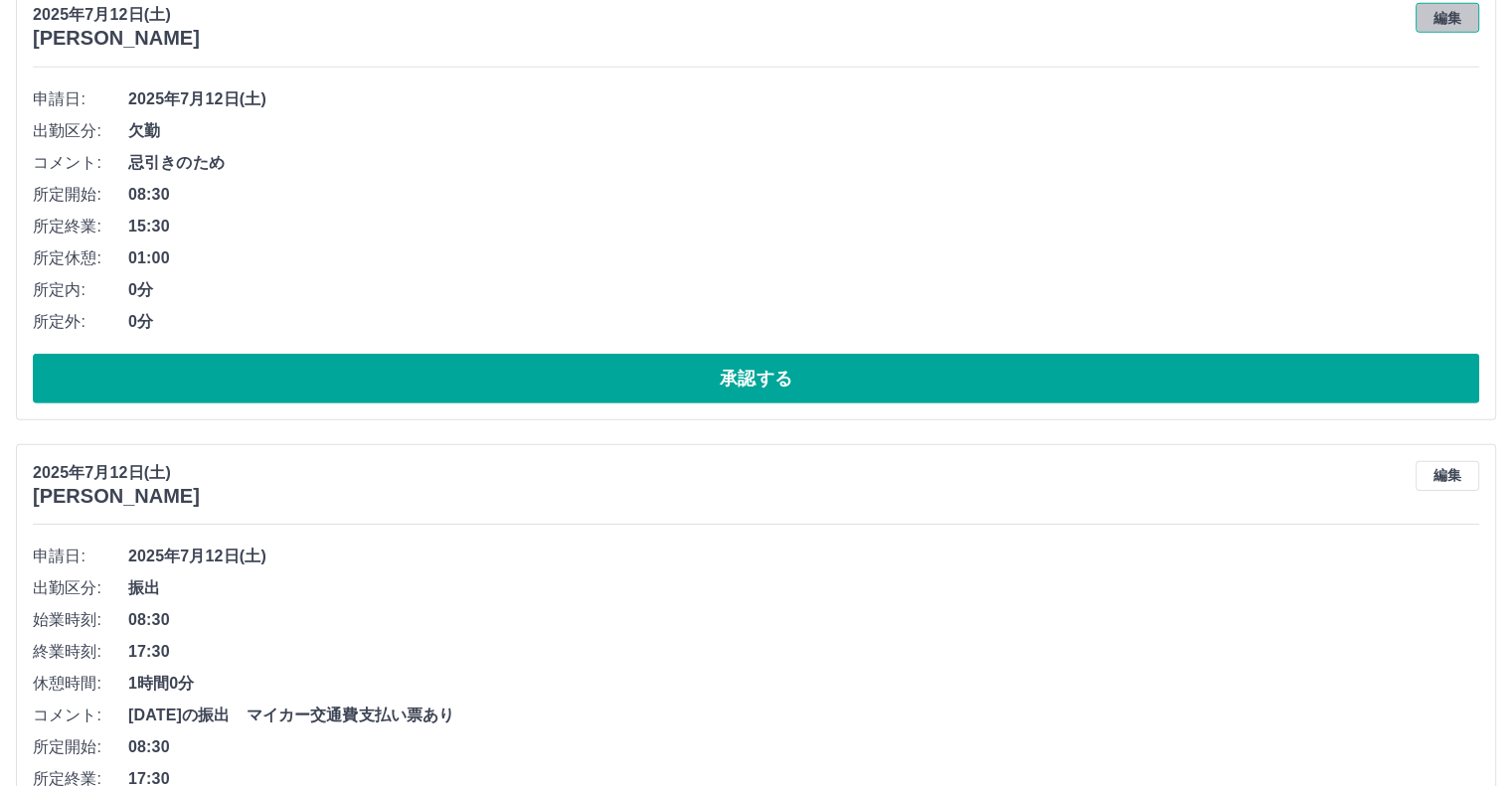 click on "編集" at bounding box center (1447, 18) 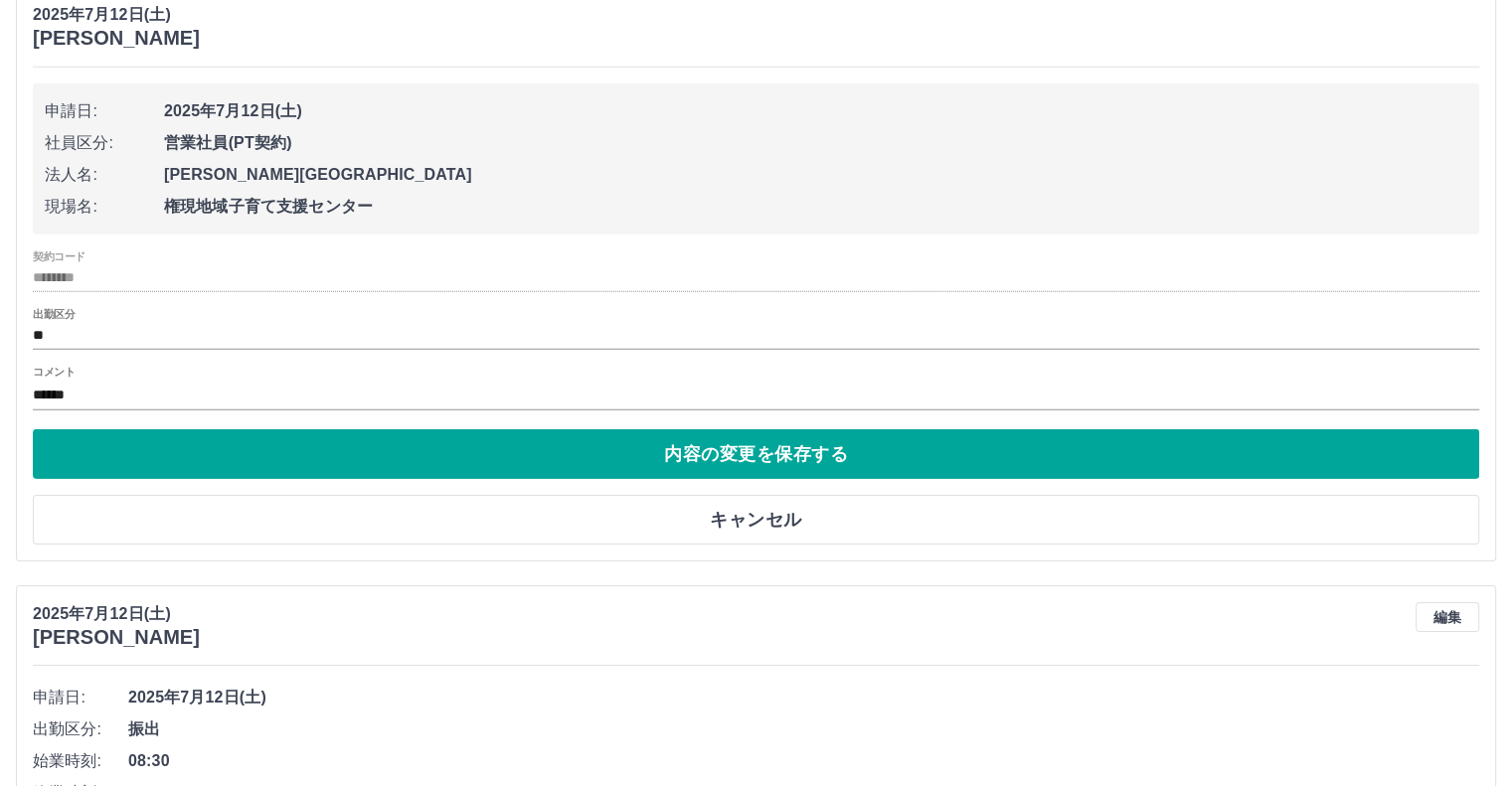click on "******" at bounding box center [756, 395] 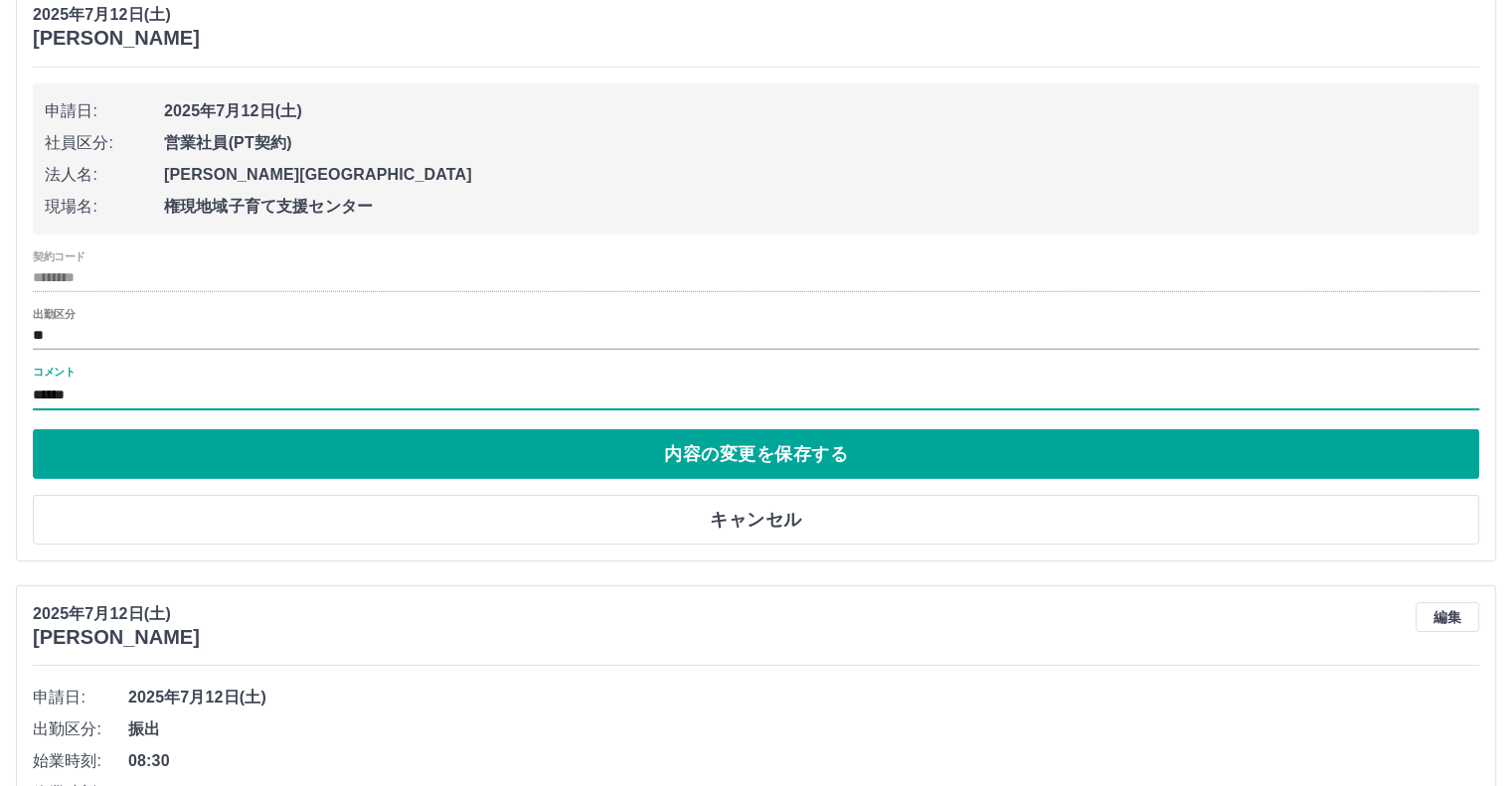 type on "**********" 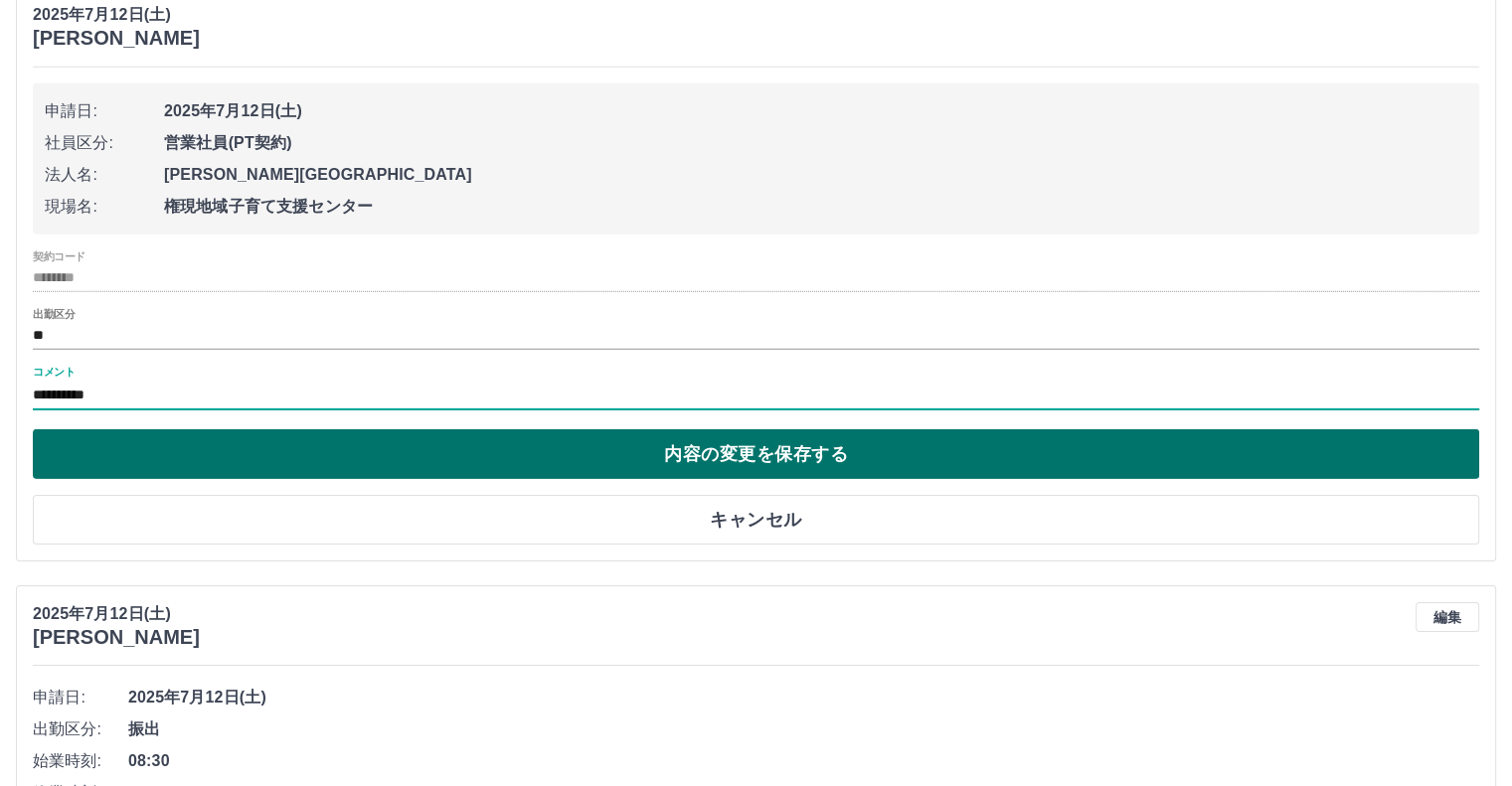 click on "内容の変更を保存する" at bounding box center (756, 454) 